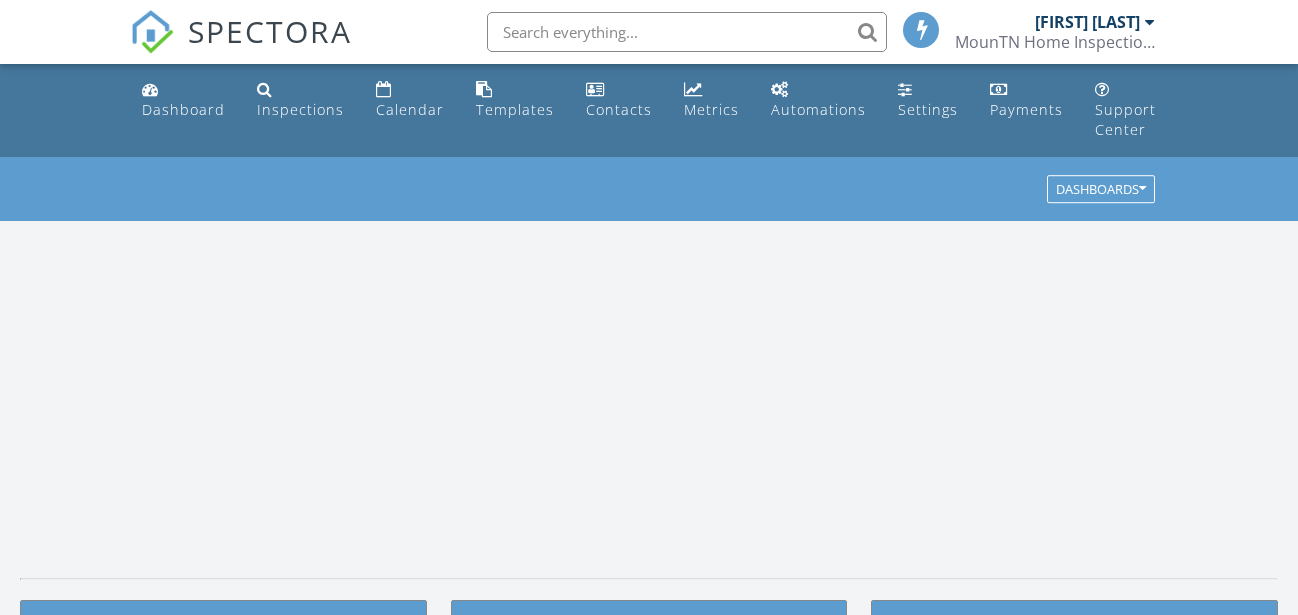 scroll, scrollTop: 0, scrollLeft: 0, axis: both 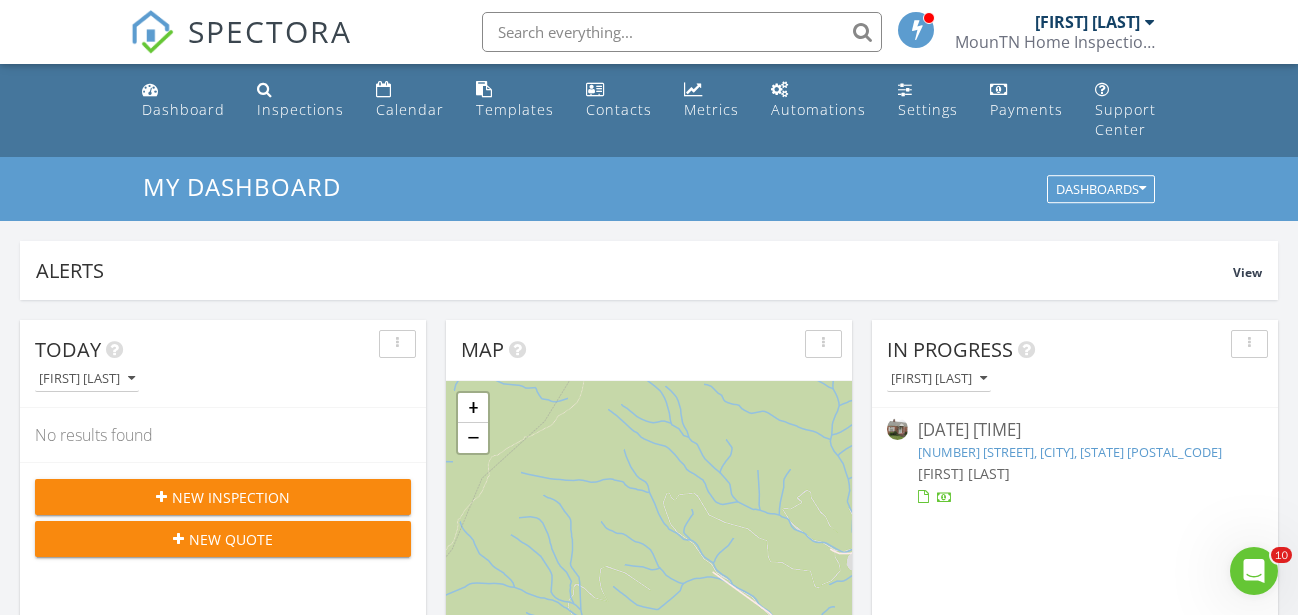 click at bounding box center (682, 32) 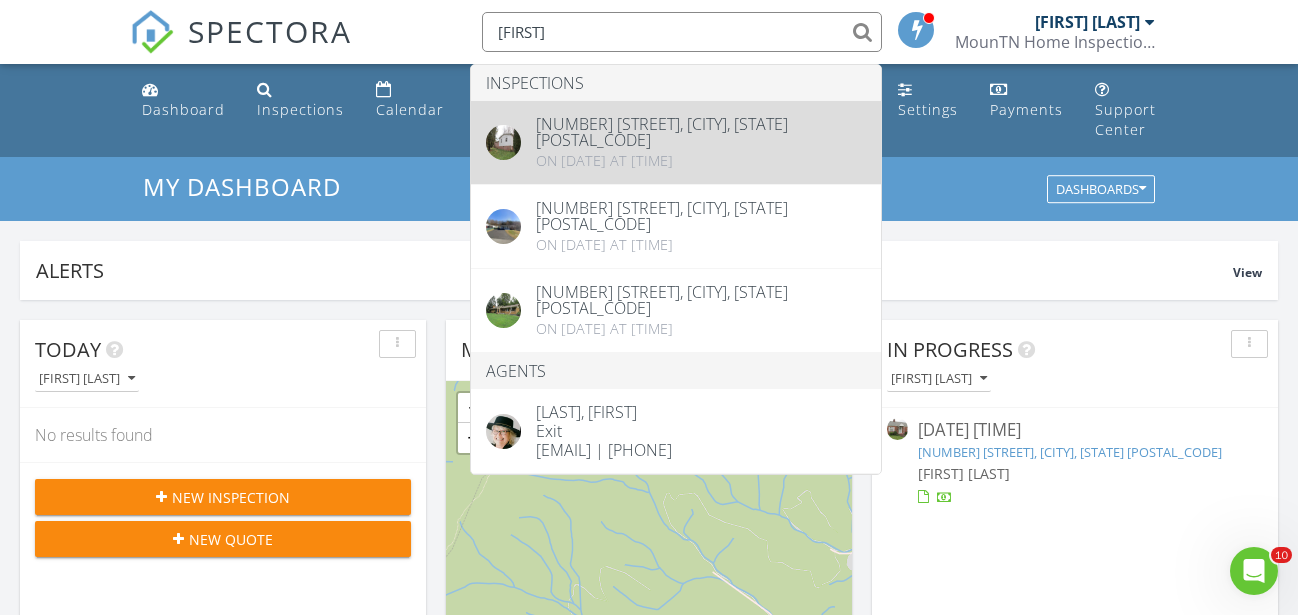 type on "Tammie" 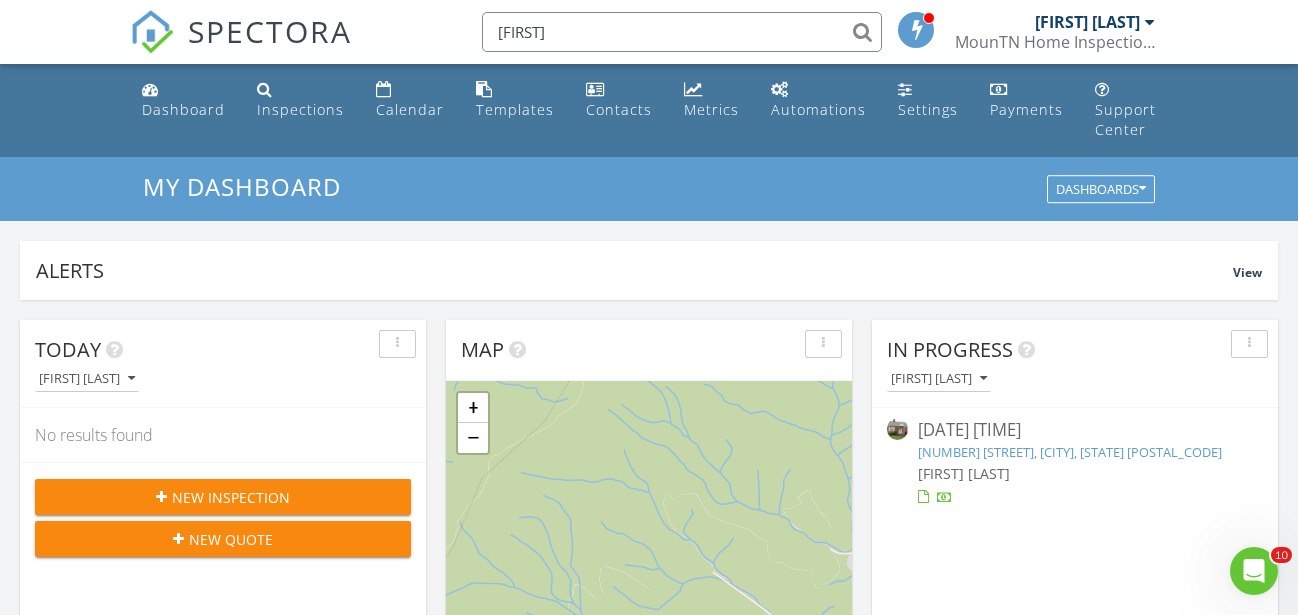 type 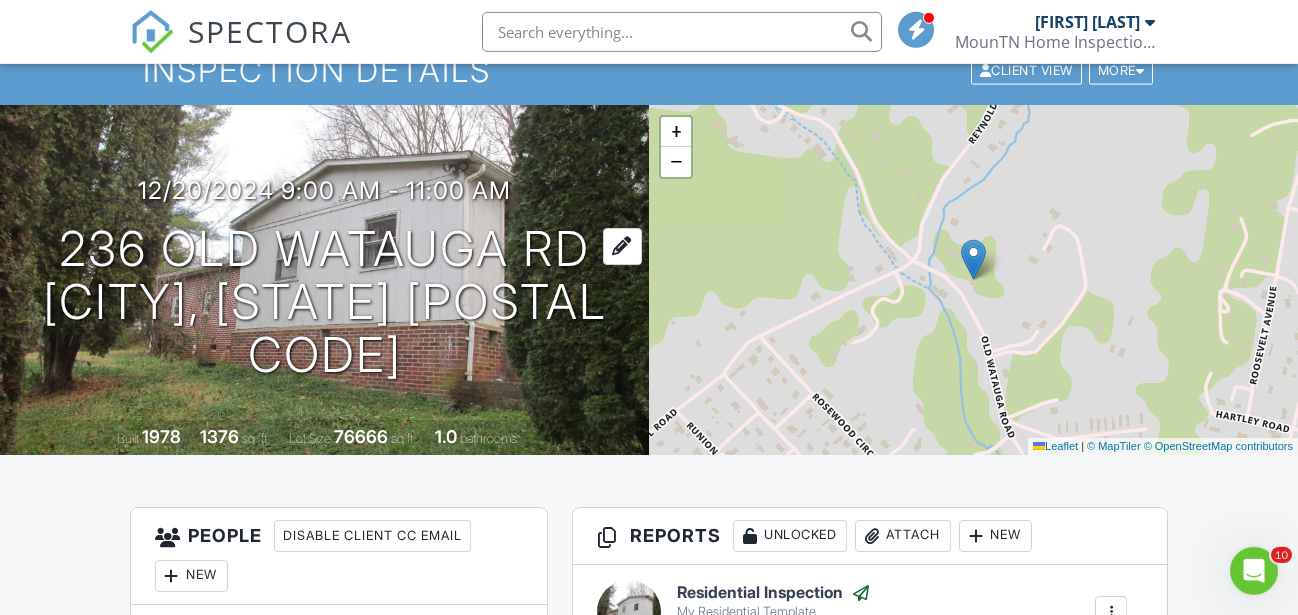 scroll, scrollTop: 0, scrollLeft: 0, axis: both 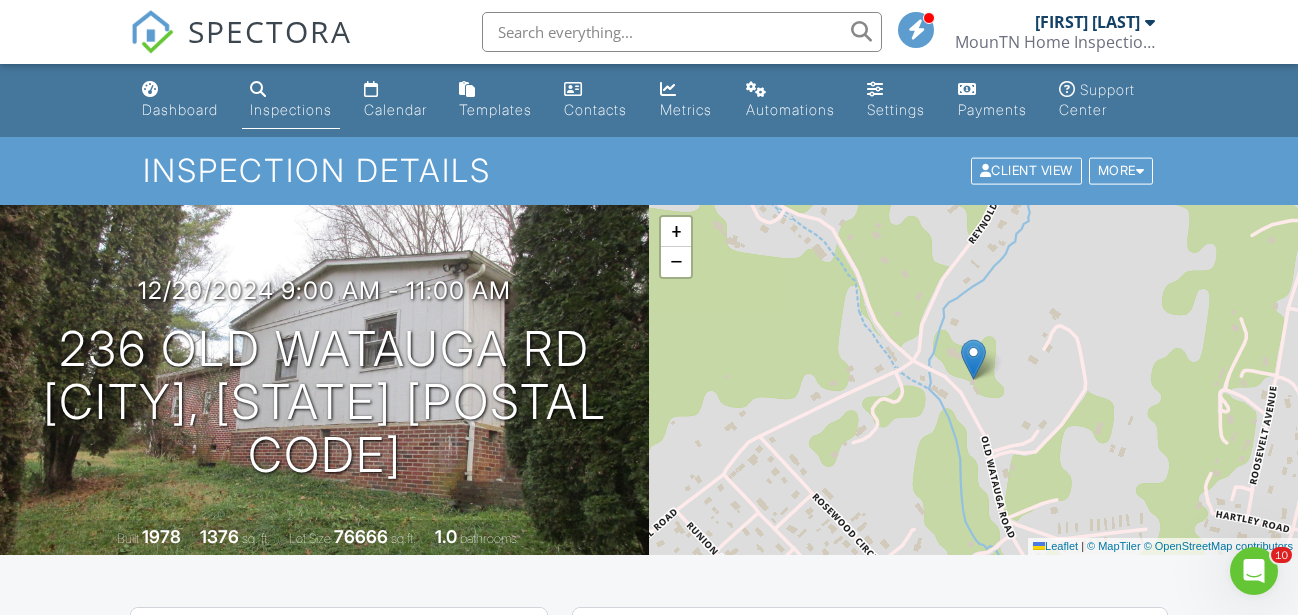 click at bounding box center [682, 32] 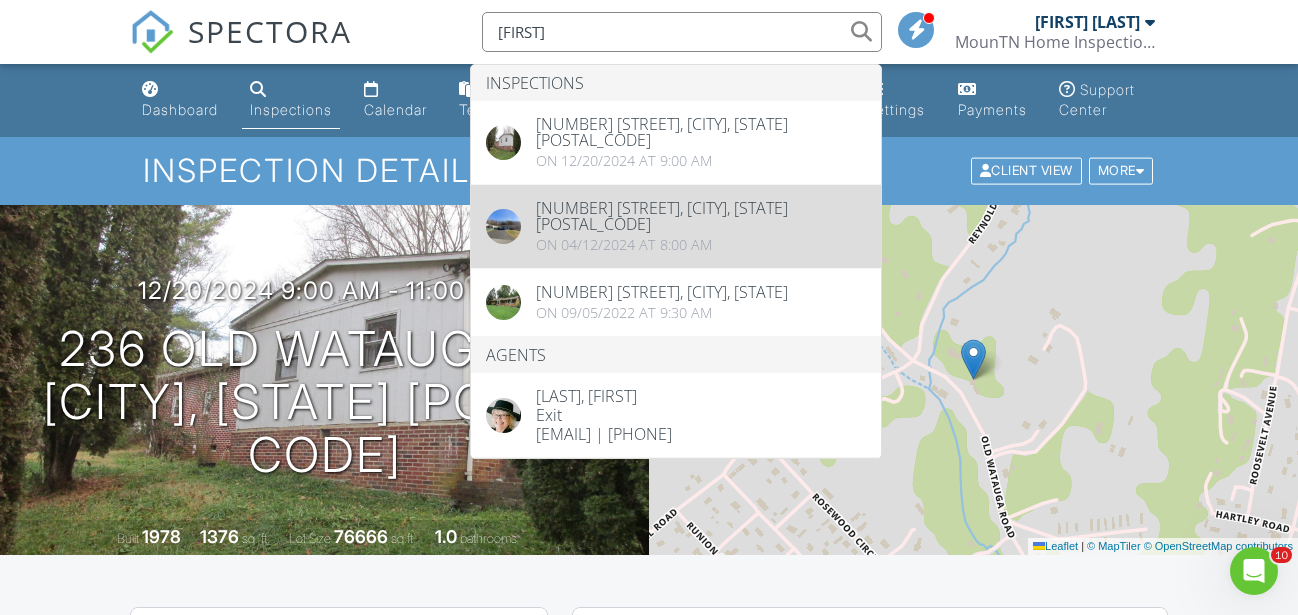 type on "tammie" 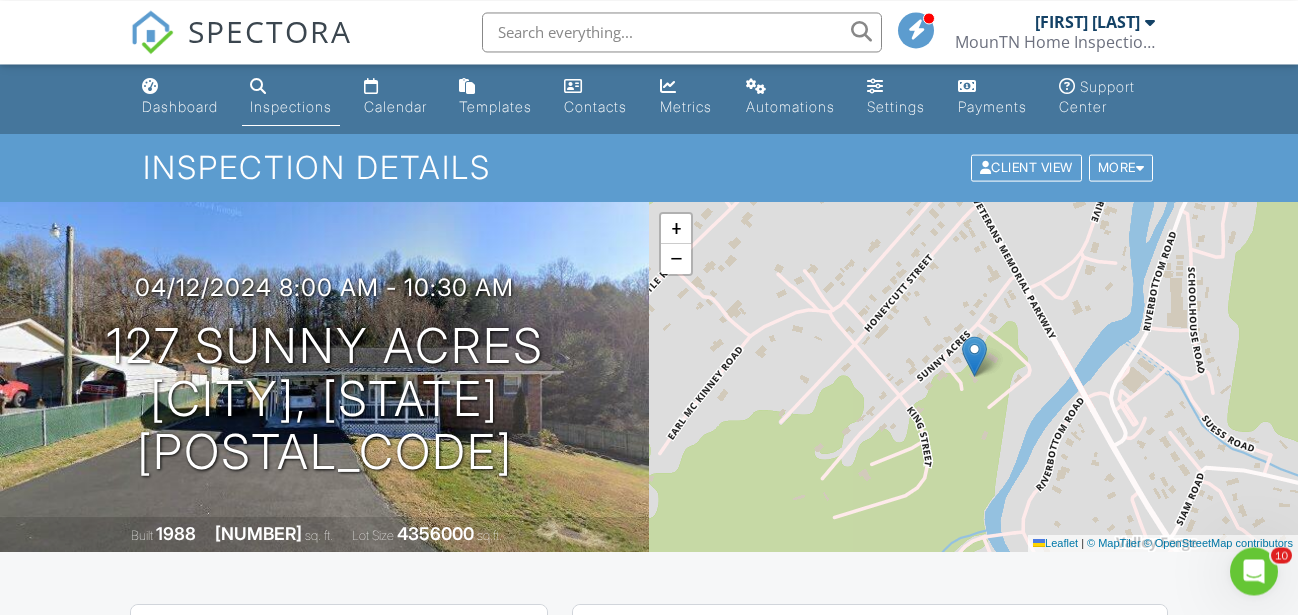 scroll, scrollTop: 0, scrollLeft: 0, axis: both 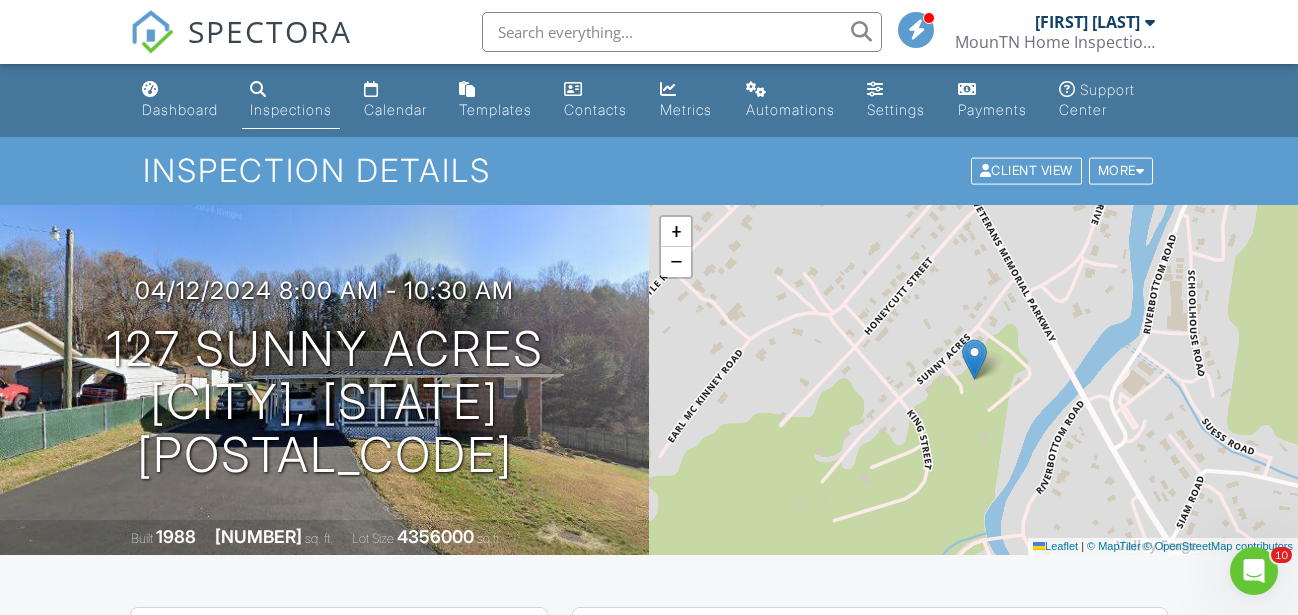 click at bounding box center (682, 32) 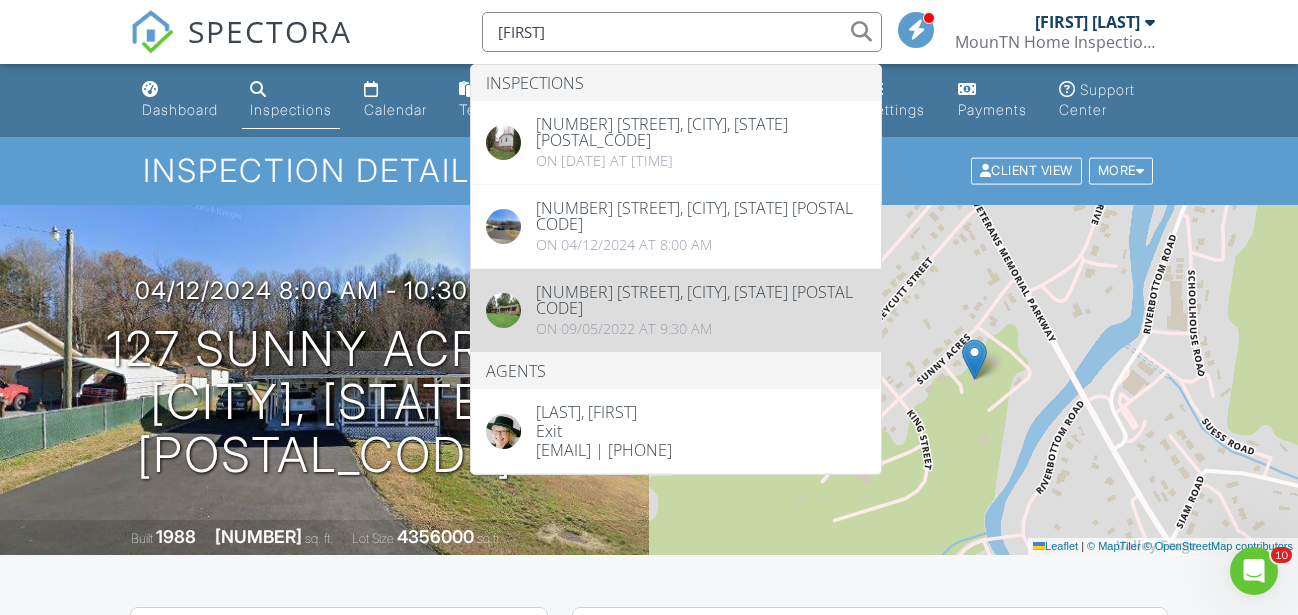 type on "tammie" 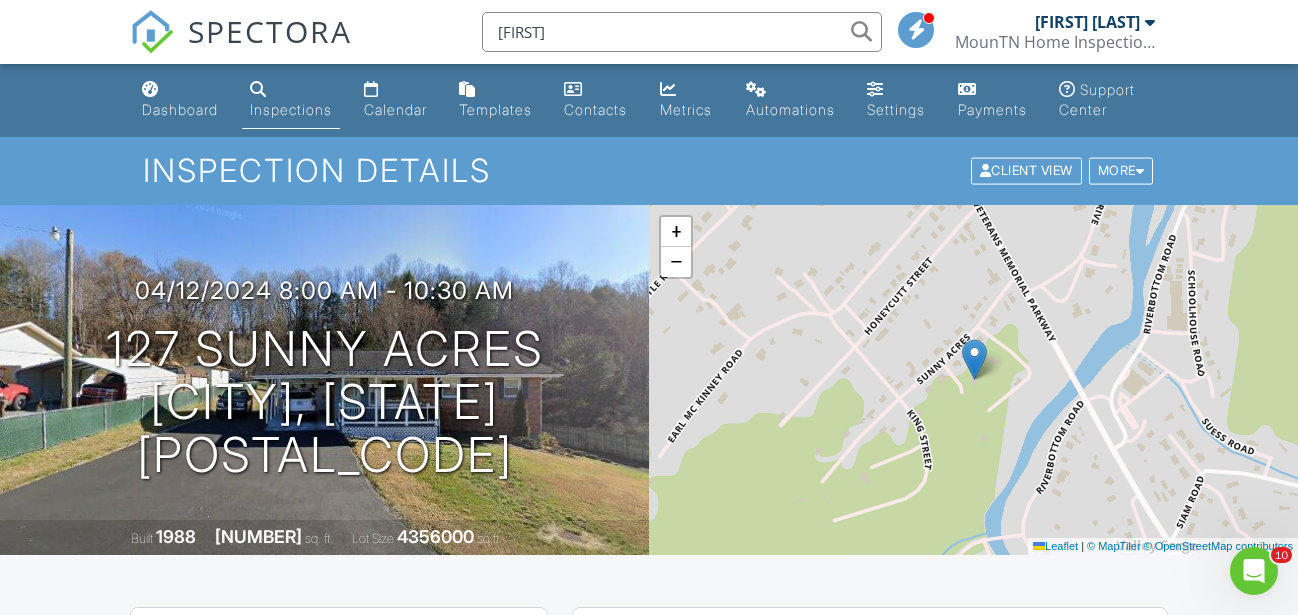 type 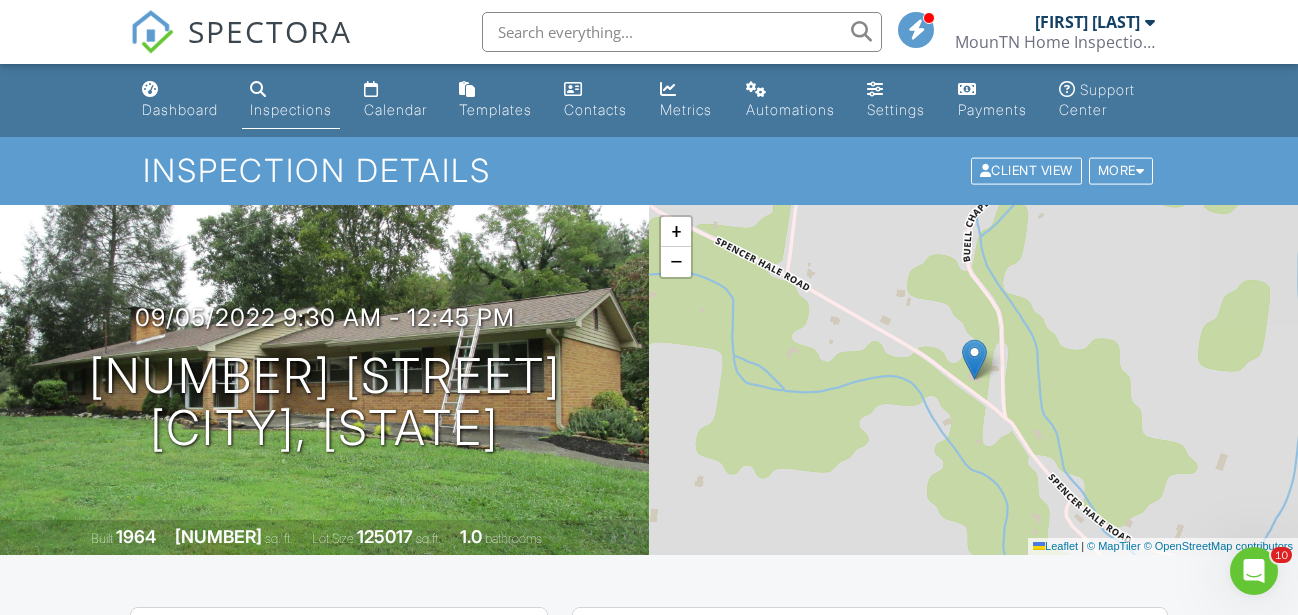 scroll, scrollTop: 0, scrollLeft: 0, axis: both 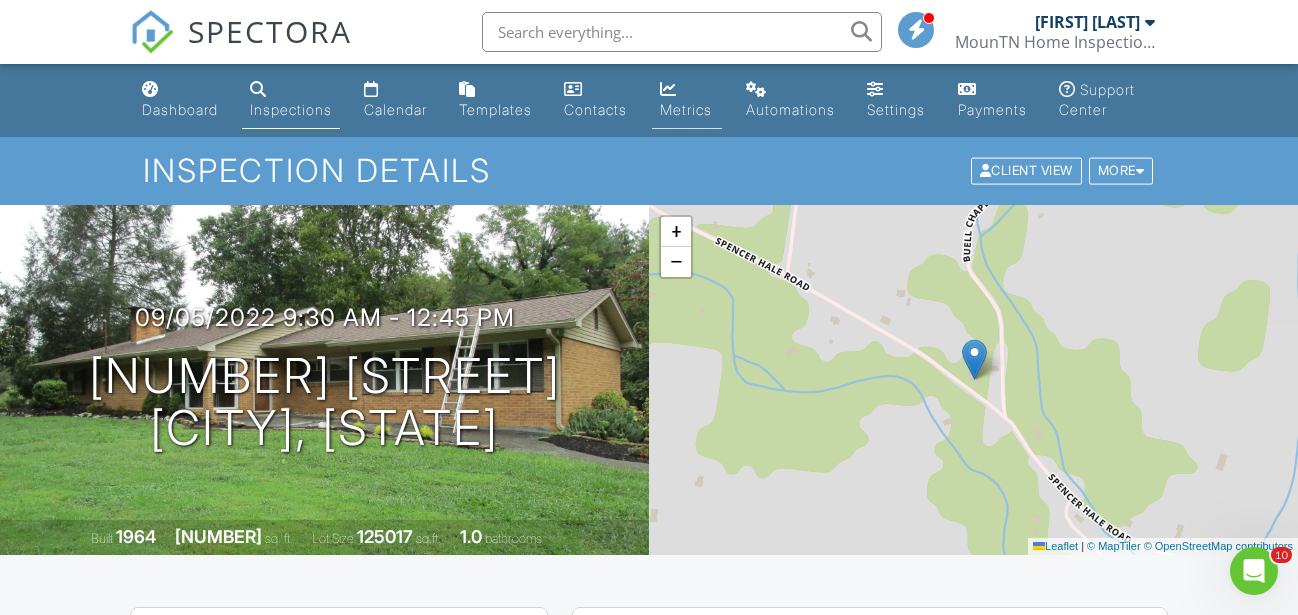 click on "Metrics" at bounding box center (687, 100) 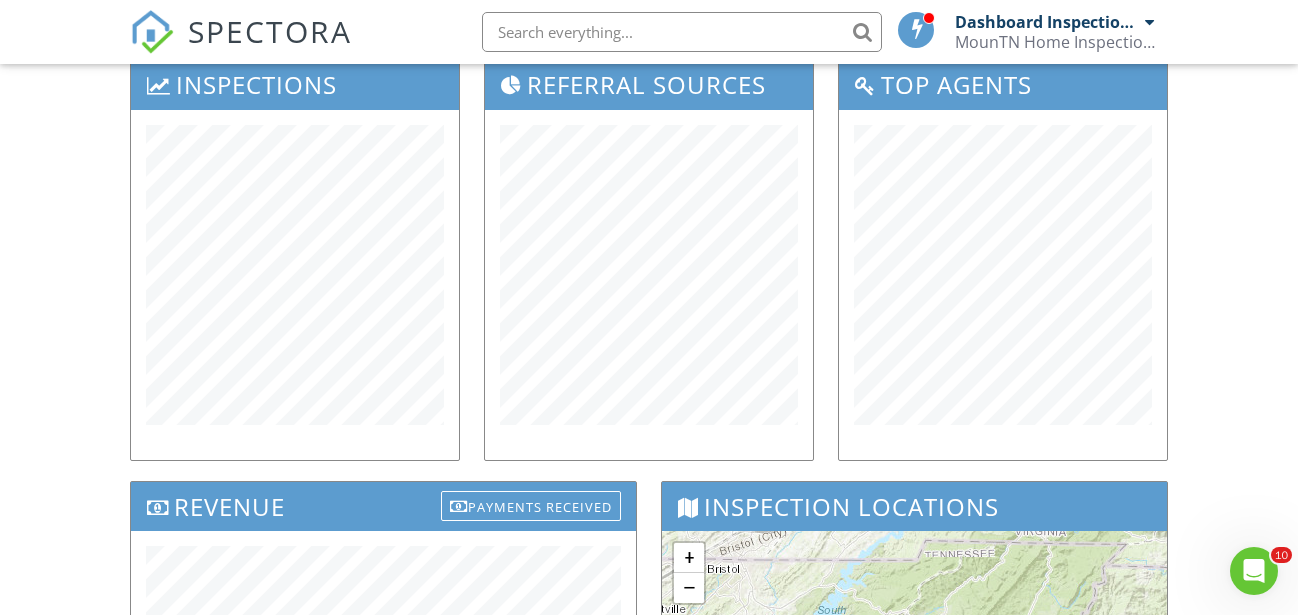 scroll, scrollTop: 0, scrollLeft: 0, axis: both 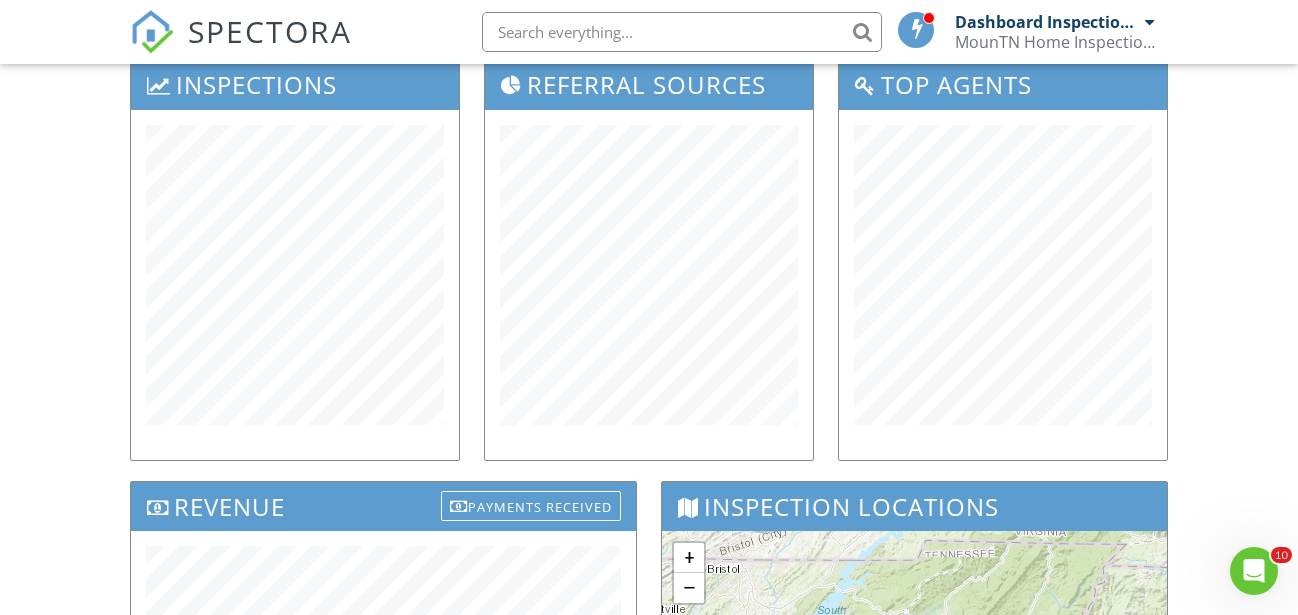 click on "Dashboard
Inspections
Calendar
Templates
Contacts
Metrics
Automations
Settings
Payments
Support Center
Advanced
Metrics
Create powerful, customized automations for emails, texts, and webhooks.
Use it to grow revenue and simplify your process.
Learn More
Free Trial
Inspections
Referral Sources
Top Agents
Revenue
Payments Received
Inspection Locations
+ − Leaflet  | Tiles © Esri
Partnership Revenue
ALL TIME
0
*Partnerships are currently disabled
Enable Partnerships
Online Scheduler Revenue
ALL TIME
17,942
Start Date
End Date
Okay
Cancel" at bounding box center (649, 514) 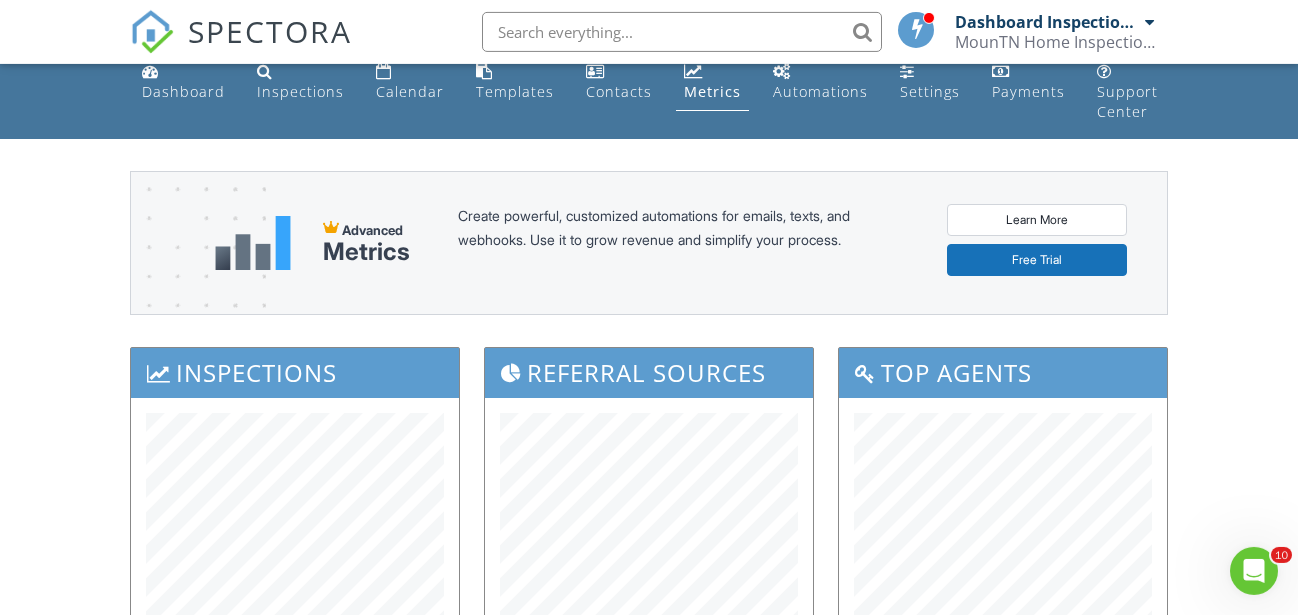 scroll, scrollTop: 0, scrollLeft: 0, axis: both 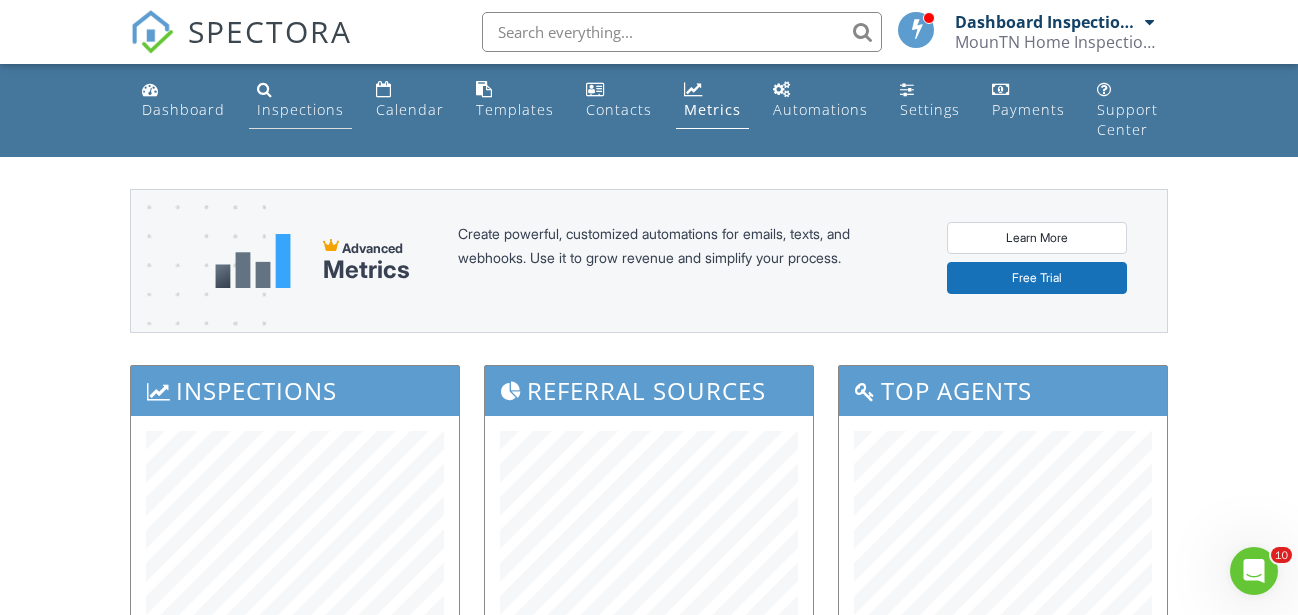 click on "Inspections" at bounding box center [300, 109] 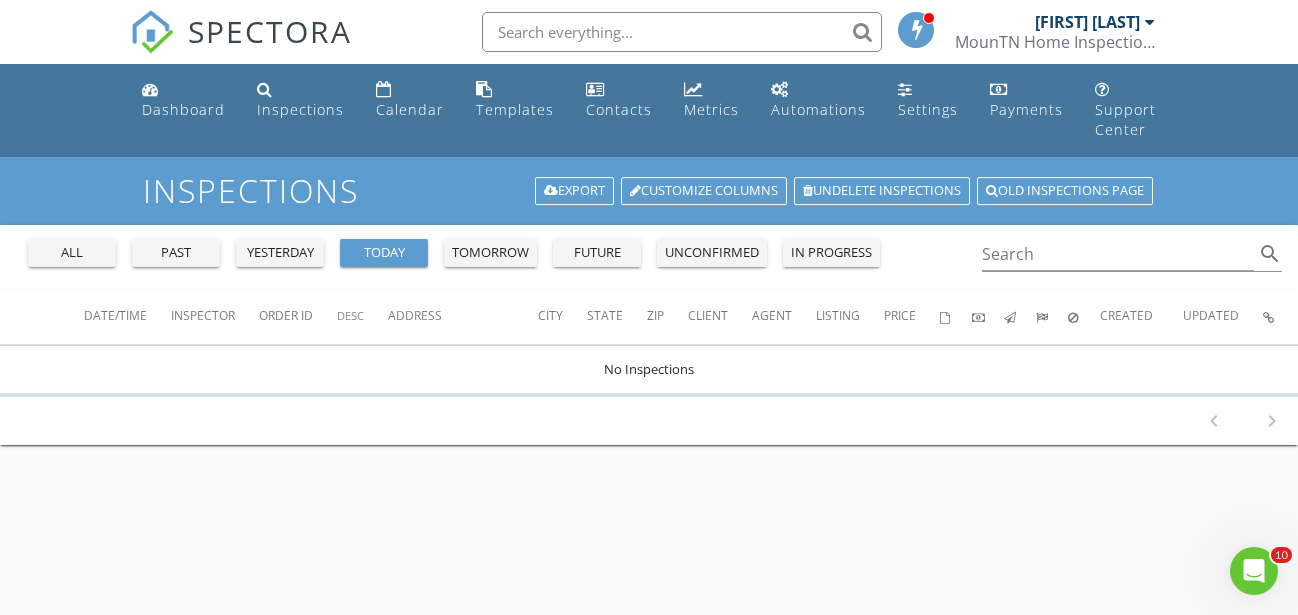 scroll, scrollTop: 0, scrollLeft: 0, axis: both 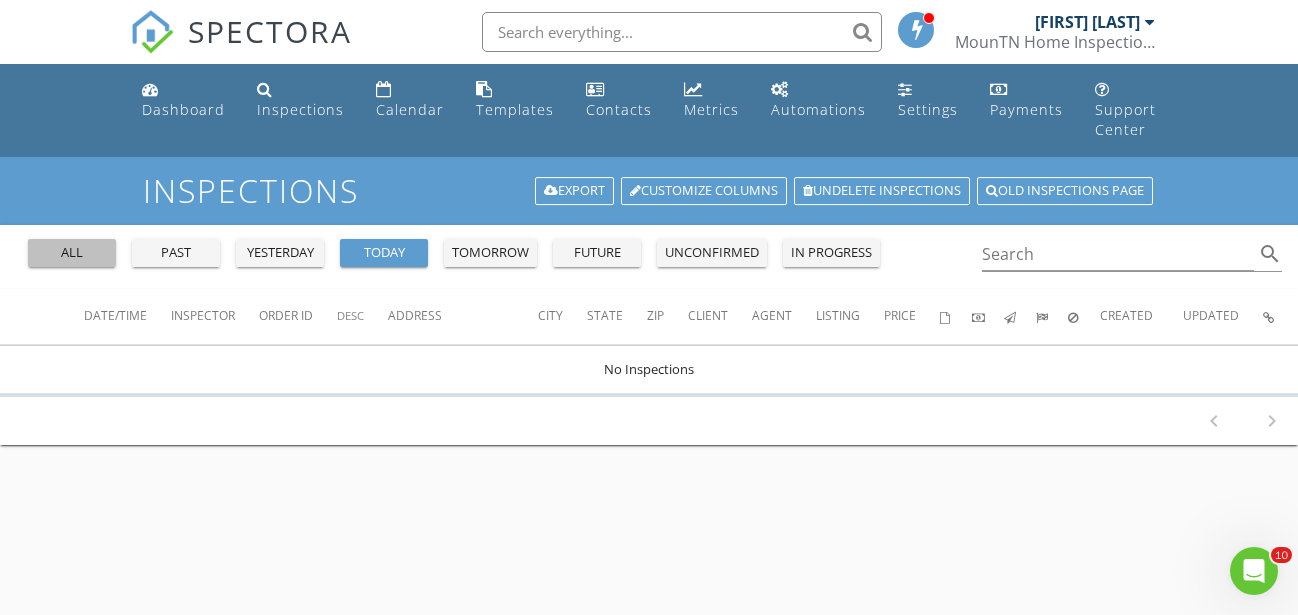 click on "all" at bounding box center (72, 253) 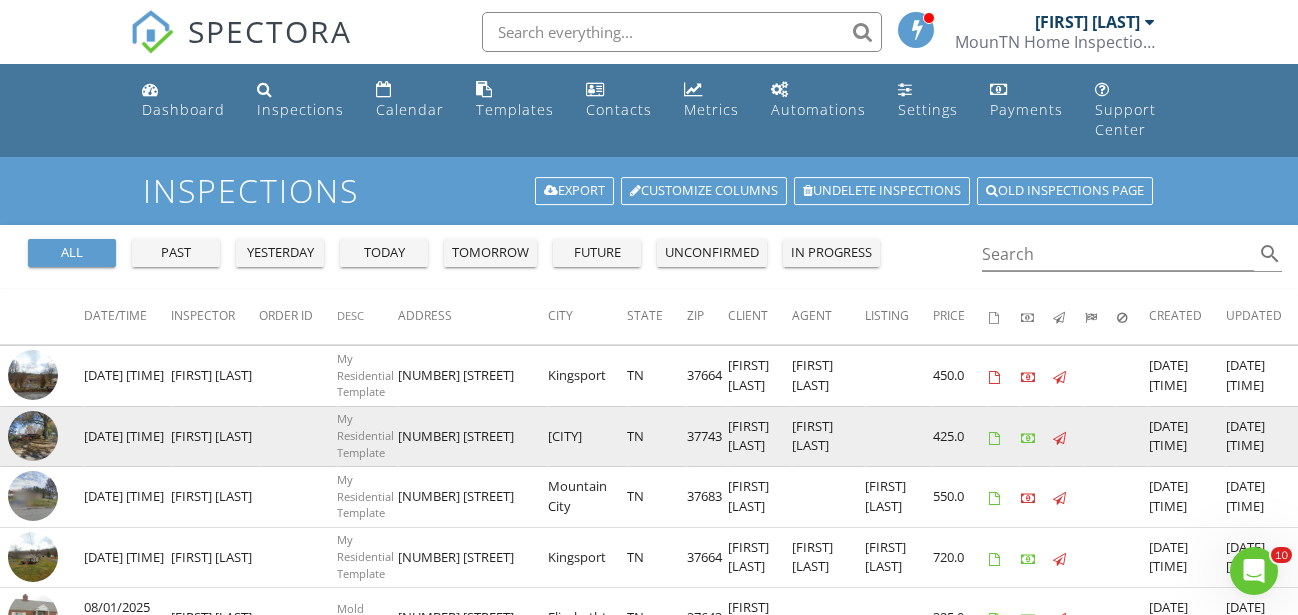 scroll, scrollTop: 102, scrollLeft: 0, axis: vertical 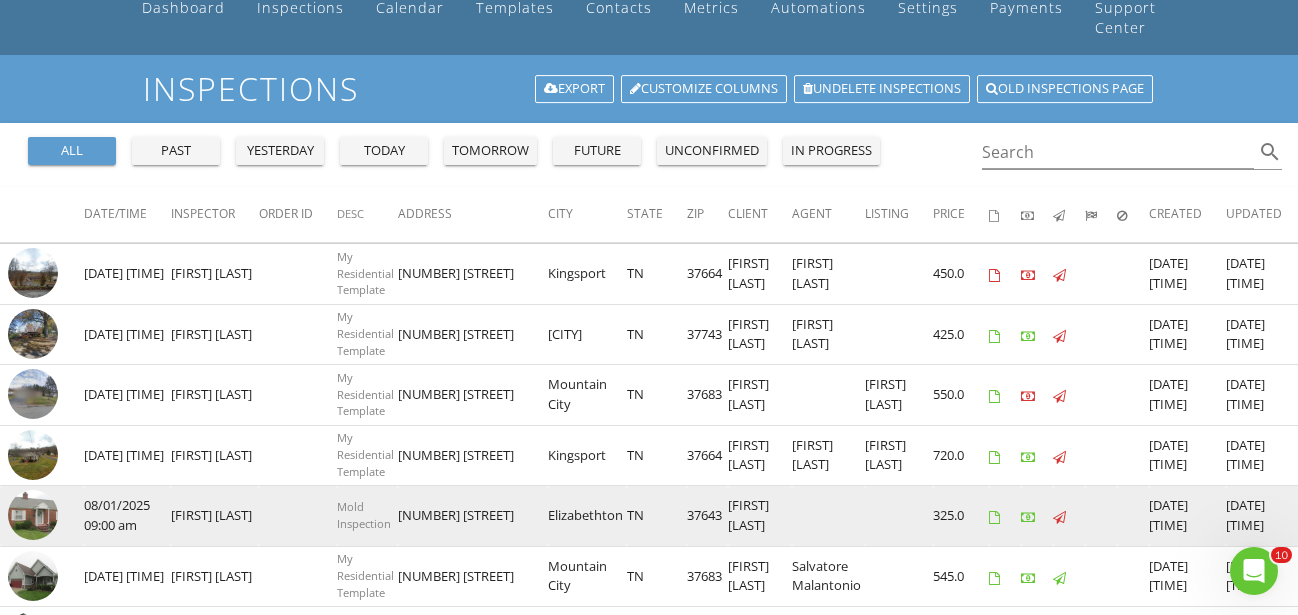 click at bounding box center (33, 515) 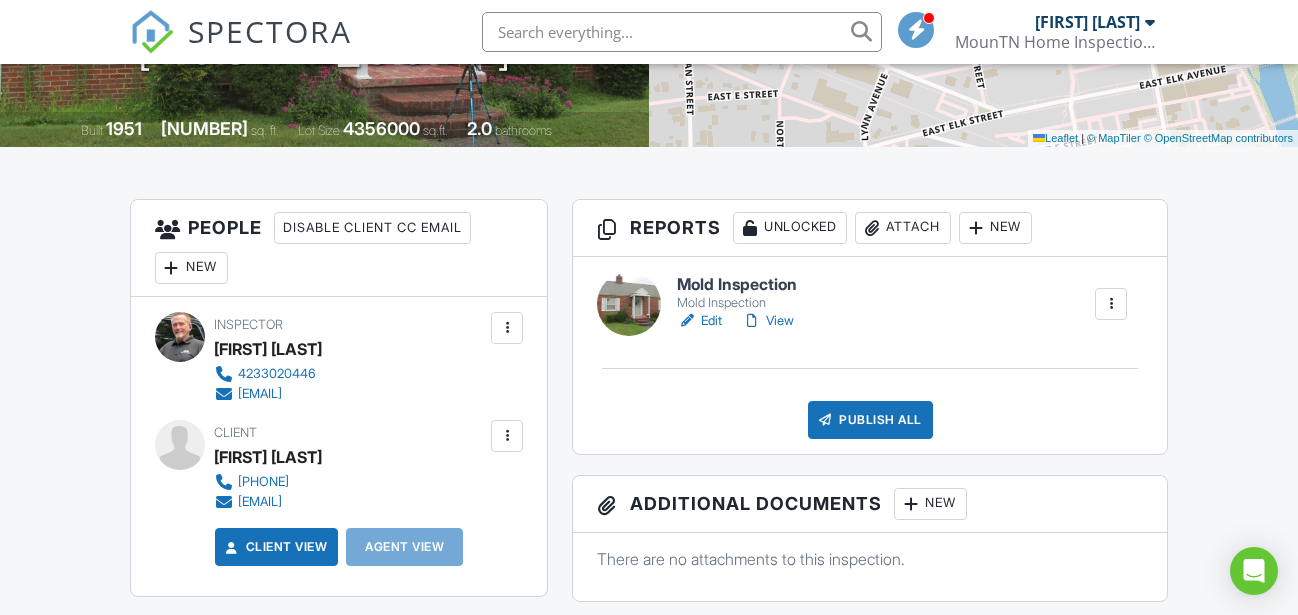 scroll, scrollTop: 408, scrollLeft: 0, axis: vertical 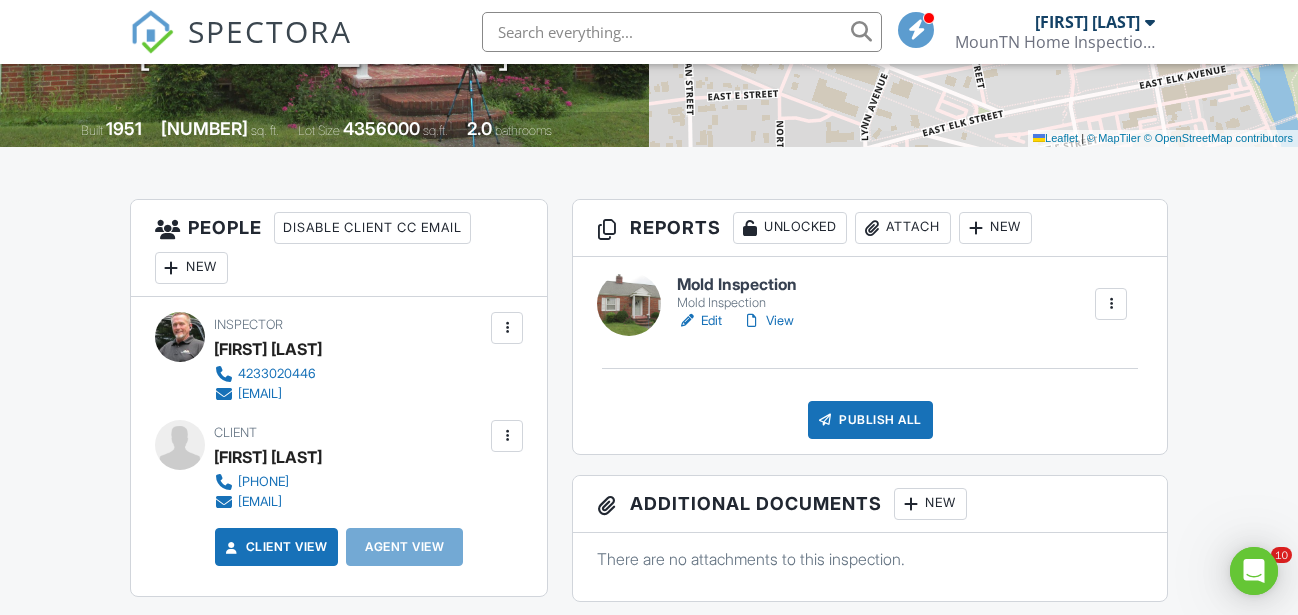 click on "Edit" at bounding box center (699, 321) 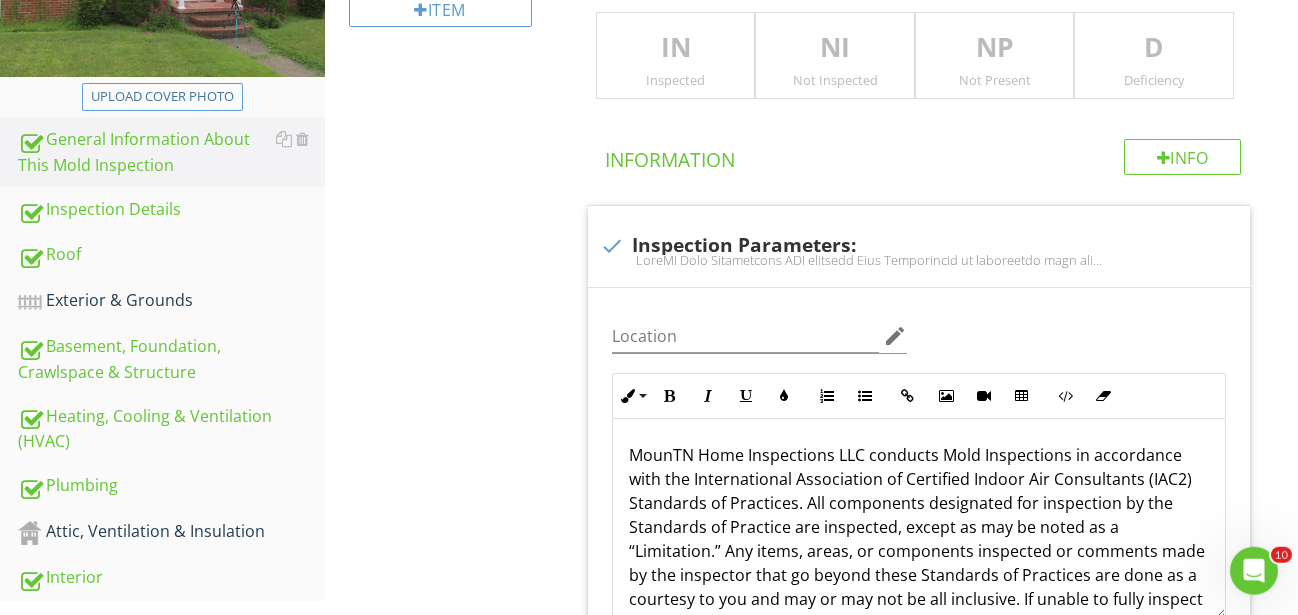 scroll, scrollTop: 612, scrollLeft: 0, axis: vertical 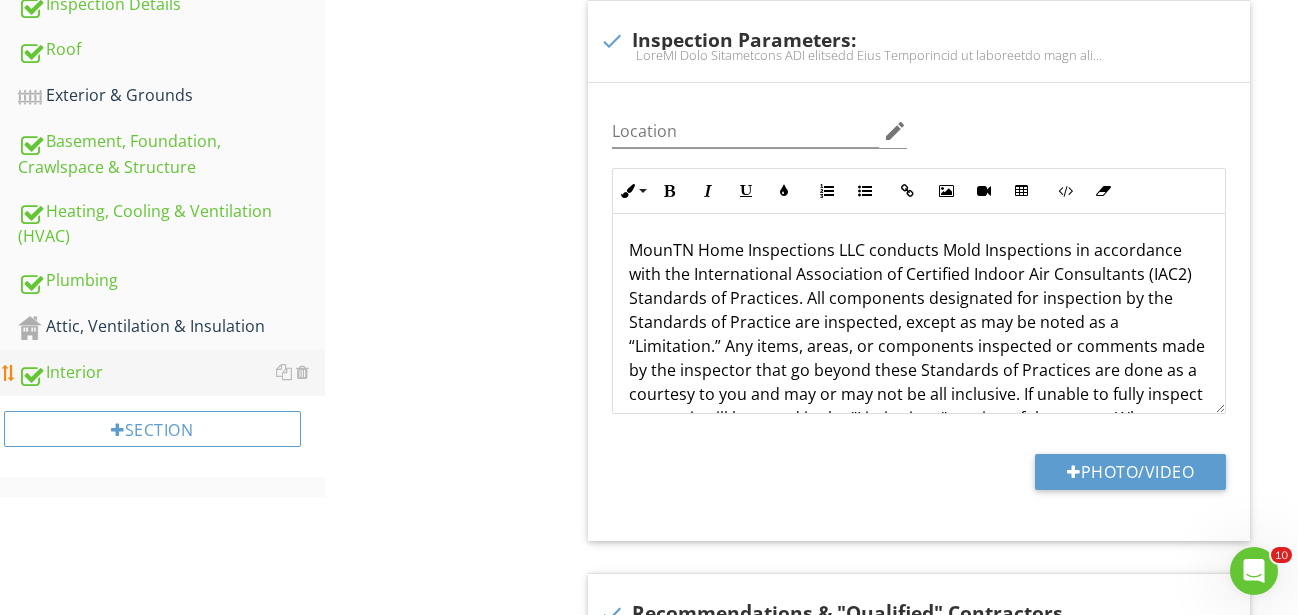 click on "Interior" at bounding box center [171, 373] 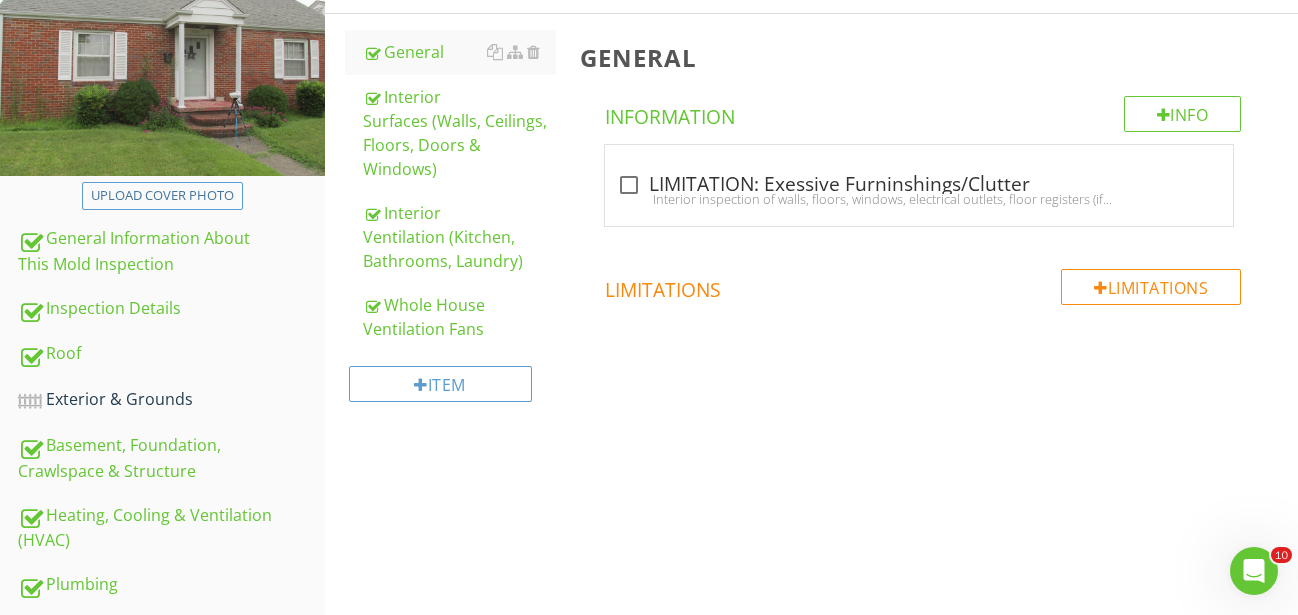 scroll, scrollTop: 86, scrollLeft: 0, axis: vertical 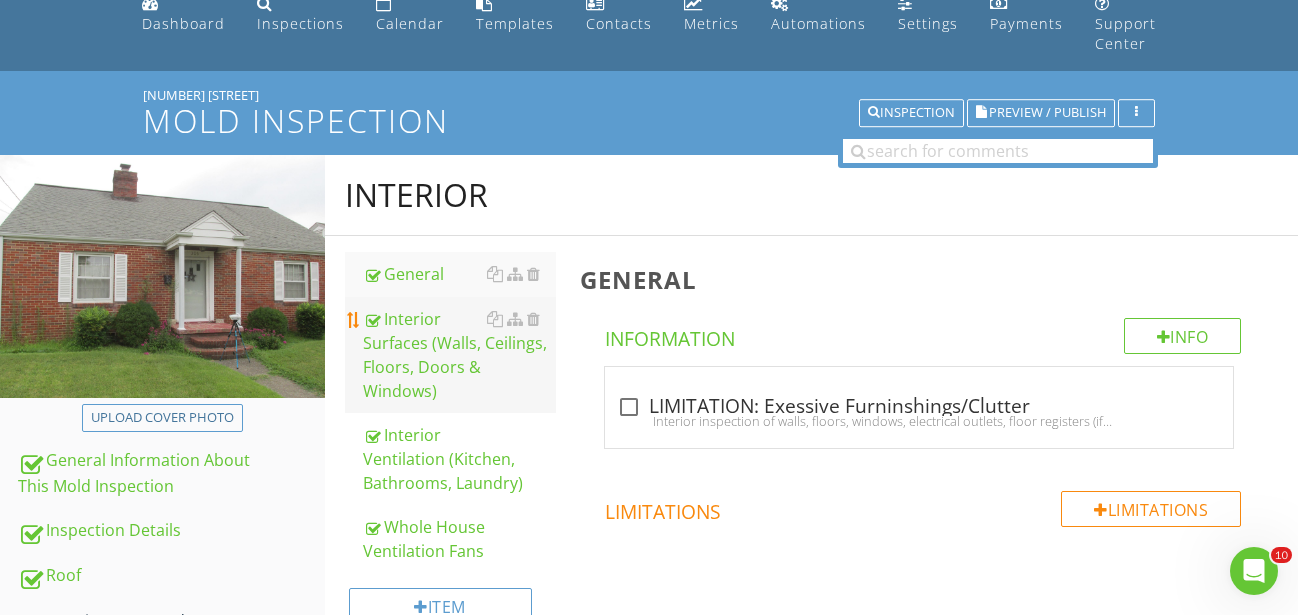 click on "Interior Surfaces (Walls, Ceilings, Floors, Doors & Windows)" at bounding box center (459, 355) 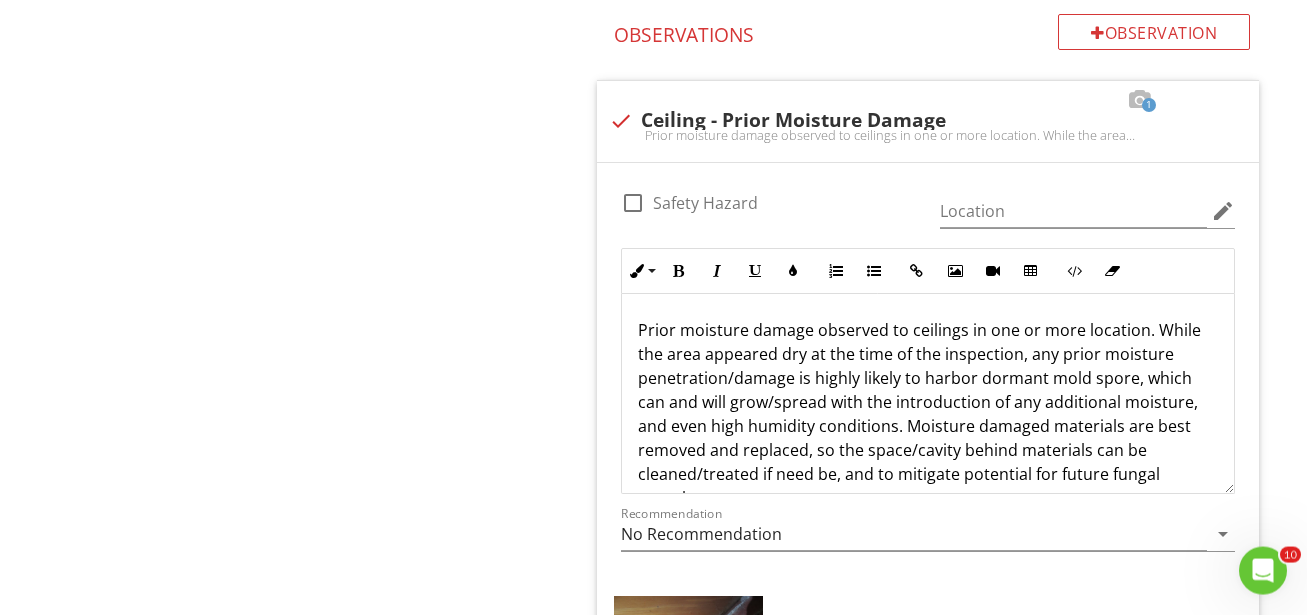 scroll, scrollTop: 1208, scrollLeft: 0, axis: vertical 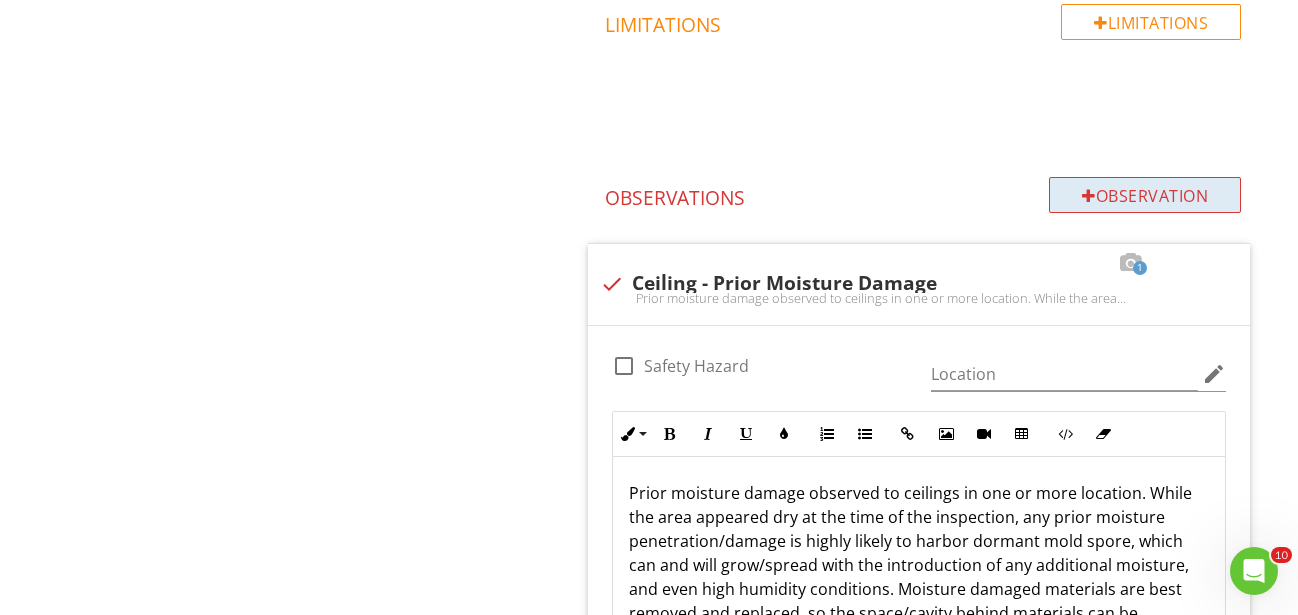 click on "Observation" at bounding box center (1145, 195) 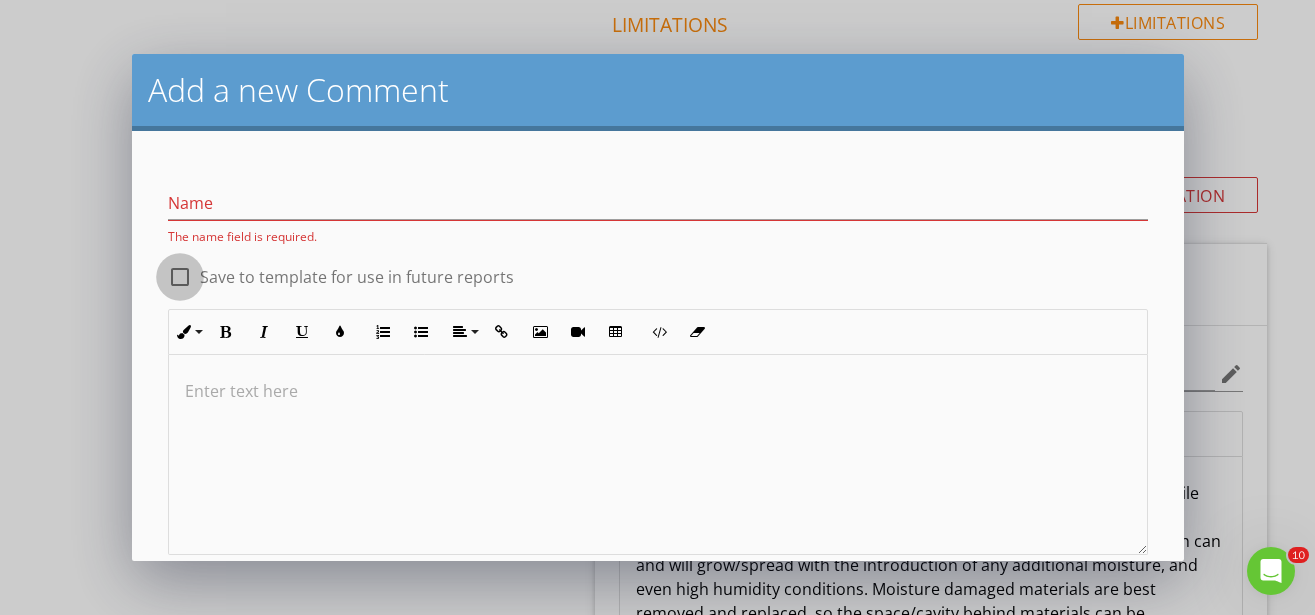 click at bounding box center (180, 277) 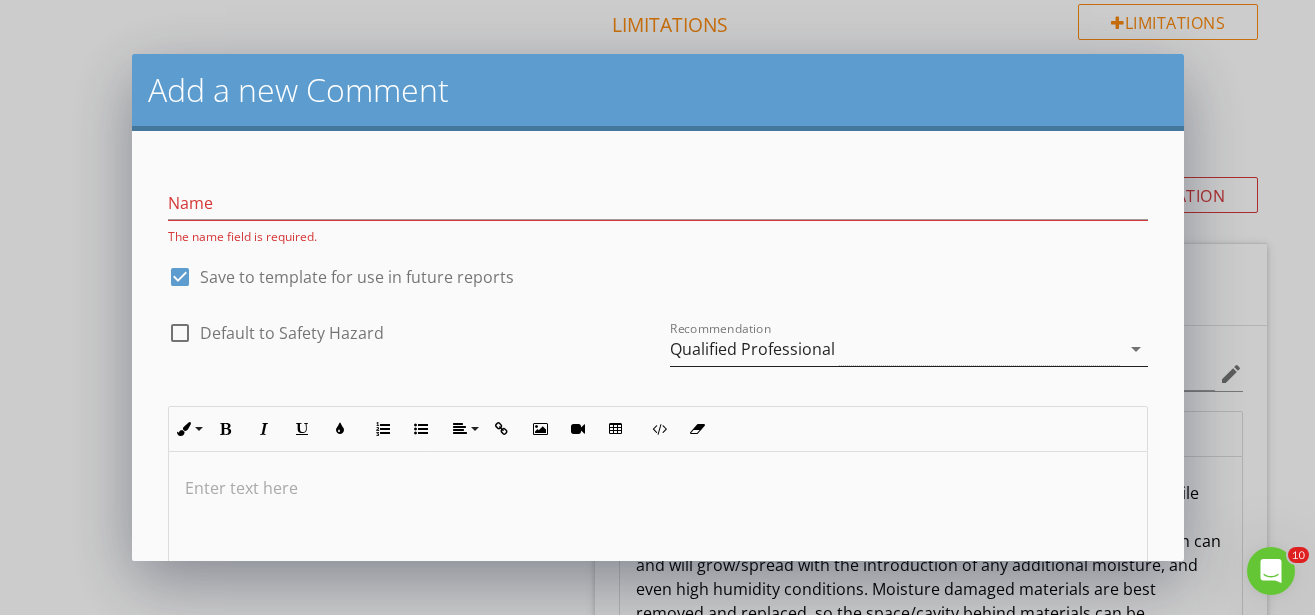 click on "Qualified Professional" at bounding box center (752, 349) 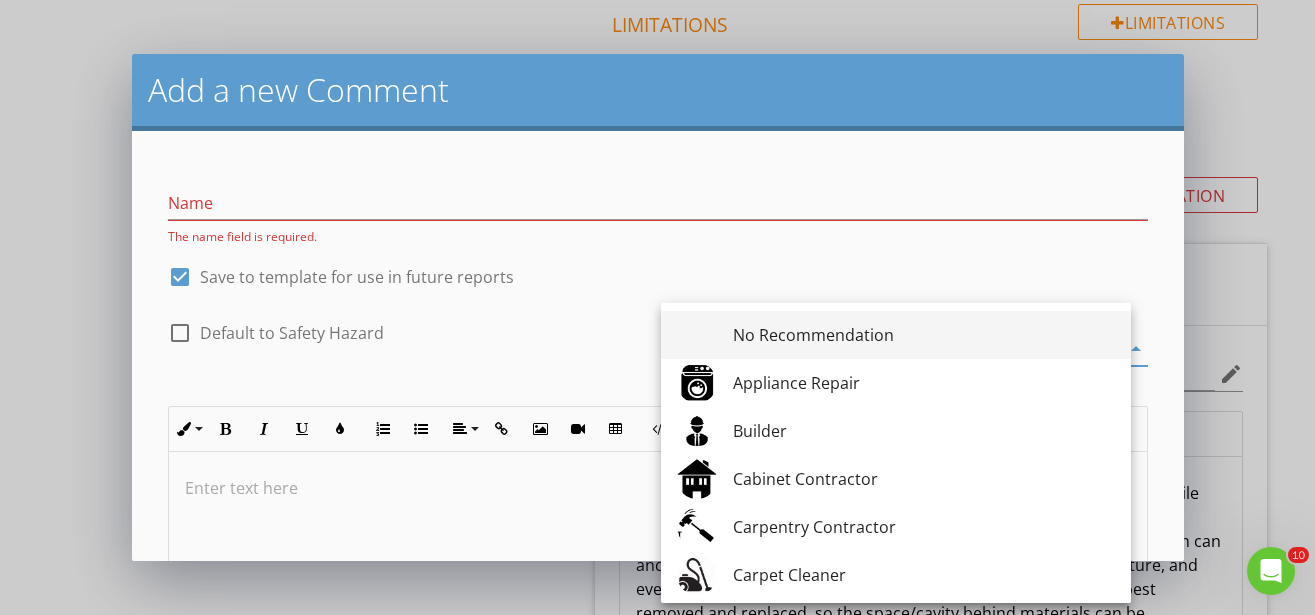 click on "No Recommendation" at bounding box center [896, 335] 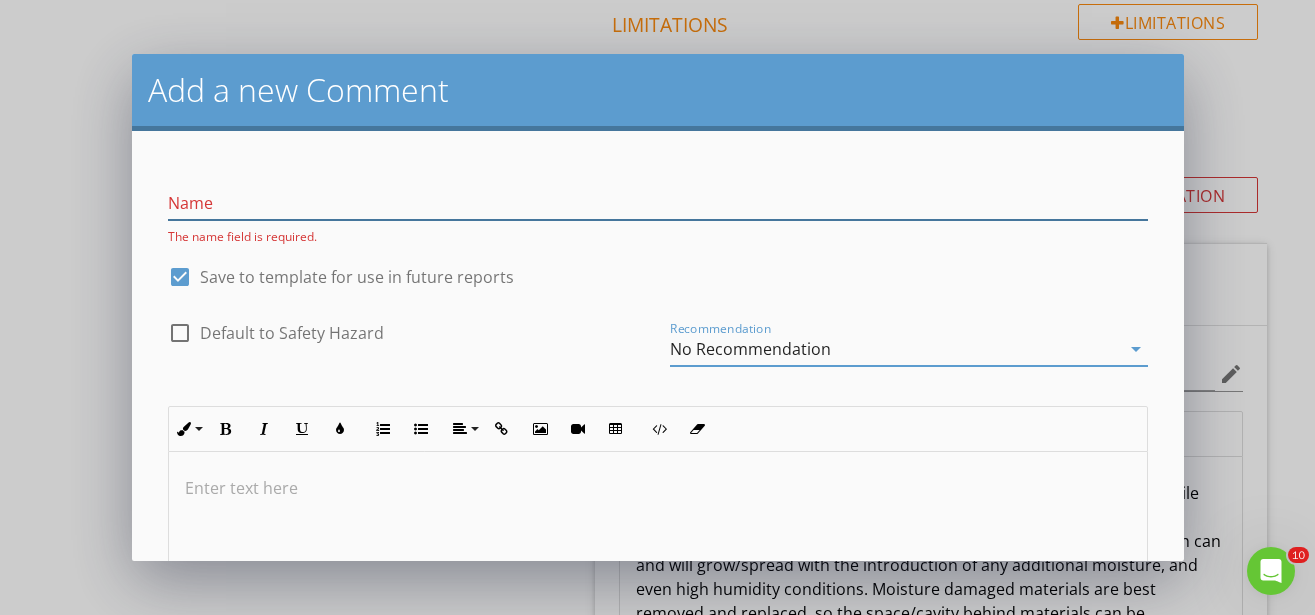 click at bounding box center [658, 203] 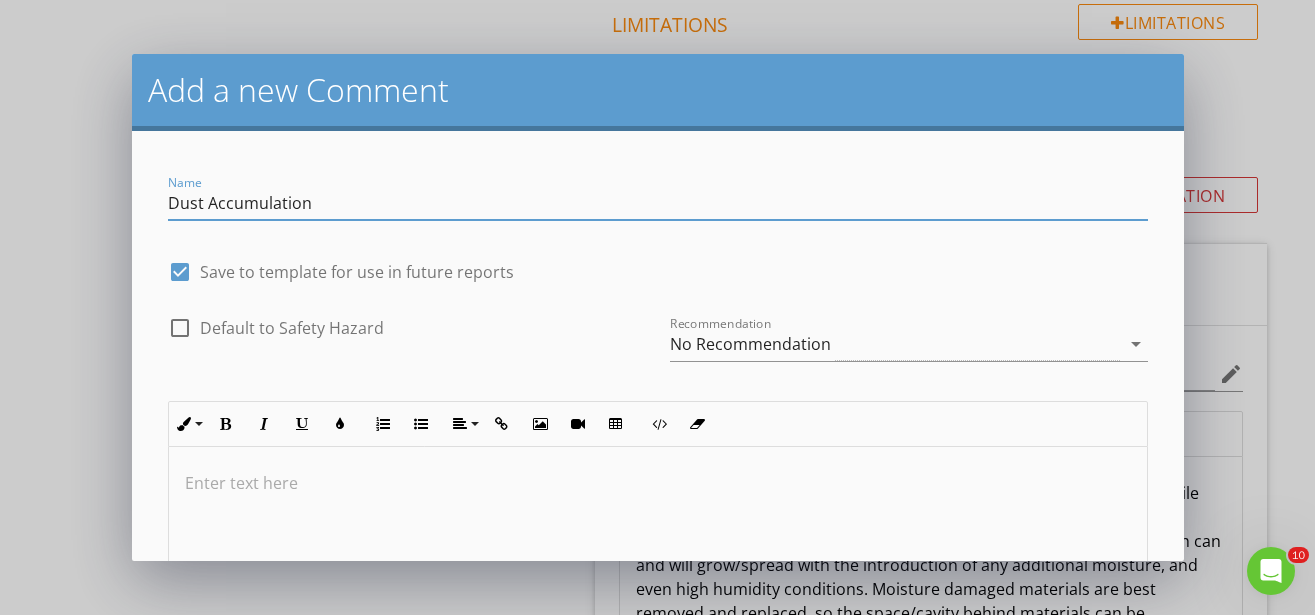 type on "Dust Accumulation" 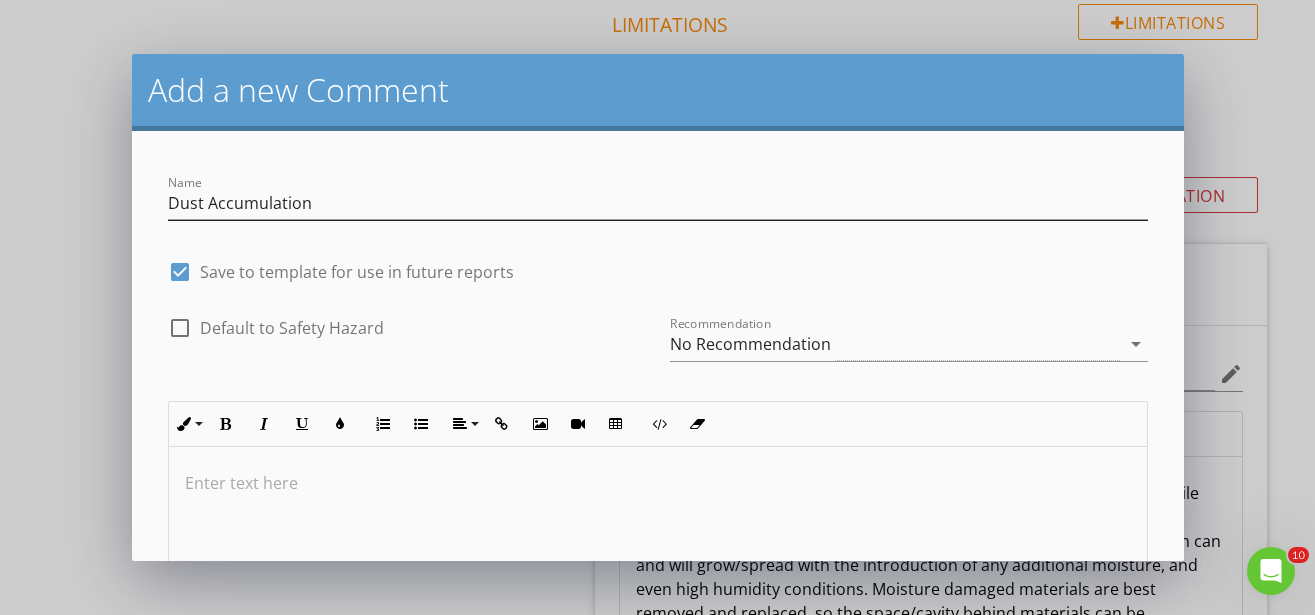 type 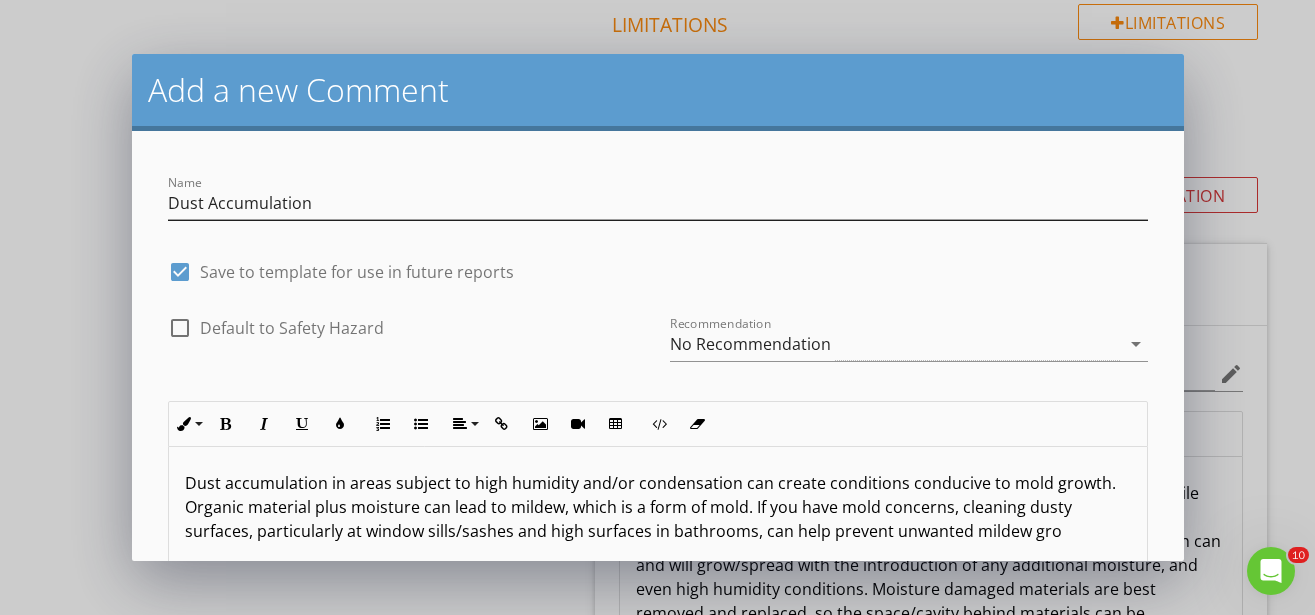 scroll, scrollTop: 5, scrollLeft: 0, axis: vertical 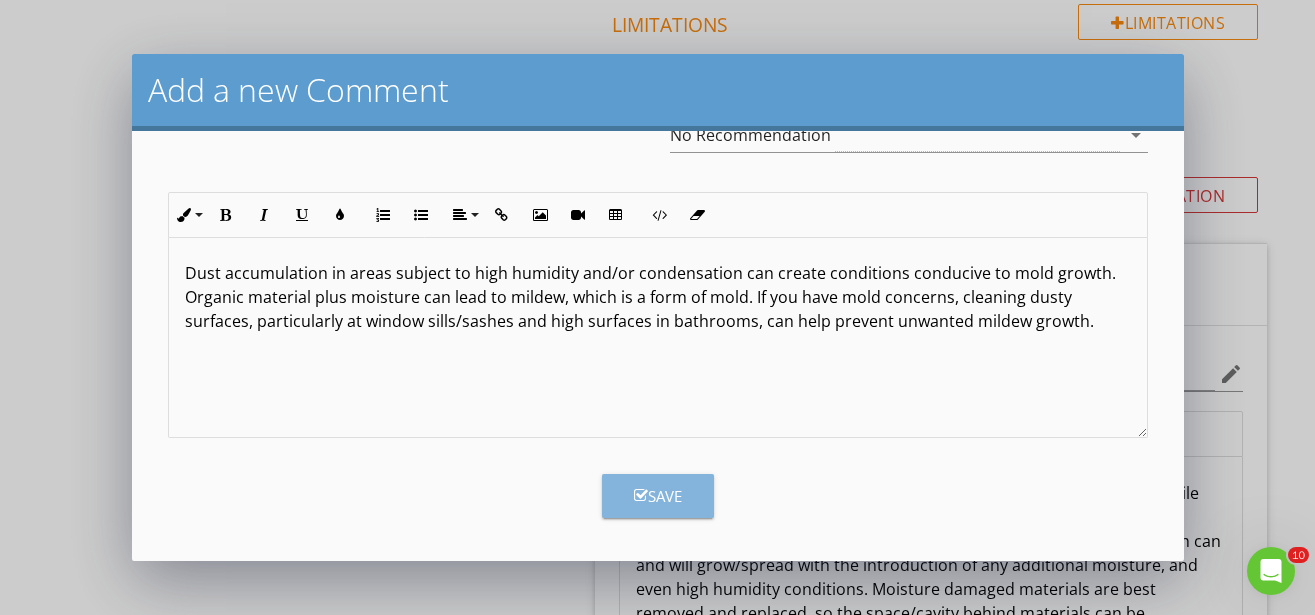 click on "Save" at bounding box center (658, 496) 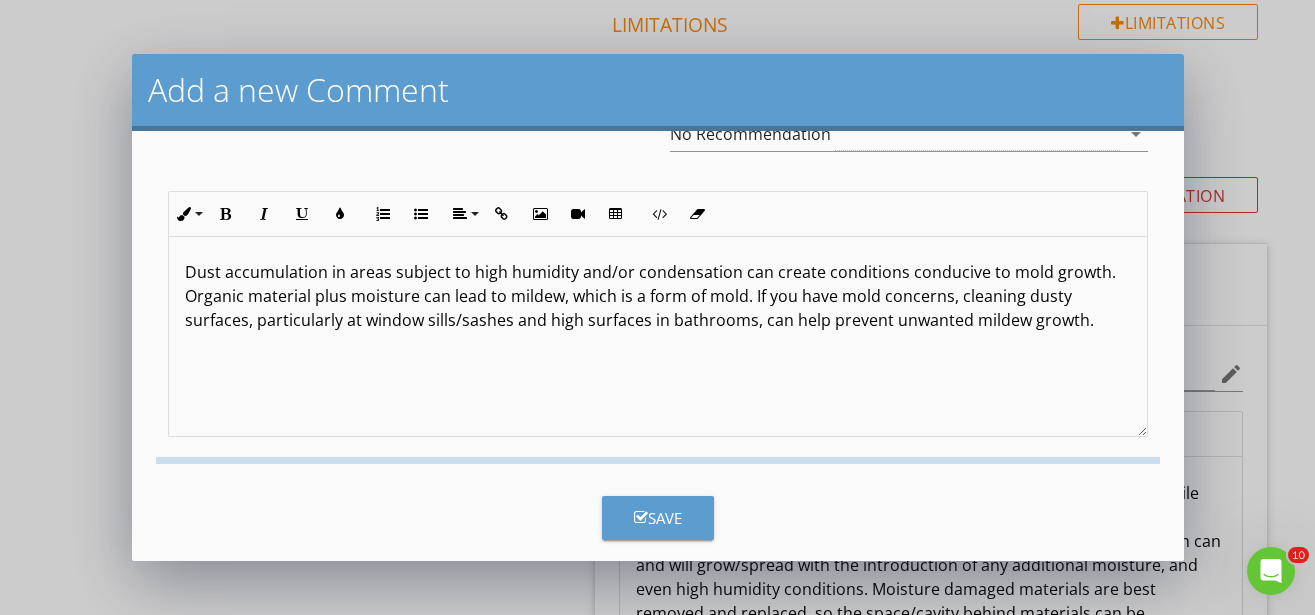 checkbox on "false" 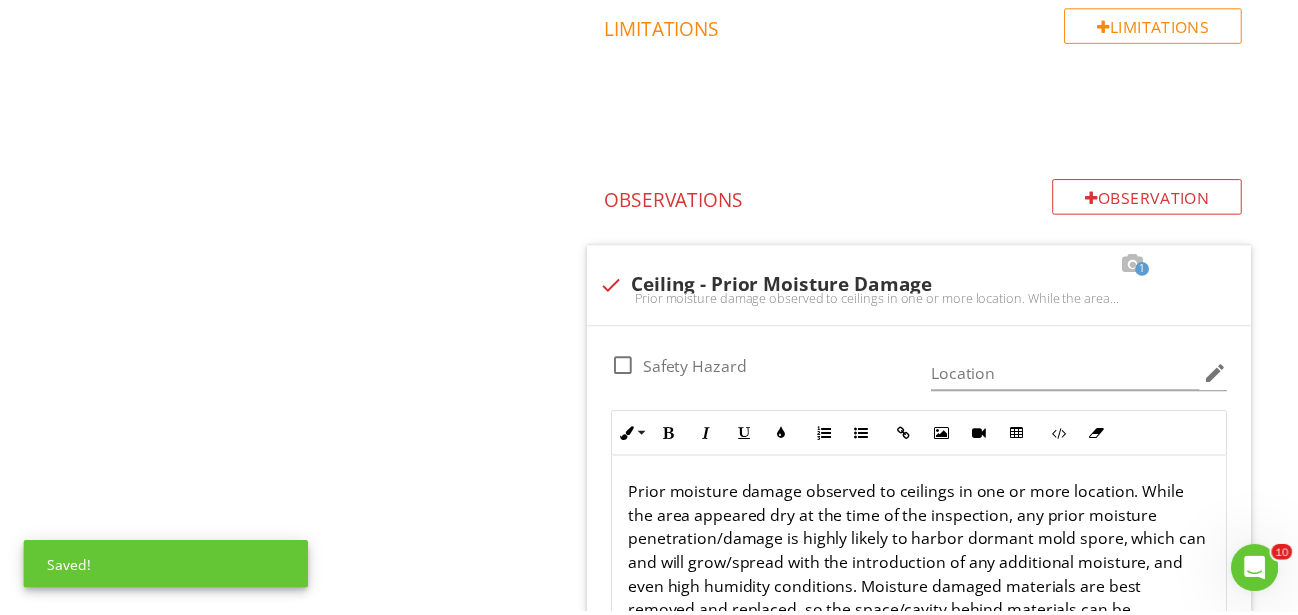 scroll, scrollTop: 11, scrollLeft: 0, axis: vertical 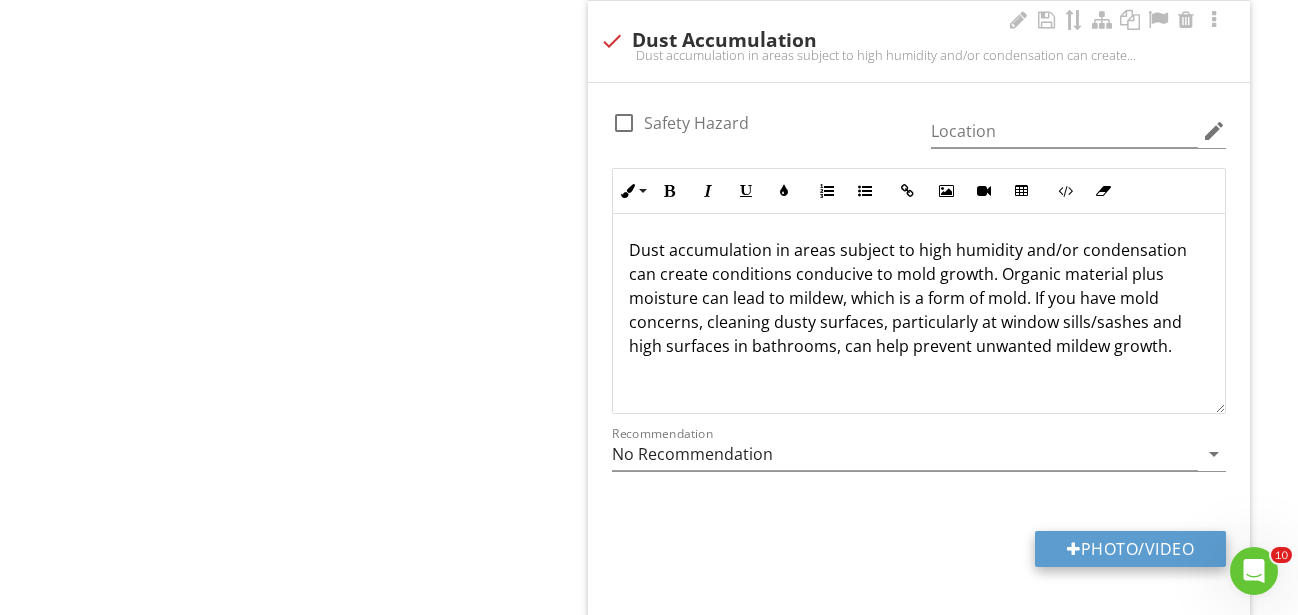 click on "Photo/Video" at bounding box center [1130, 549] 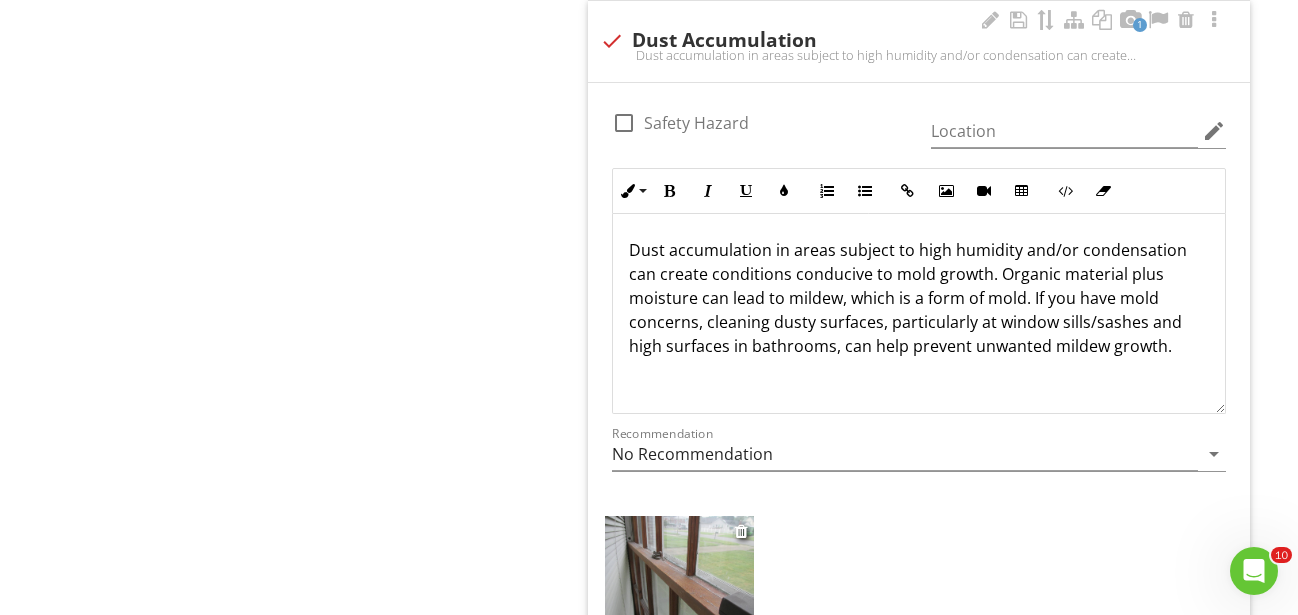 click at bounding box center [680, 572] 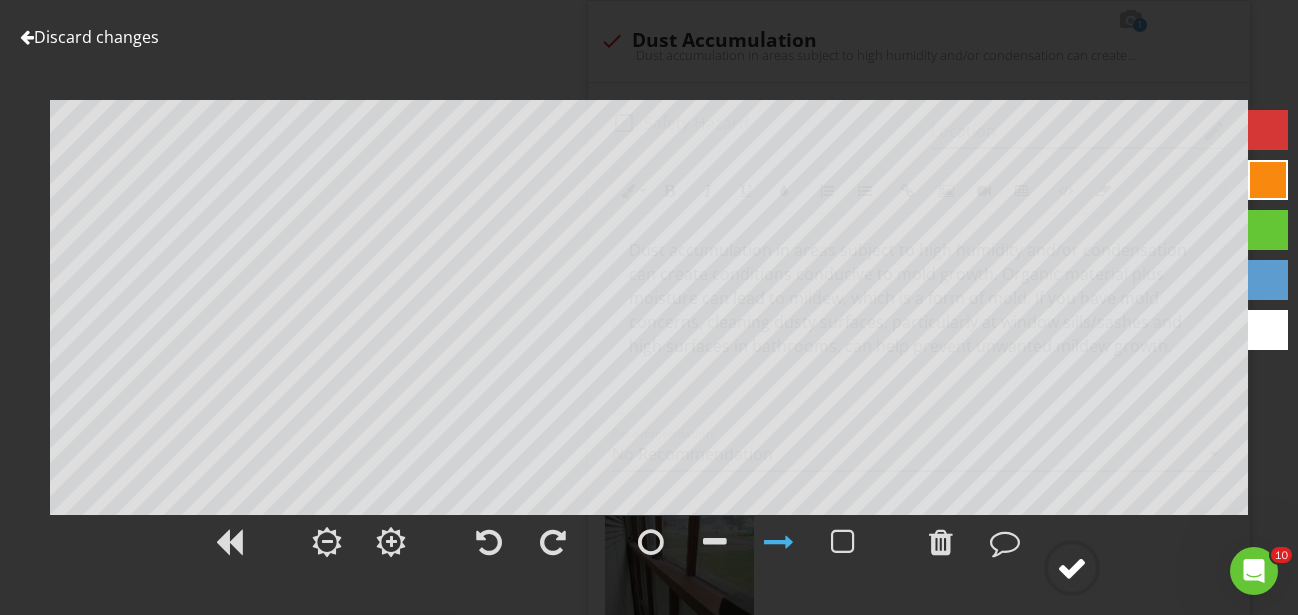click at bounding box center [1072, 568] 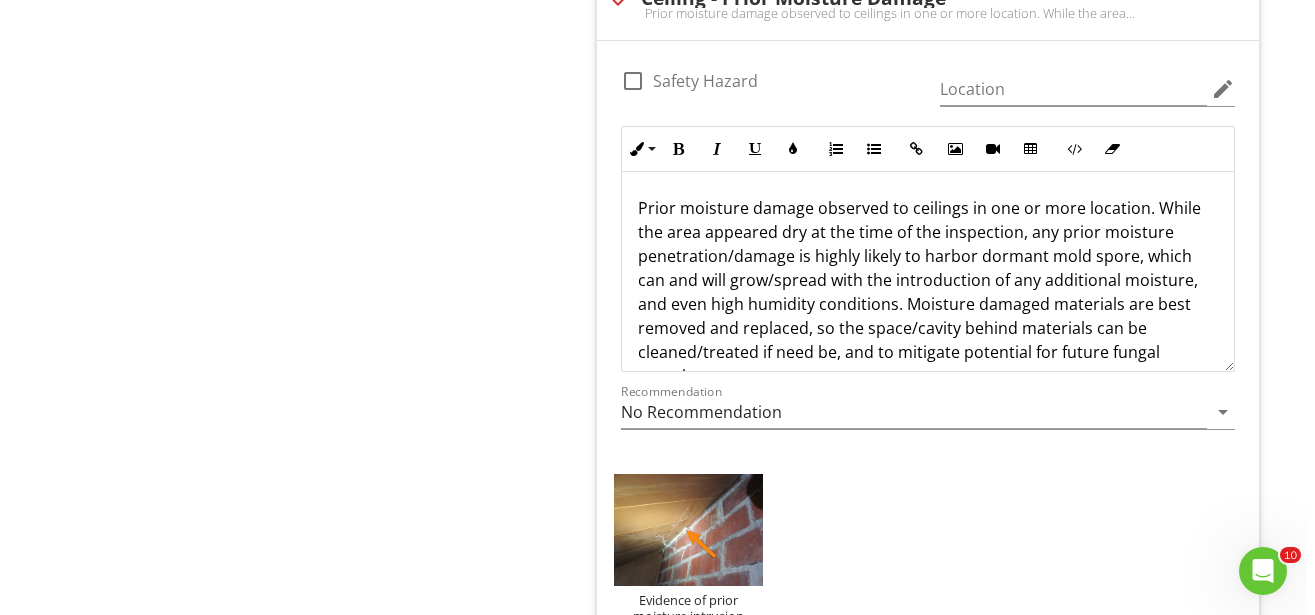scroll, scrollTop: 1187, scrollLeft: 0, axis: vertical 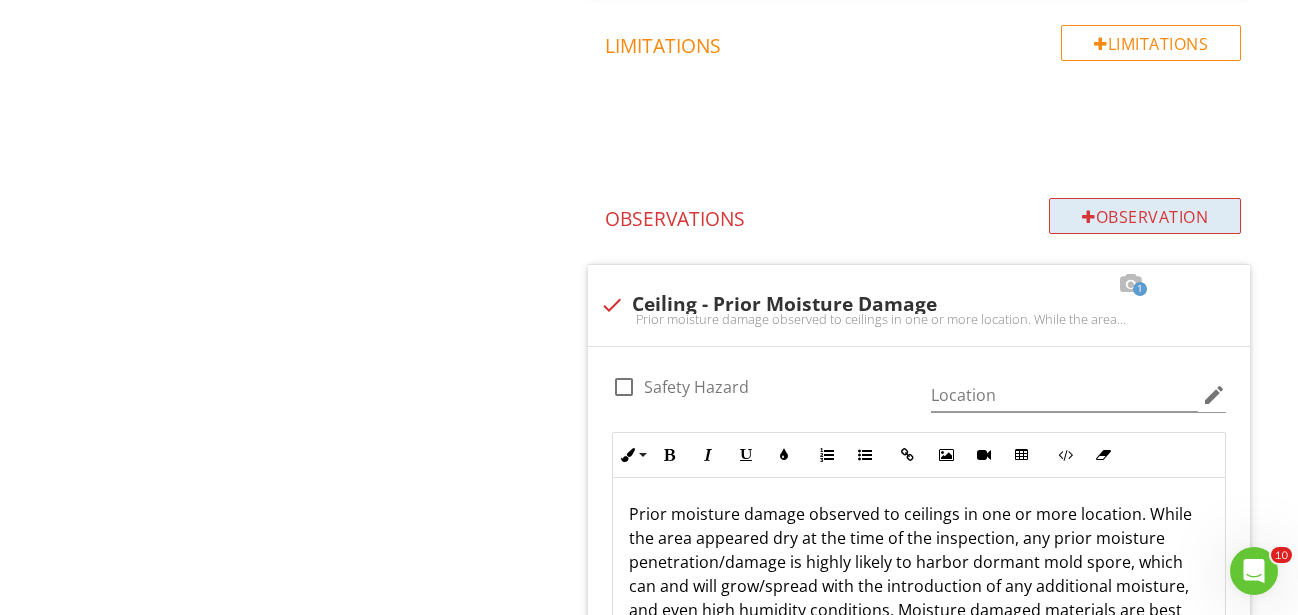 click on "Observation" at bounding box center [1145, 216] 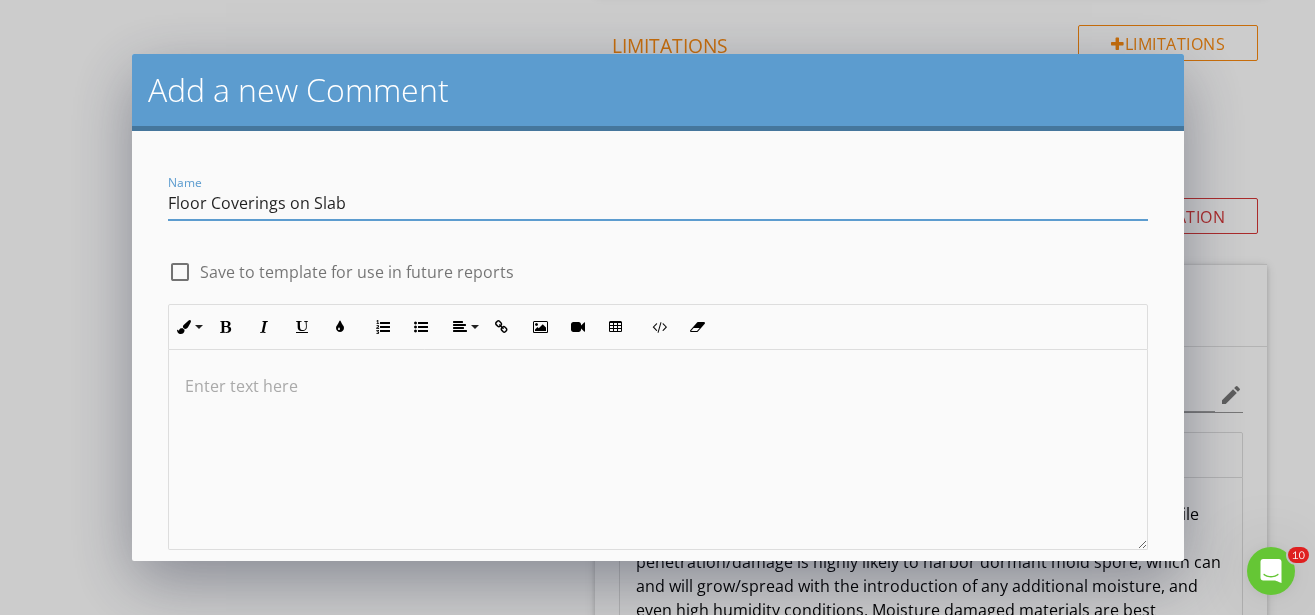 type on "Floor Coverings on Slab" 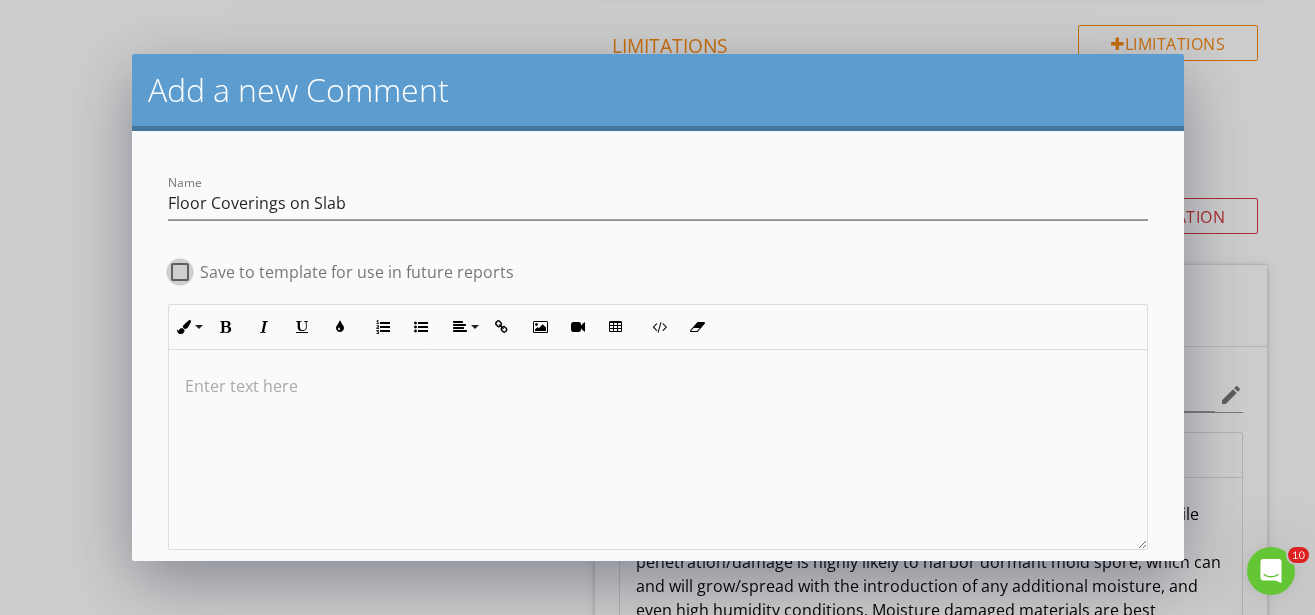 click at bounding box center (180, 280) 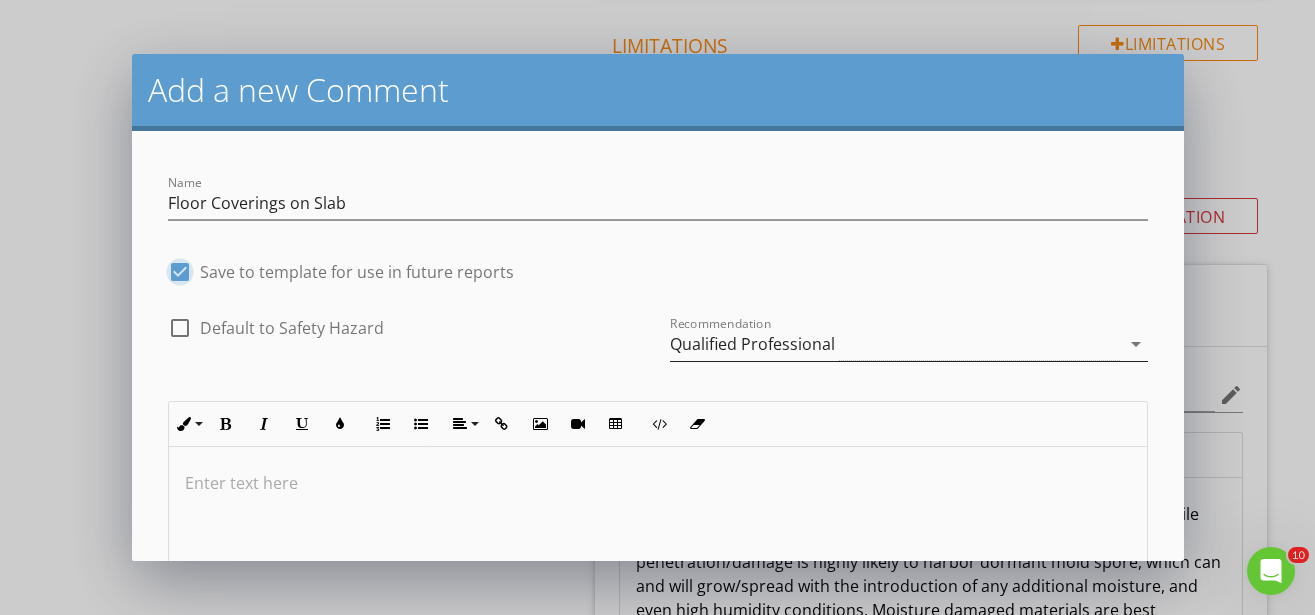 click on "Qualified Professional" at bounding box center [752, 344] 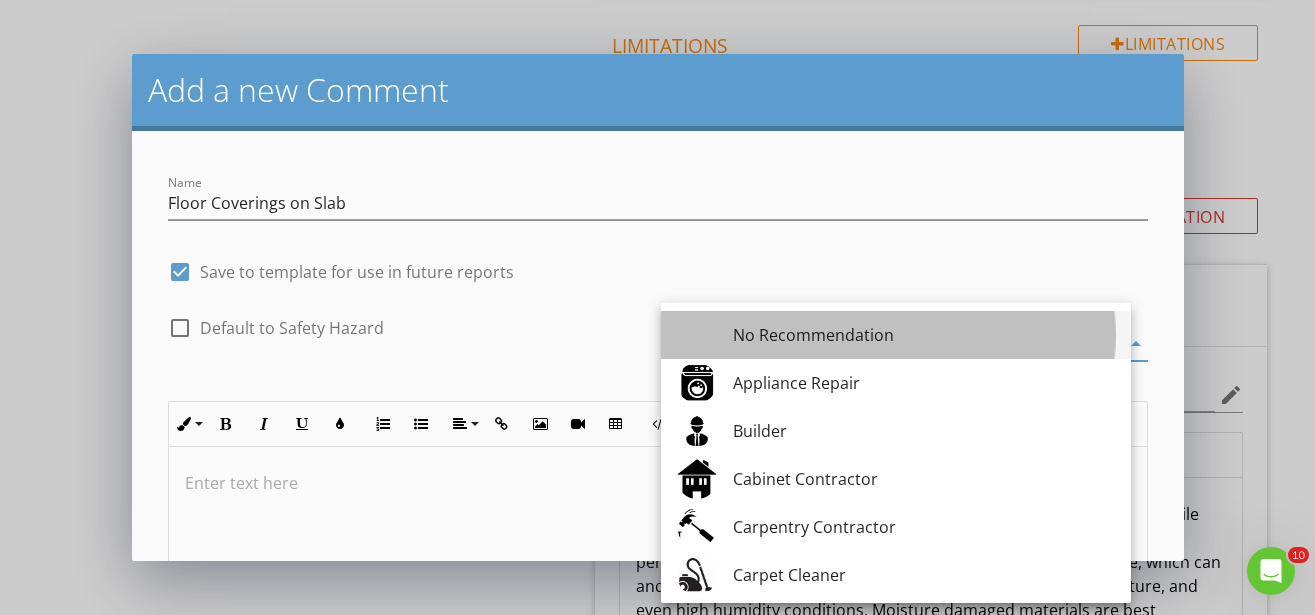 click at bounding box center [705, 335] 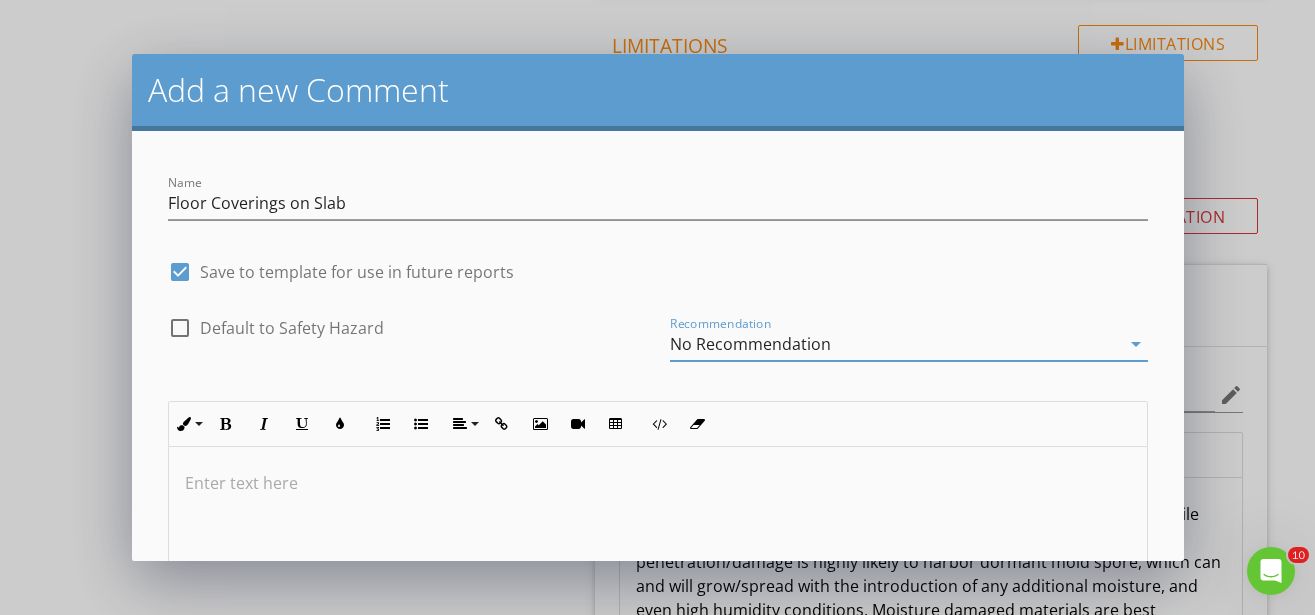 click at bounding box center (658, 547) 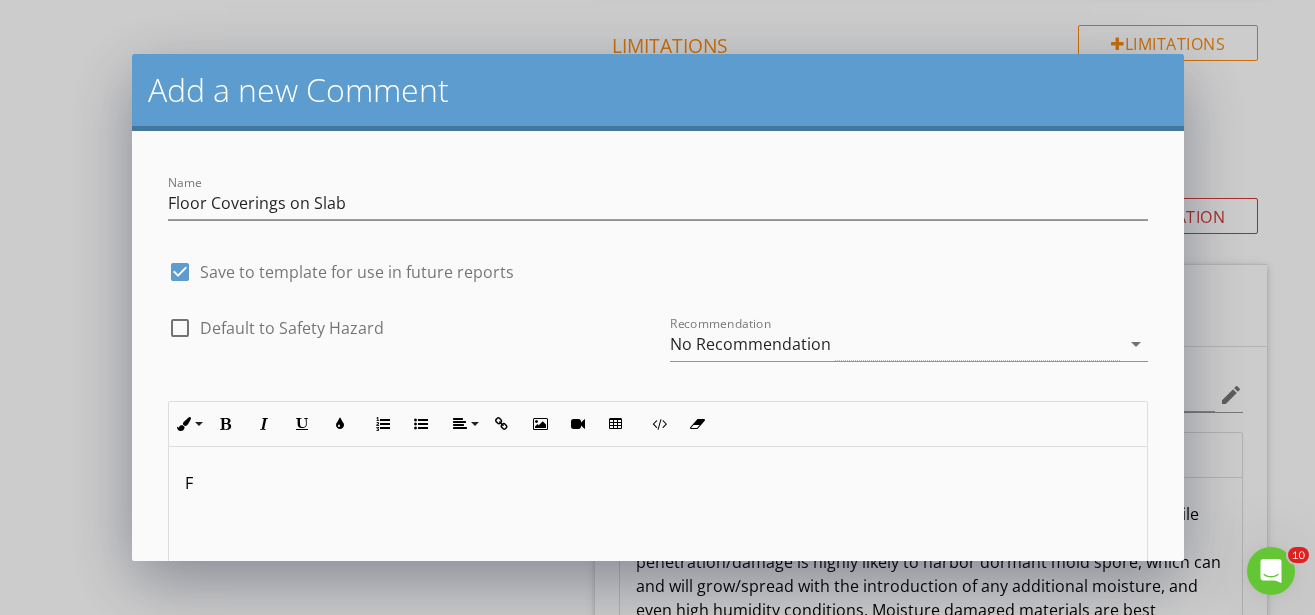 type 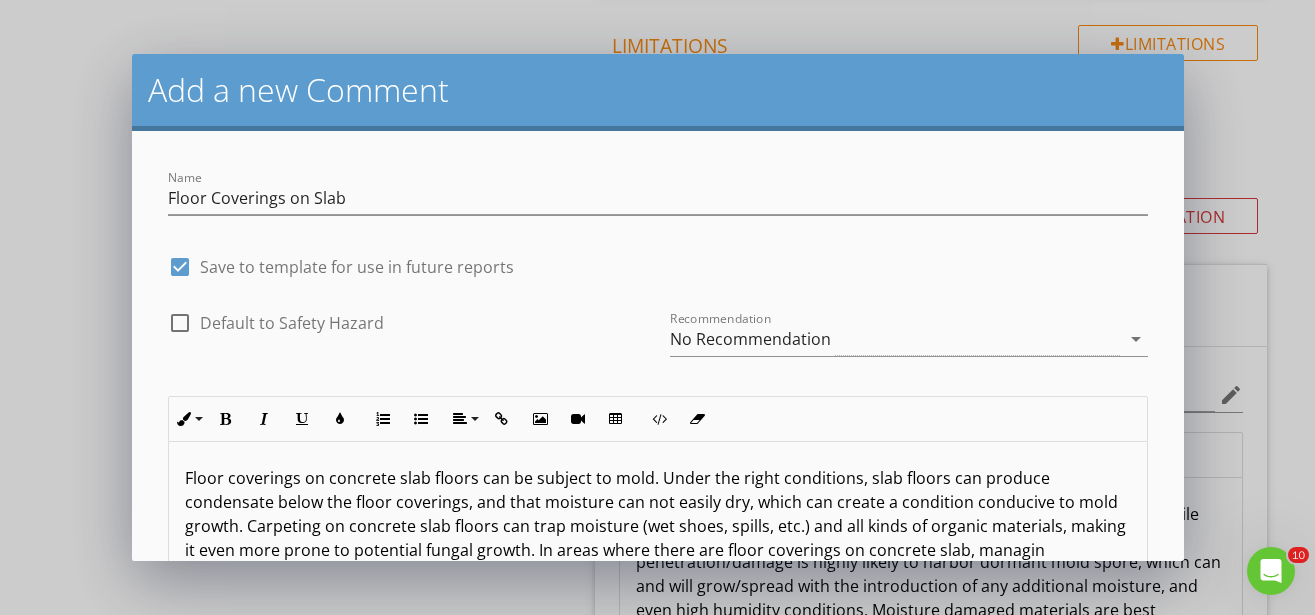 scroll, scrollTop: 29, scrollLeft: 0, axis: vertical 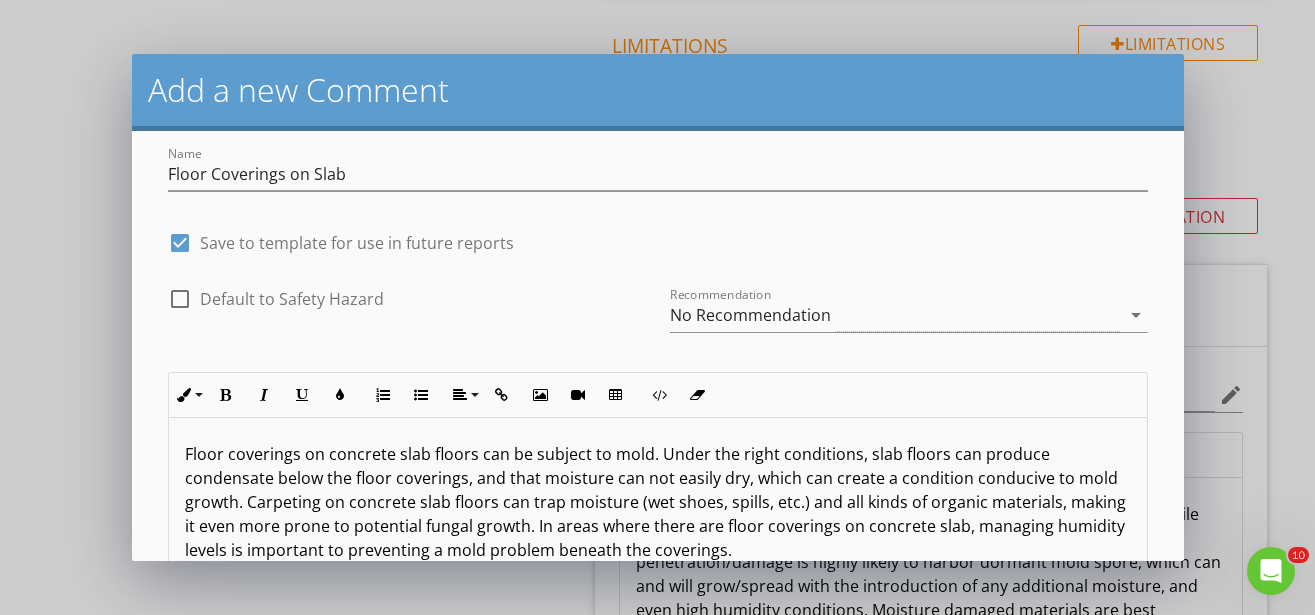 click on "Floor coverings on concrete slab floors can be subject to mold. Under the right conditions, slab floors can produce condensate below the floor coverings, and that moisture can not easily dry, which can create a condition conducive to mold growth. Carpeting on concrete slab floors can trap moisture (wet shoes, spills, etc.) and all kinds of organic materials, making it even more prone to potential fungal growth. In areas where there are floor coverings on concrete slab, managing humidity levels is important to preventing a mold problem beneath the coverings." at bounding box center [658, 502] 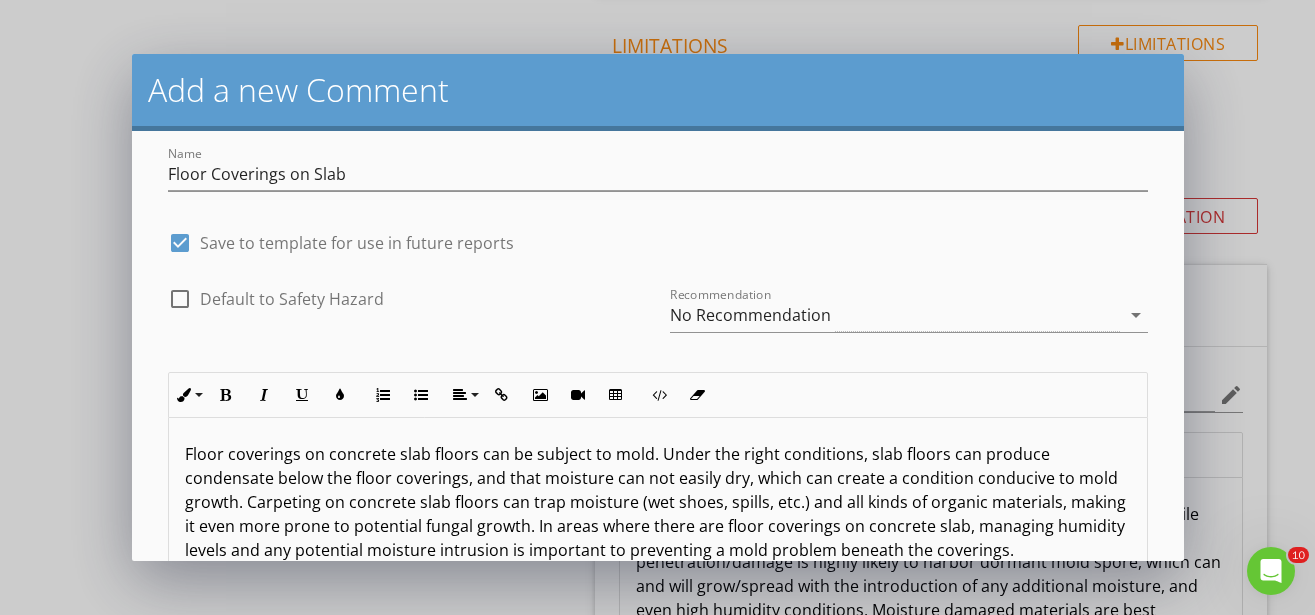 scroll, scrollTop: 1, scrollLeft: 0, axis: vertical 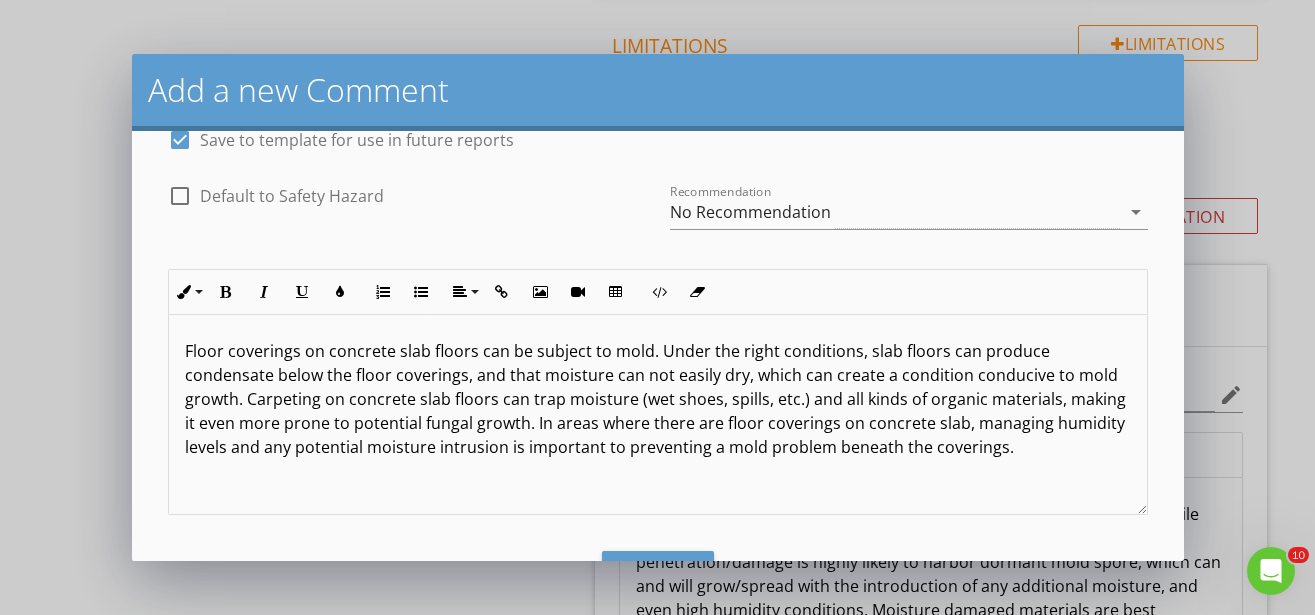 click on "Floor coverings on concrete slab floors can be subject to mold. Under the right conditions, slab floors can produce condensate below the floor coverings, and that moisture can not easily dry, which can create a condition conducive to mold growth. Carpeting on concrete slab floors can trap moisture (wet shoes, spills, etc.) and all kinds of organic materials, making it even more prone to potential fungal growth. In areas where there are floor coverings on concrete slab, managing humidity levels and any potential moisture intrusion is important to preventing a mold problem beneath the coverings." at bounding box center [658, 399] 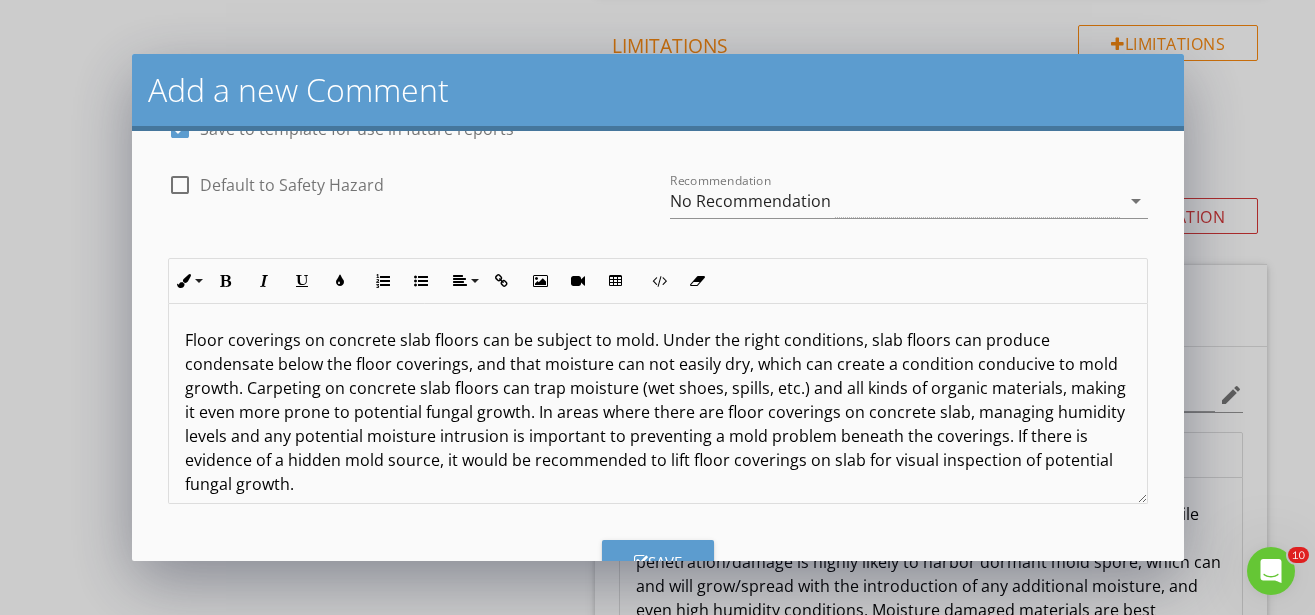 scroll, scrollTop: 210, scrollLeft: 0, axis: vertical 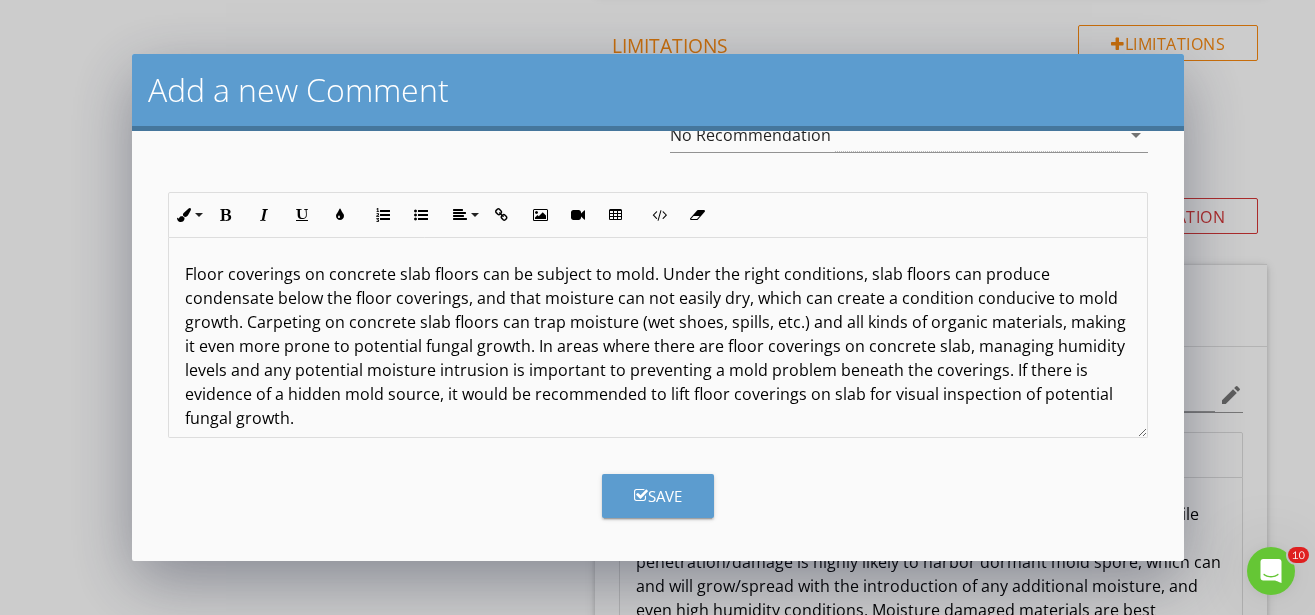 click on "Floor coverings on concrete slab floors can be subject to mold. Under the right conditions, slab floors can produce condensate below the floor coverings, and that moisture can not easily dry, which can create a condition conducive to mold growth. Carpeting on concrete slab floors can trap moisture (wet shoes, spills, etc.) and all kinds of organic materials, making it even more prone to potential fungal growth. In areas where there are floor coverings on concrete slab, managing humidity levels and any potential moisture intrusion is important to preventing a mold problem beneath the coverings. If there is evidence of a hidden mold source, it would be recommended to lift floor coverings on slab for visual inspection of potential fungal growth." at bounding box center (658, 346) 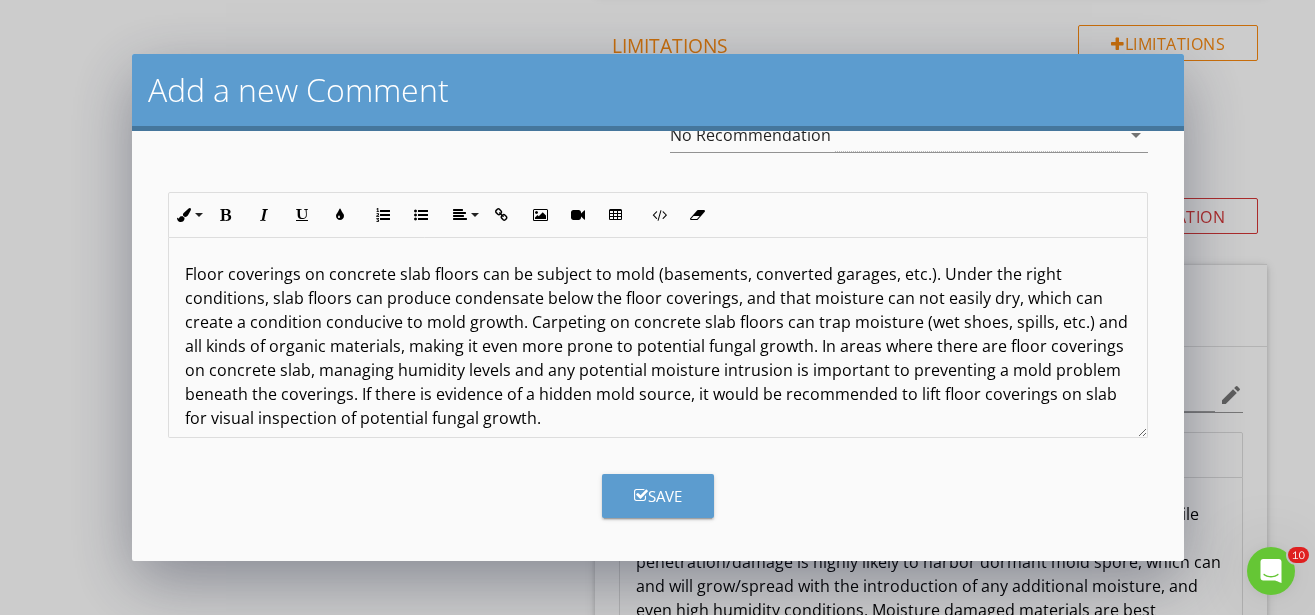 click on "Floor coverings on concrete slab floors can be subject to mold (basements, converted garages, etc.). Under the right conditions, slab floors can produce condensate below the floor coverings, and that moisture can not easily dry, which can create a condition conducive to mold growth. Carpeting on concrete slab floors can trap moisture (wet shoes, spills, etc.) and all kinds of organic materials, making it even more prone to potential fungal growth. In areas where there are floor coverings on concrete slab, managing humidity levels and any potential moisture intrusion is important to preventing a mold problem beneath the coverings. If there is evidence of a hidden mold source, it would be recommended to lift floor coverings on slab for visual inspection of potential fungal growth." at bounding box center (658, 346) 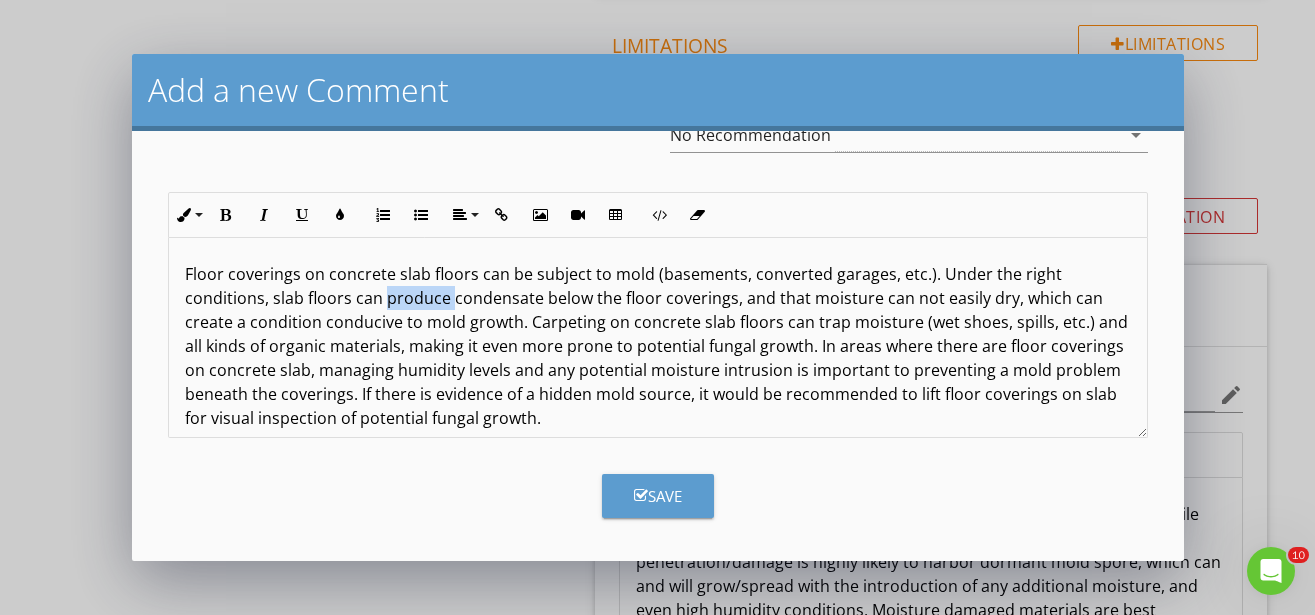 click on "Floor coverings on concrete slab floors can be subject to mold (basements, converted garages, etc.). Under the right conditions, slab floors can produce condensate below the floor coverings, and that moisture can not easily dry, which can create a condition conducive to mold growth. Carpeting on concrete slab floors can trap moisture (wet shoes, spills, etc.) and all kinds of organic materials, making it even more prone to potential fungal growth. In areas where there are floor coverings on concrete slab, managing humidity levels and any potential moisture intrusion is important to preventing a mold problem beneath the coverings. If there is evidence of a hidden mold source, it would be recommended to lift floor coverings on slab for visual inspection of potential fungal growth." at bounding box center (658, 346) 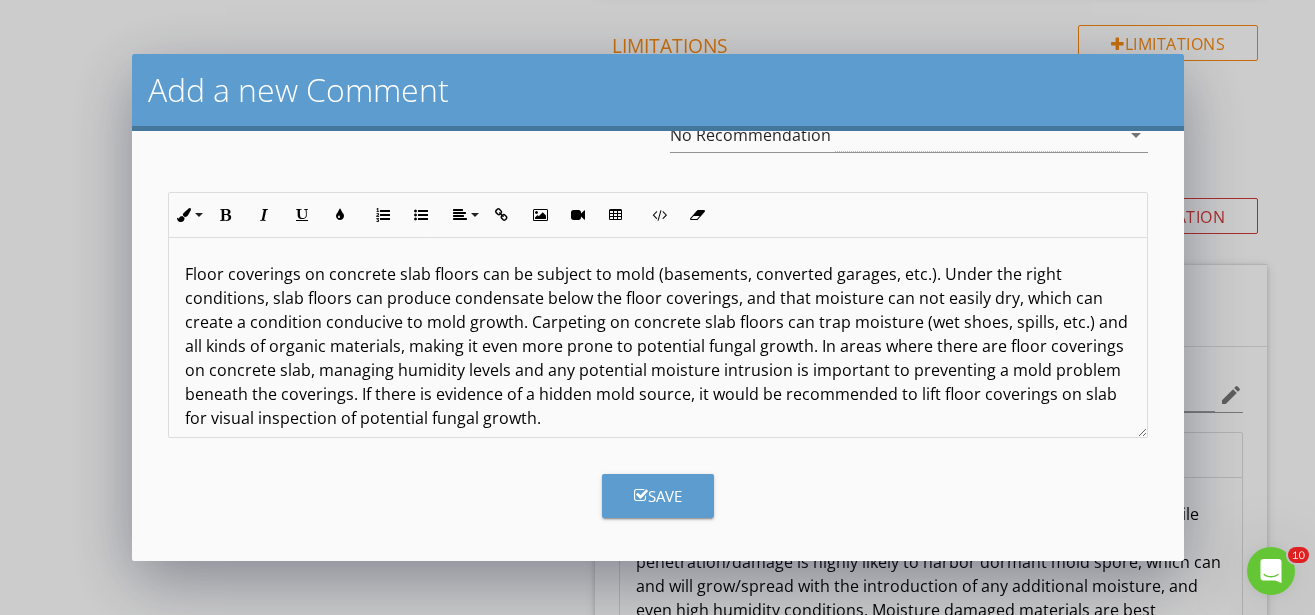 click on "Floor coverings on concrete slab floors can be subject to mold (basements, converted garages, etc.). Under the right conditions, slab floors can produce condensate below the floor coverings, and that moisture can not easily dry, which can create a condition conducive to mold growth. Carpeting on concrete slab floors can trap moisture (wet shoes, spills, etc.) and all kinds of organic materials, making it even more prone to potential fungal growth. In areas where there are floor coverings on concrete slab, managing humidity levels and any potential moisture intrusion is important to preventing a mold problem beneath the coverings. If there is evidence of a hidden mold source, it would be recommended to lift floor coverings on slab for visual inspection of potential fungal growth." at bounding box center (658, 346) 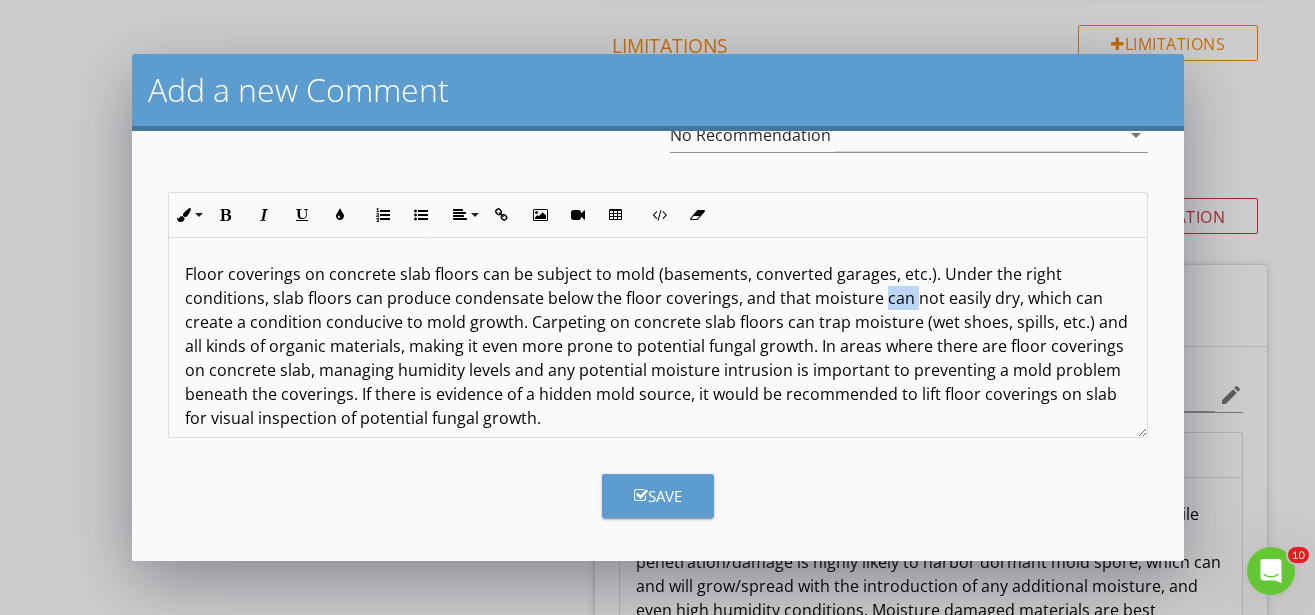 click on "Floor coverings on concrete slab floors can be subject to mold (basements, converted garages, etc.). Under the right conditions, slab floors can produce condensate below the floor coverings, and that moisture can not easily dry, which can create a condition conducive to mold growth. Carpeting on concrete slab floors can trap moisture (wet shoes, spills, etc.) and all kinds of organic materials, making it even more prone to potential fungal growth. In areas where there are floor coverings on concrete slab, managing humidity levels and any potential moisture intrusion is important to preventing a mold problem beneath the coverings. If there is evidence of a hidden mold source, it would be recommended to lift floor coverings on slab for visual inspection of potential fungal growth." at bounding box center [658, 346] 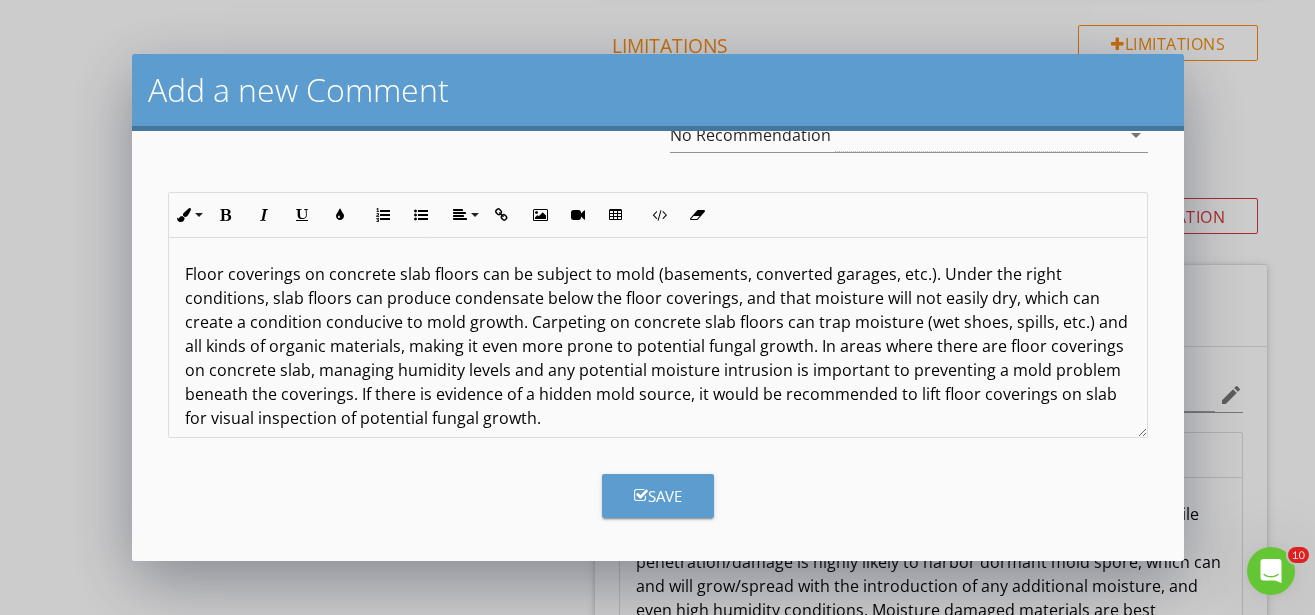 click on "Floor coverings on concrete slab floors can be subject to mold (basements, converted garages, etc.). Under the right conditions, slab floors can produce condensate below the floor coverings, and that moisture will not easily dry, which can create a condition conducive to mold growth. Carpeting on concrete slab floors can trap moisture (wet shoes, spills, etc.) and all kinds of organic materials, making it even more prone to potential fungal growth. In areas where there are floor coverings on concrete slab, managing humidity levels and any potential moisture intrusion is important to preventing a mold problem beneath the coverings. If there is evidence of a hidden mold source, it would be recommended to lift floor coverings on slab for visual inspection of potential fungal growth." at bounding box center (658, 346) 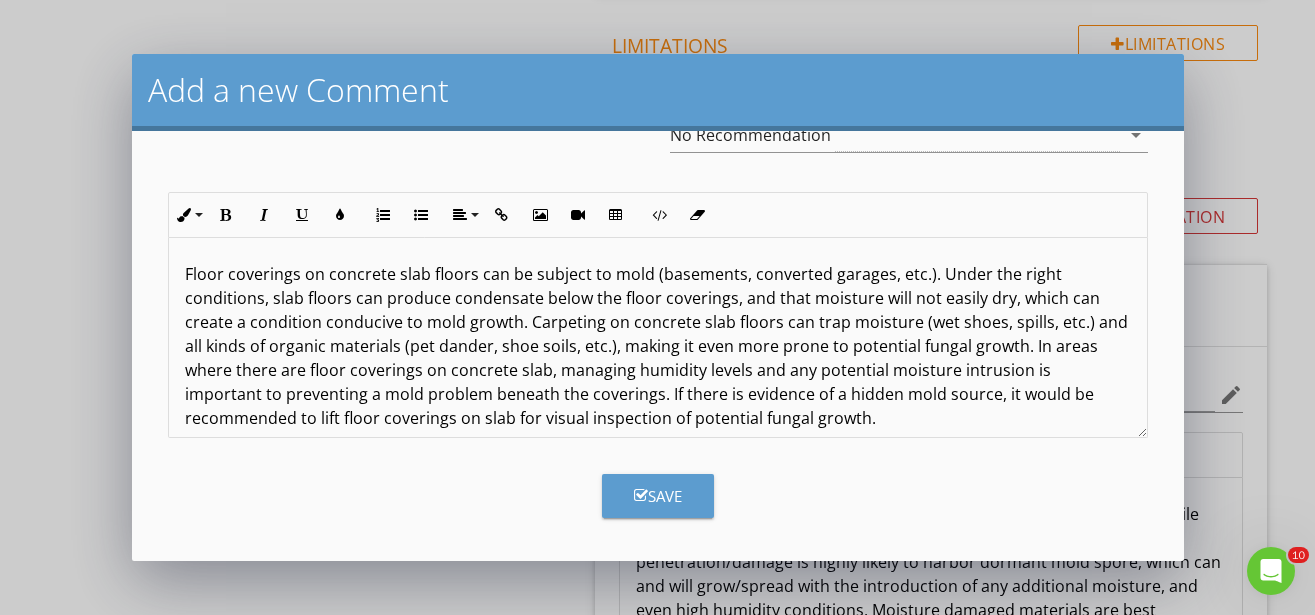 click on "Floor coverings on concrete slab floors can be subject to mold (basements, converted garages, etc.). Under the right conditions, slab floors can produce condensate below the floor coverings, and that moisture will not easily dry, which can create a condition conducive to mold growth. Carpeting on concrete slab floors can trap moisture (wet shoes, spills, etc.) and all kinds of organic materials (pet dander, shoe soils, etc.), making it even more prone to potential fungal growth. In areas where there are floor coverings on concrete slab, managing humidity levels and any potential moisture intrusion is important to preventing a mold problem beneath the coverings. If there is evidence of a hidden mold source, it would be recommended to lift floor coverings on slab for visual inspection of potential fungal growth." at bounding box center (658, 346) 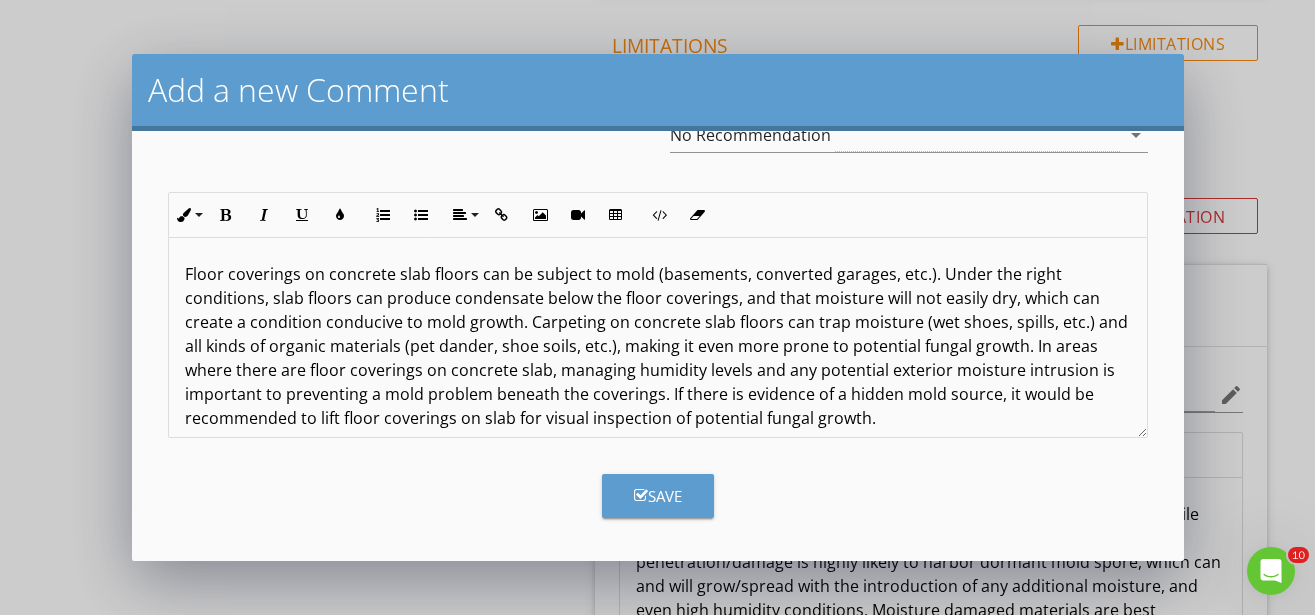 click on "Floor coverings on concrete slab floors can be subject to mold (basements, converted garages, etc.). Under the right conditions, slab floors can produce condensate below the floor coverings, and that moisture will not easily dry, which can create a condition conducive to mold growth. Carpeting on concrete slab floors can trap moisture (wet shoes, spills, etc.) and all kinds of organic materials (pet dander, shoe soils, etc.), making it even more prone to potential fungal growth. In areas where there are floor coverings on concrete slab, managing humidity levels and any potential exterior moisture intrusion is important to preventing a mold problem beneath the coverings. If there is evidence of a hidden mold source, it would be recommended to lift floor coverings on slab for visual inspection of potential fungal growth." at bounding box center (658, 346) 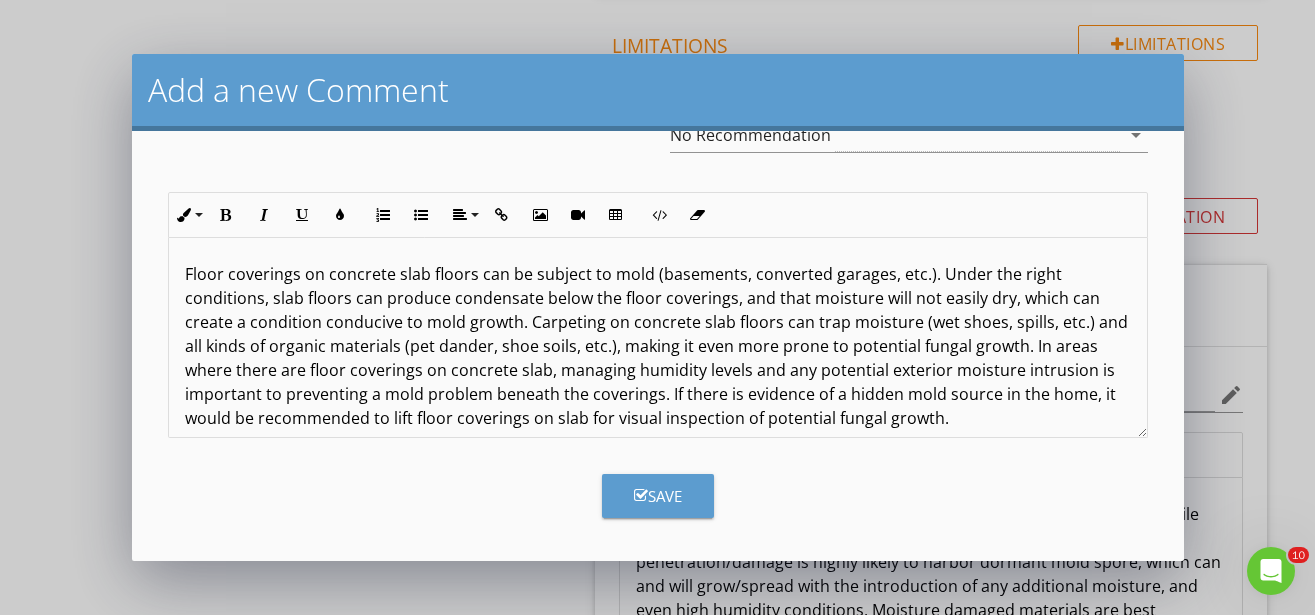 click on "Floor coverings on concrete slab floors can be subject to mold (basements, converted garages, etc.). Under the right conditions, slab floors can produce condensate below the floor coverings, and that moisture will not easily dry, which can create a condition conducive to mold growth. Carpeting on concrete slab floors can trap moisture (wet shoes, spills, etc.) and all kinds of organic materials (pet dander, shoe soils, etc.), making it even more prone to potential fungal growth. In areas where there are floor coverings on concrete slab, managing humidity levels and any potential exterior moisture intrusion is important to preventing a mold problem beneath the coverings. If there is evidence of a hidden mold source in the home, it would be recommended to lift floor coverings on slab for visual inspection of potential fungal growth." at bounding box center [658, 346] 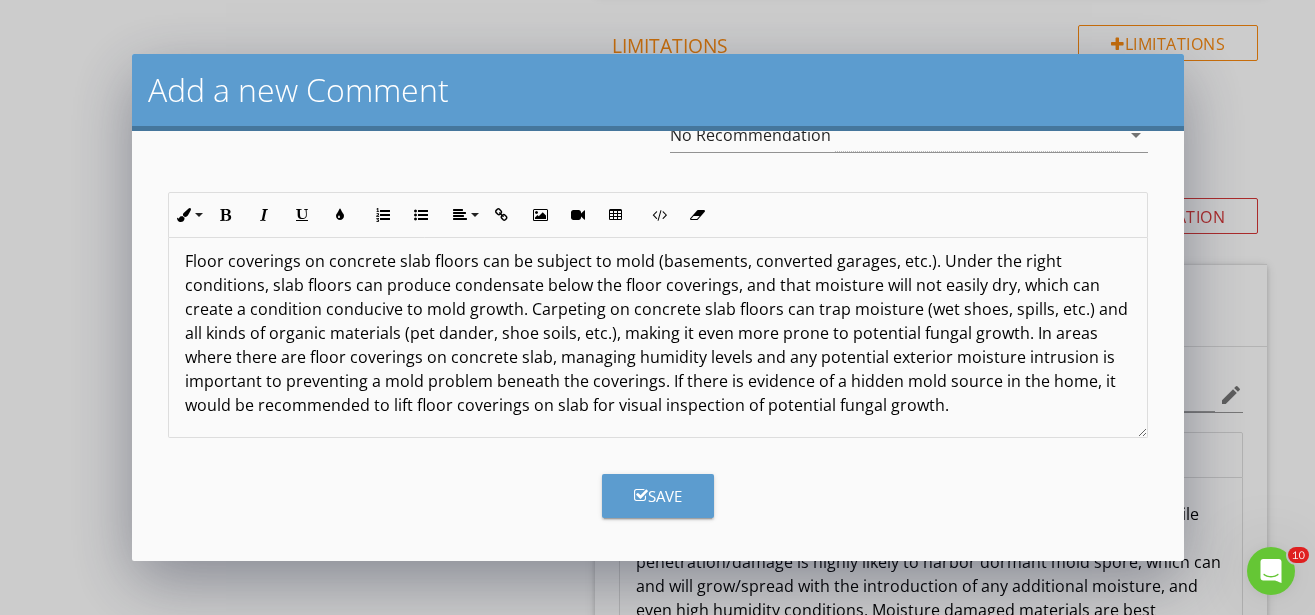 scroll, scrollTop: 17, scrollLeft: 0, axis: vertical 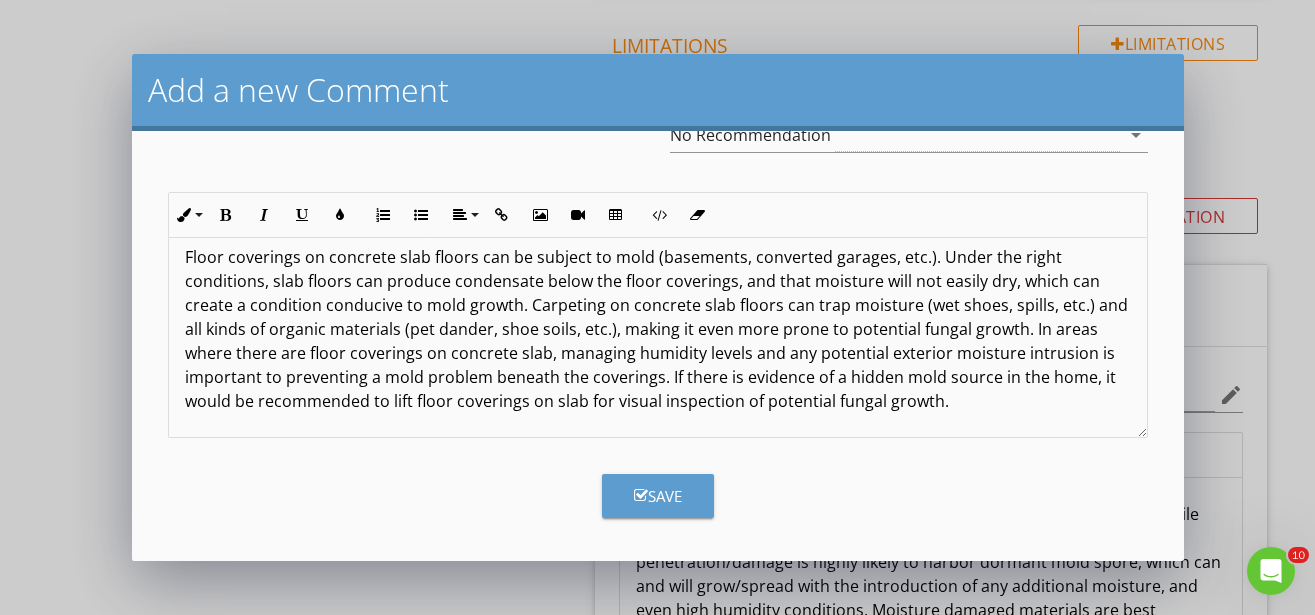 click on "Save" at bounding box center [658, 496] 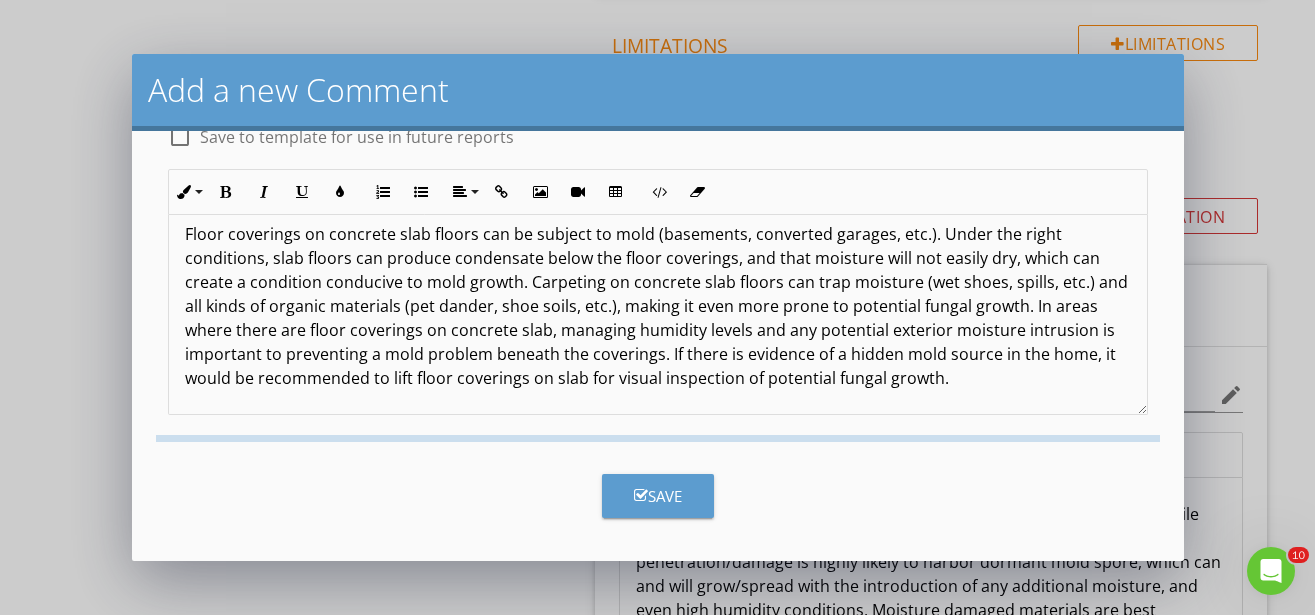checkbox on "false" 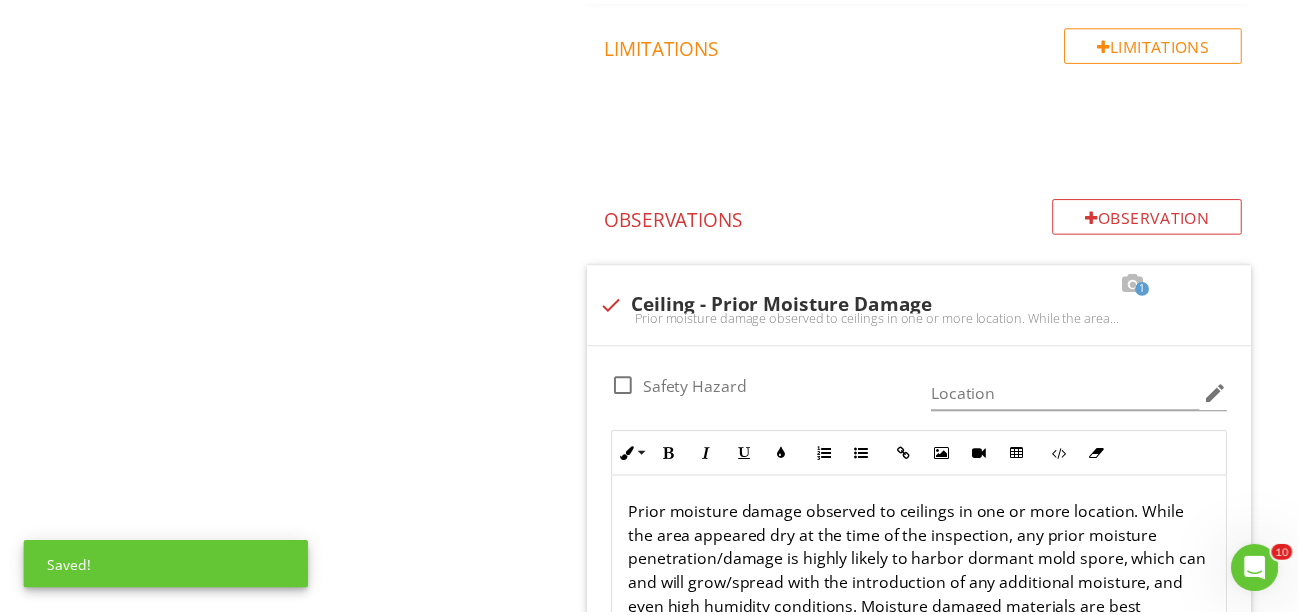 scroll, scrollTop: 11, scrollLeft: 0, axis: vertical 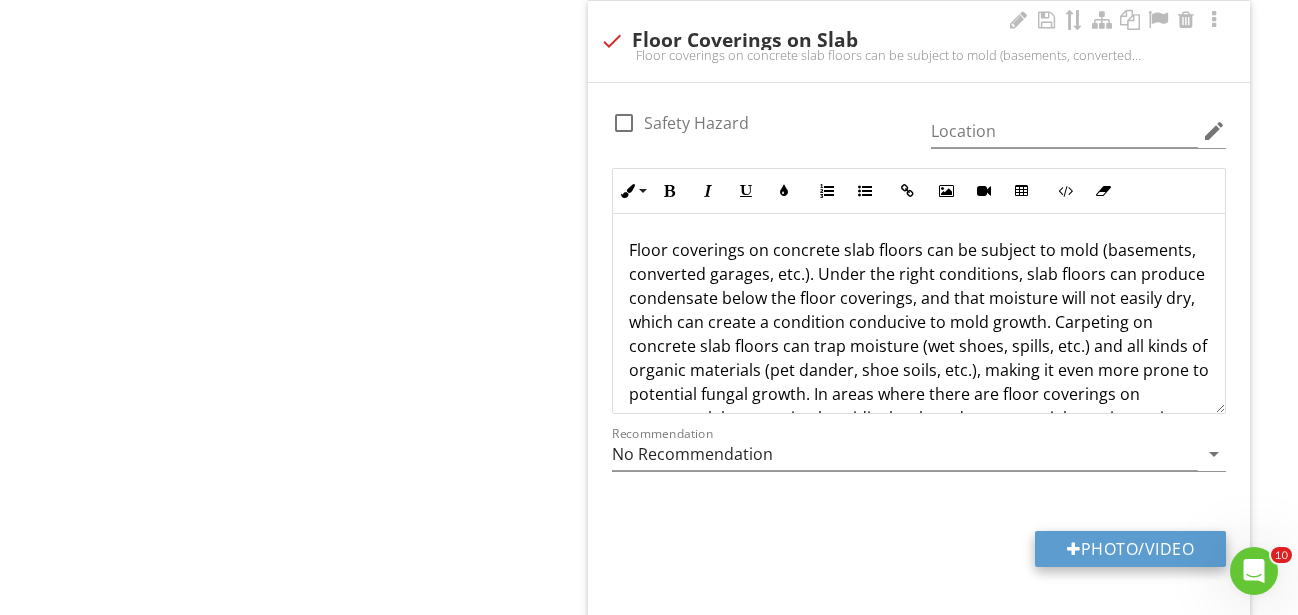 click on "Photo/Video" at bounding box center [1130, 549] 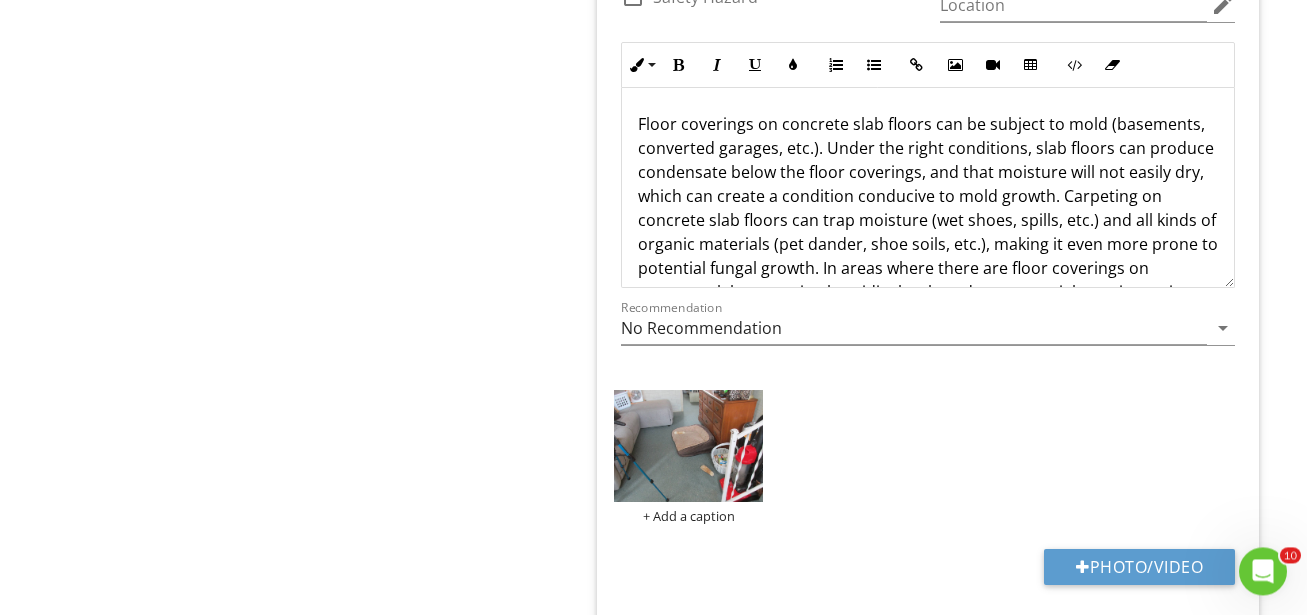 scroll, scrollTop: 3307, scrollLeft: 0, axis: vertical 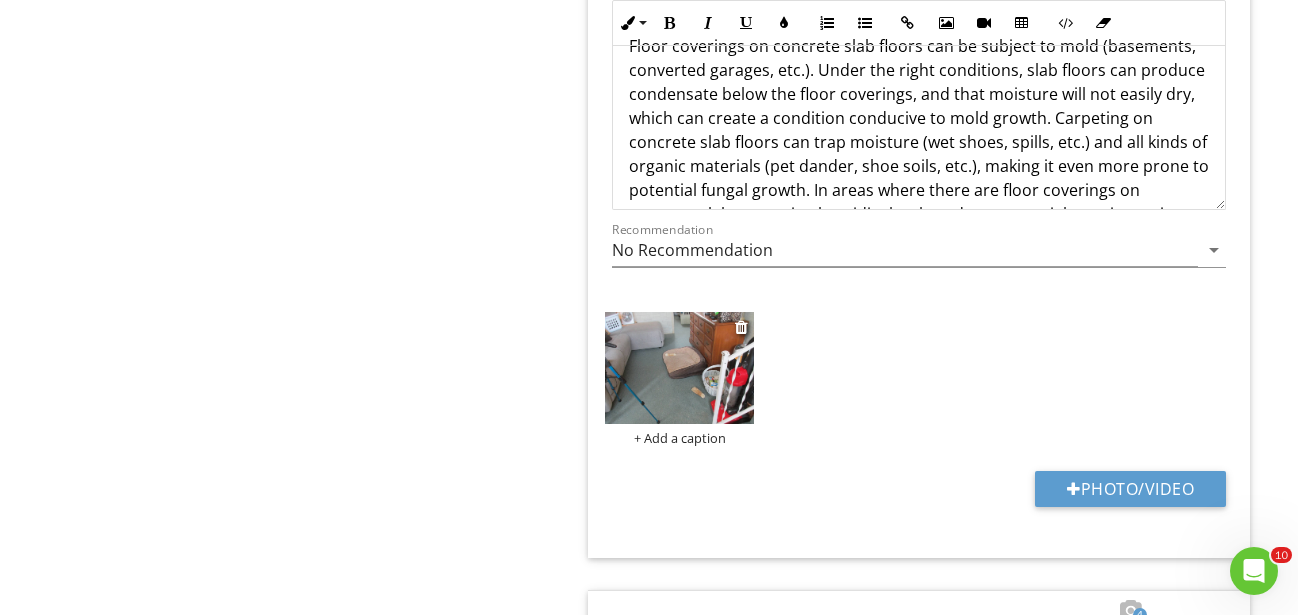 click on "+ Add a caption" at bounding box center [680, 438] 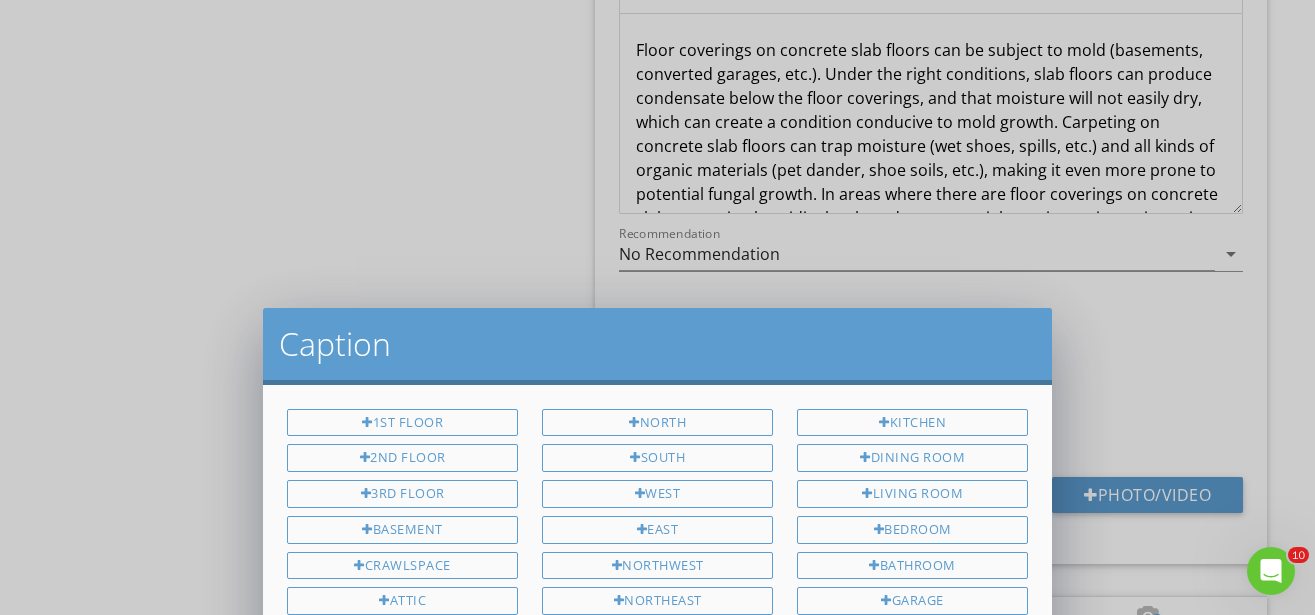 scroll, scrollTop: 0, scrollLeft: 0, axis: both 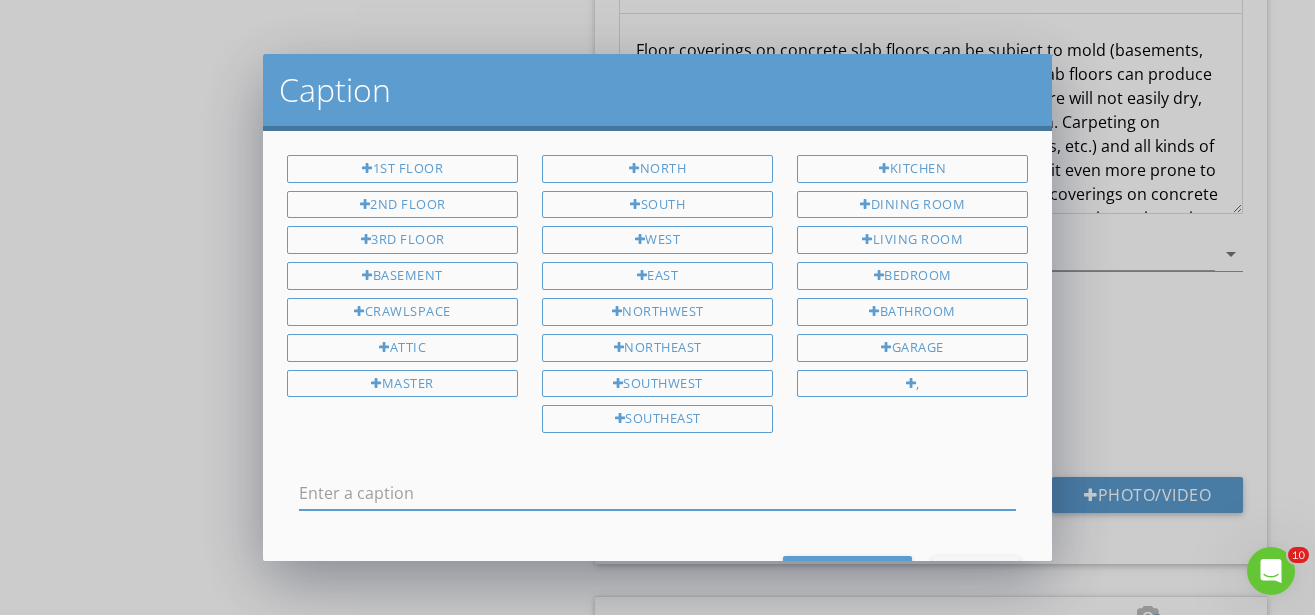 click at bounding box center [657, 493] 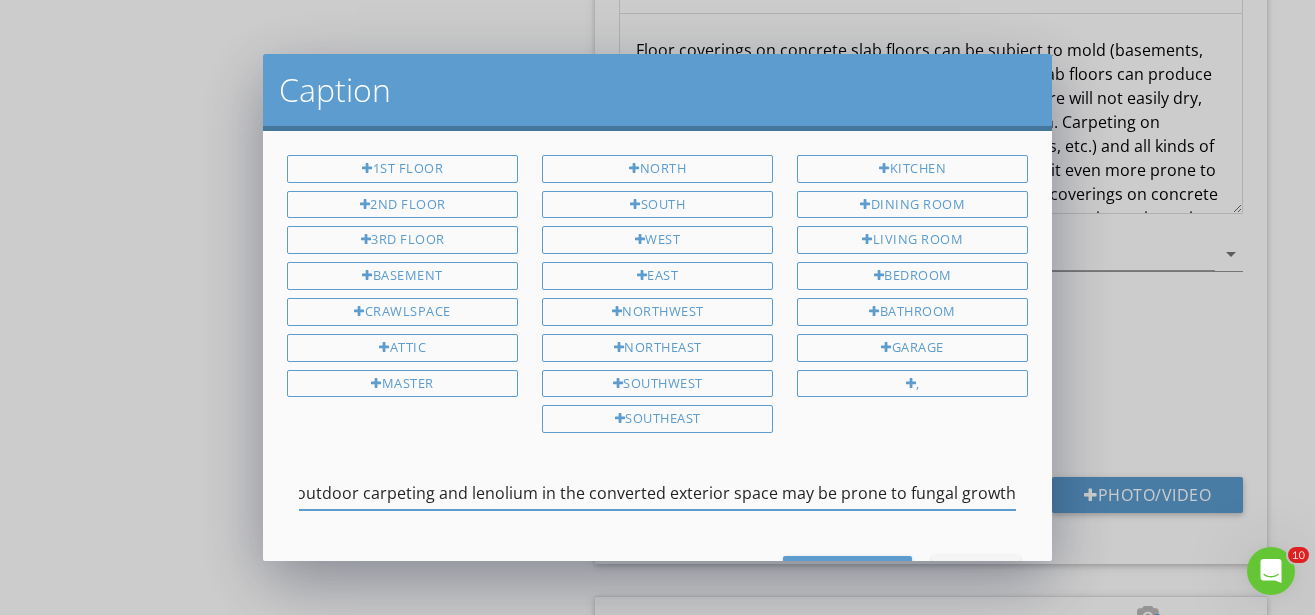 type on "The outdoor carpeting and lenolium in the converted exterior space may be prone to fungal growth" 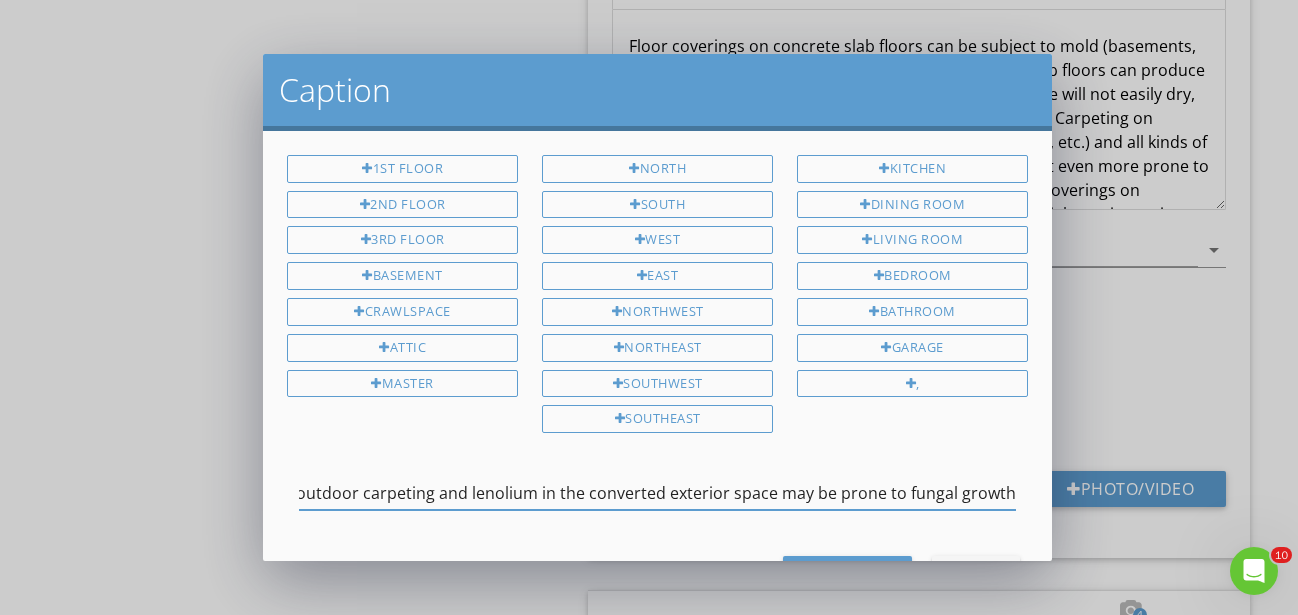 scroll, scrollTop: 0, scrollLeft: 39, axis: horizontal 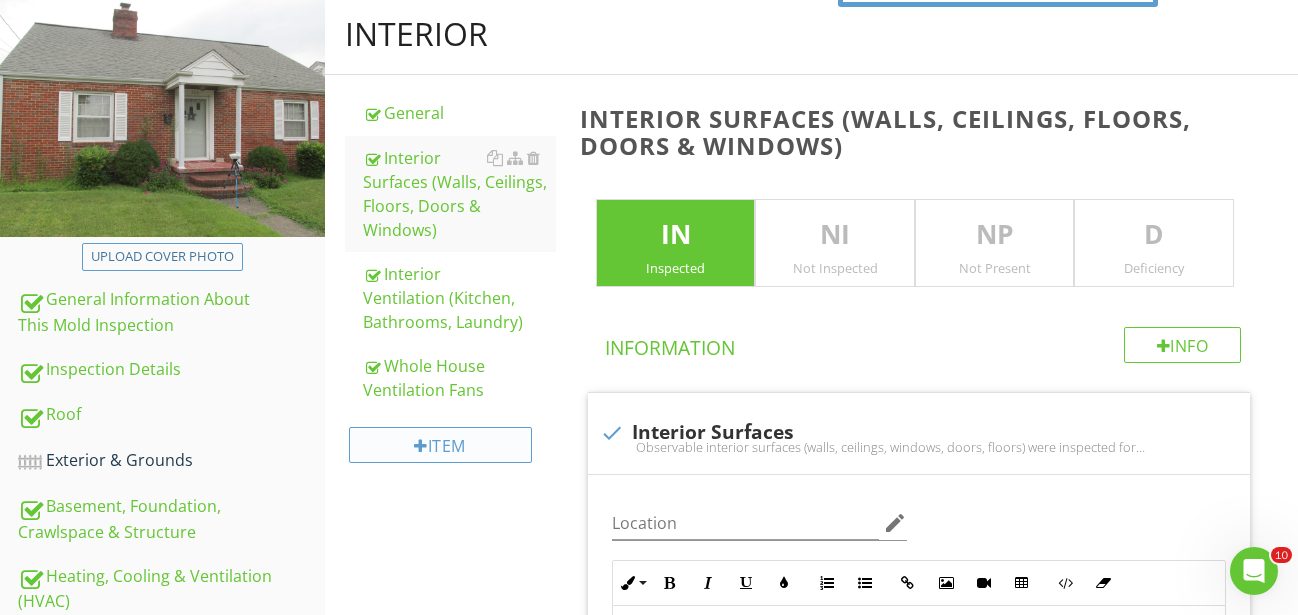 click on "Item" at bounding box center [440, 445] 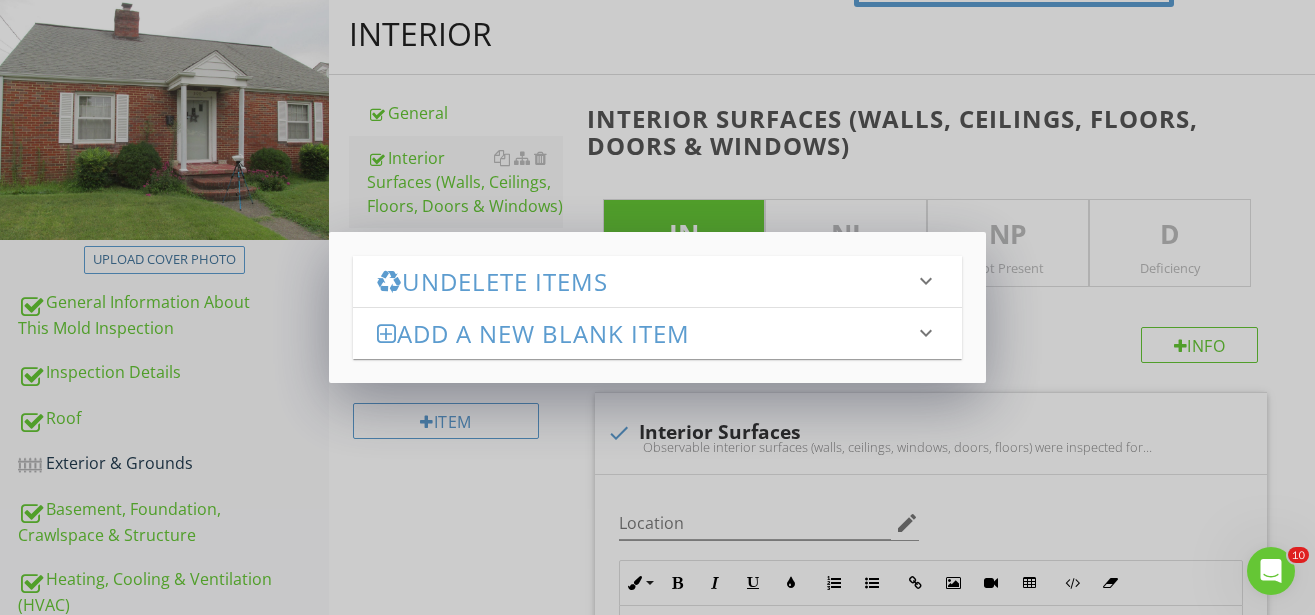 click on "Add a new Blank Item" at bounding box center [646, 333] 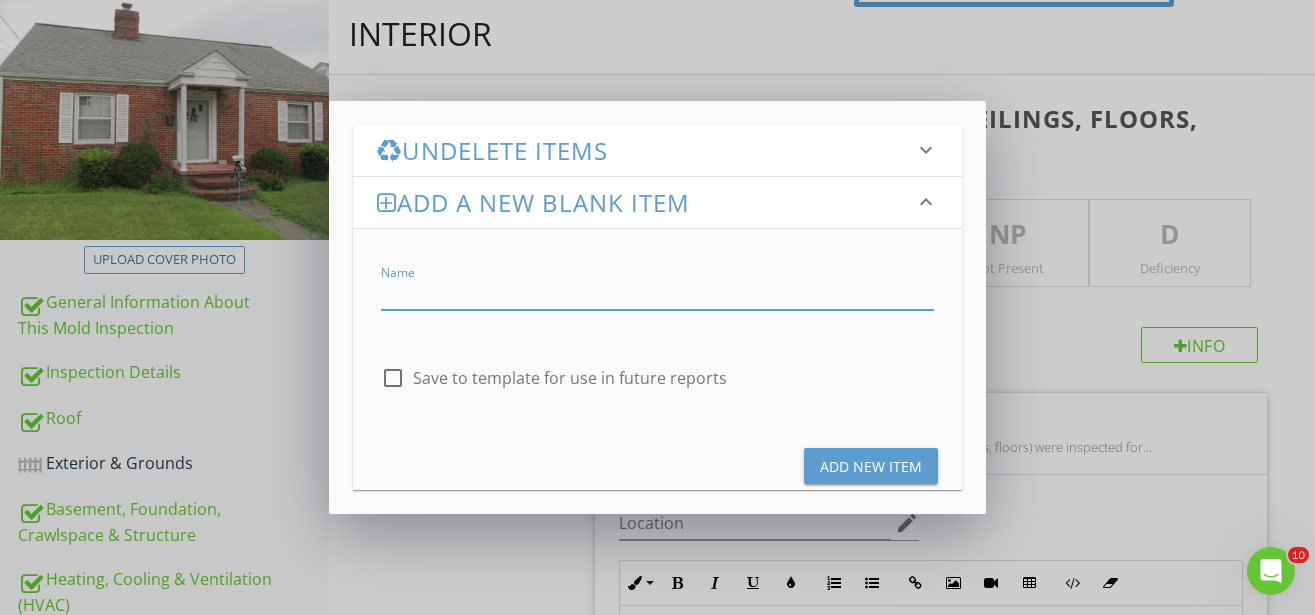 click at bounding box center [393, 378] 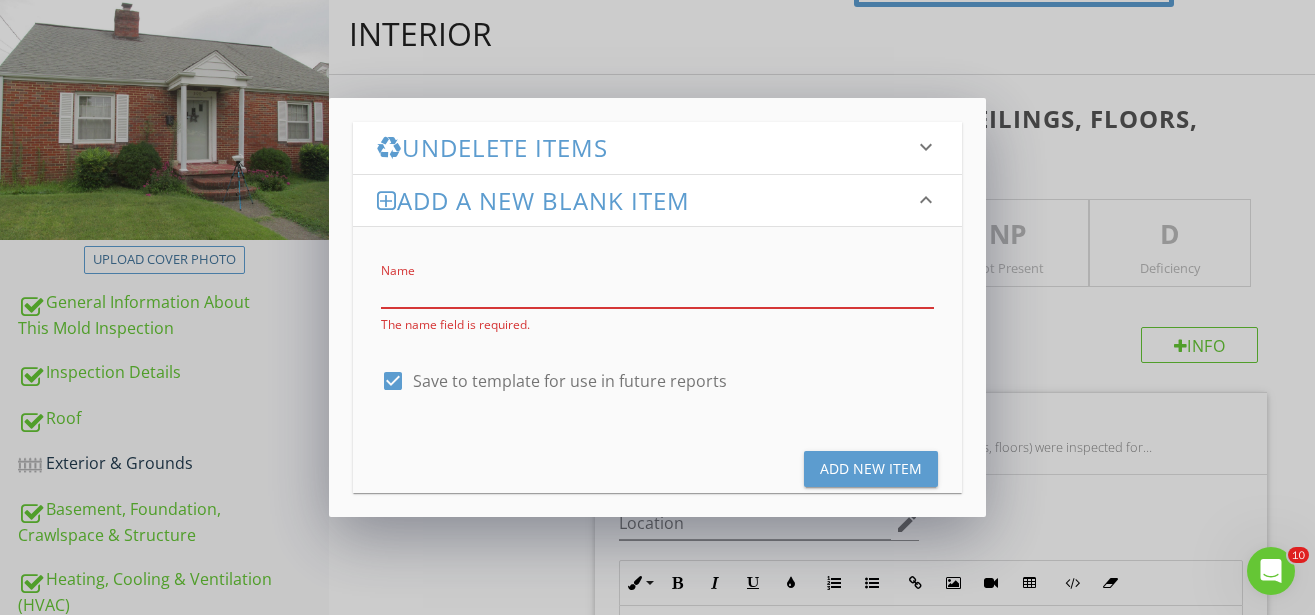 click at bounding box center [658, 291] 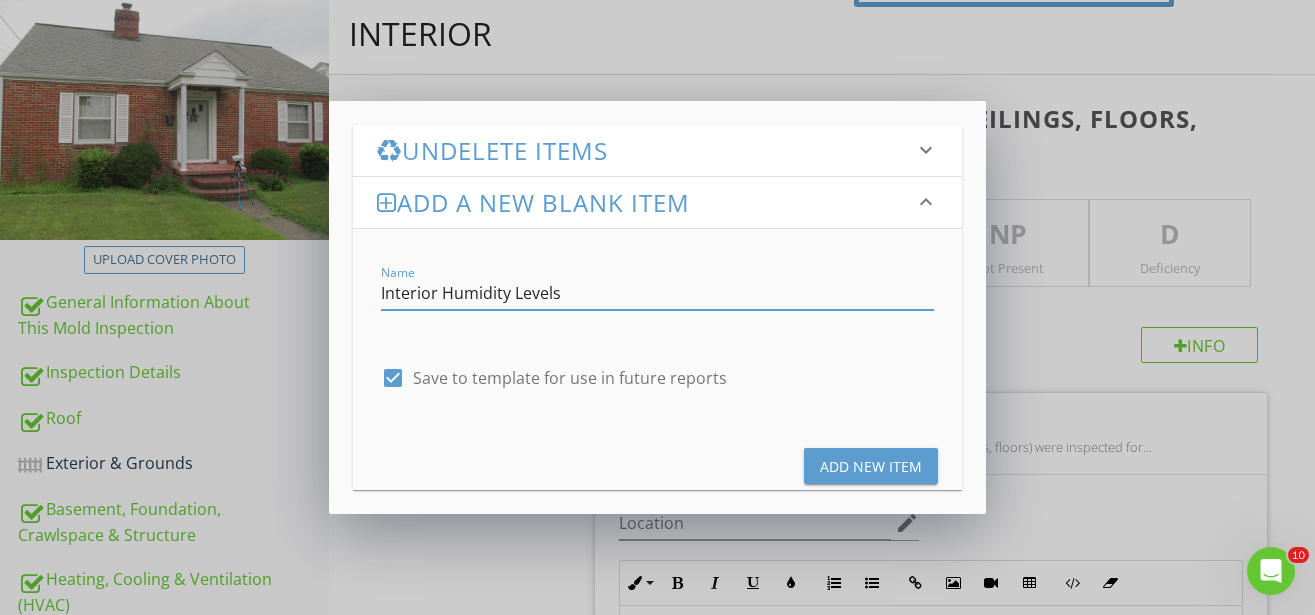 type on "Interior Humidity Levels" 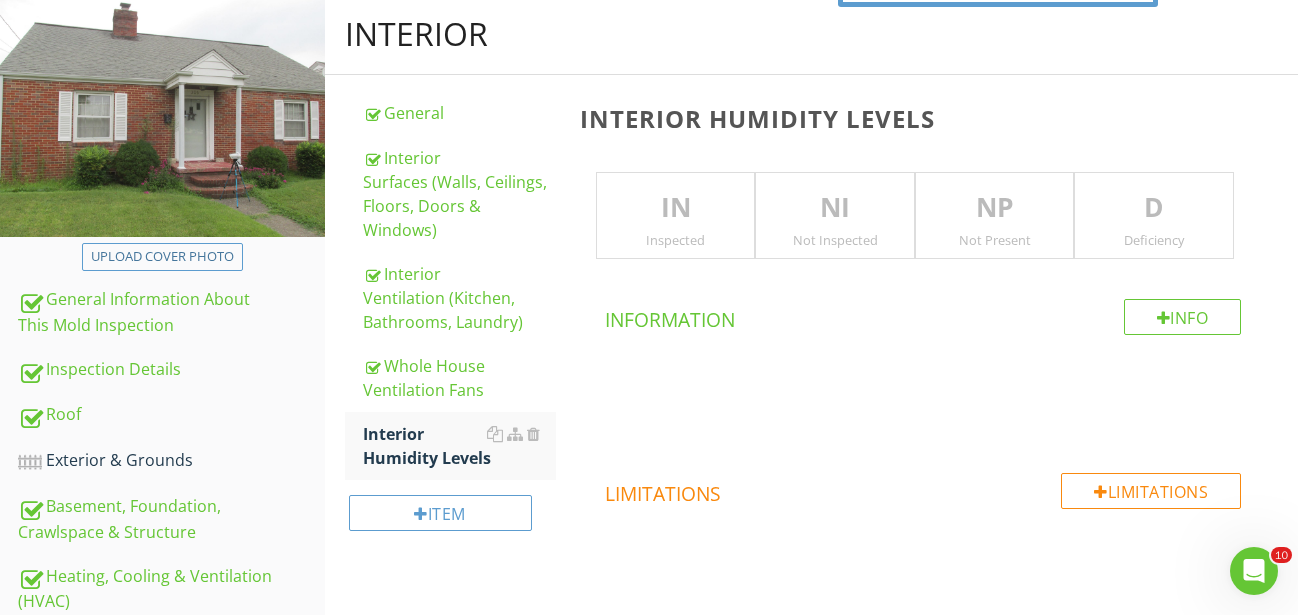 click on "Inspected" at bounding box center [676, 240] 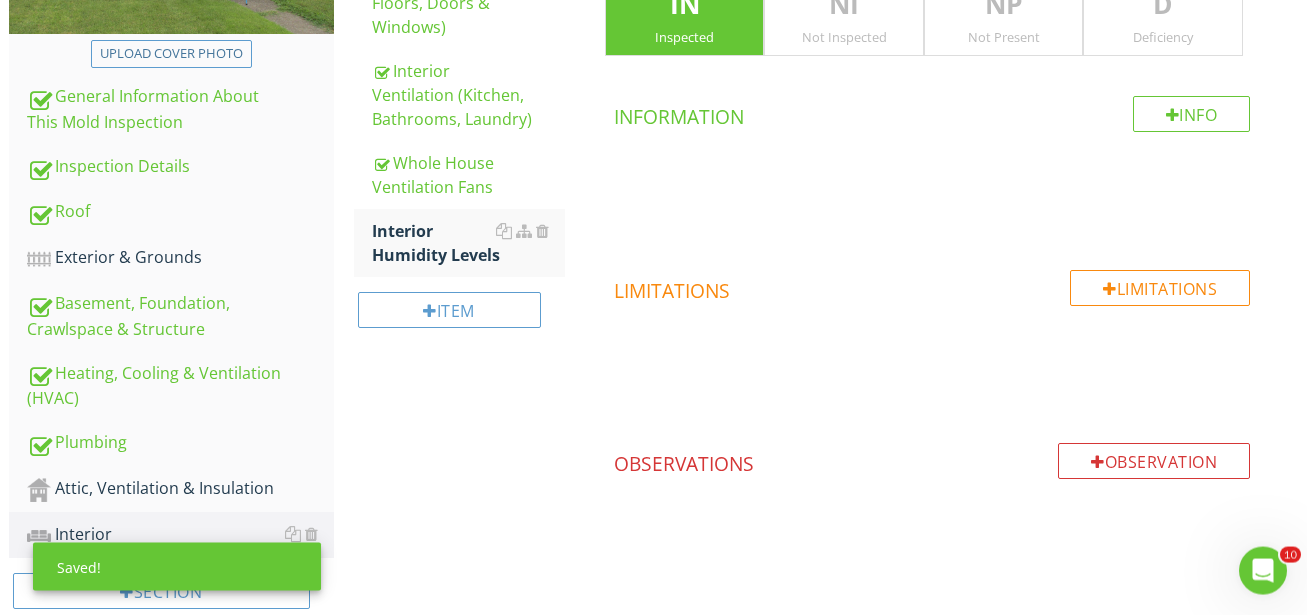 scroll, scrollTop: 451, scrollLeft: 0, axis: vertical 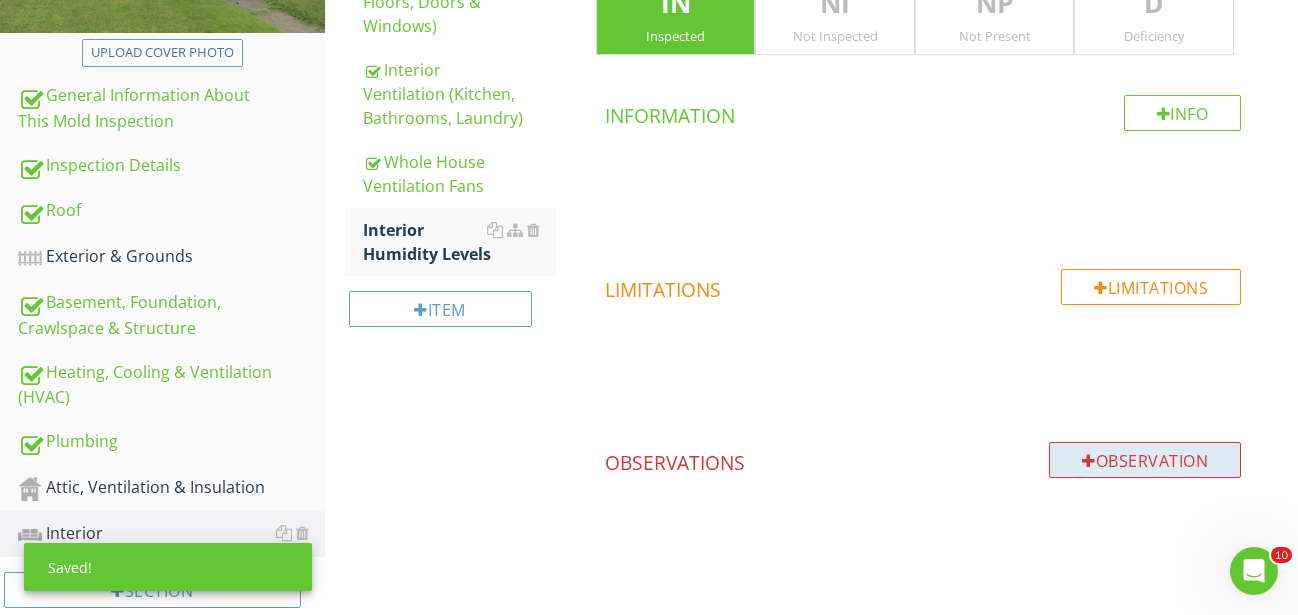 click on "Observation" at bounding box center (1145, 460) 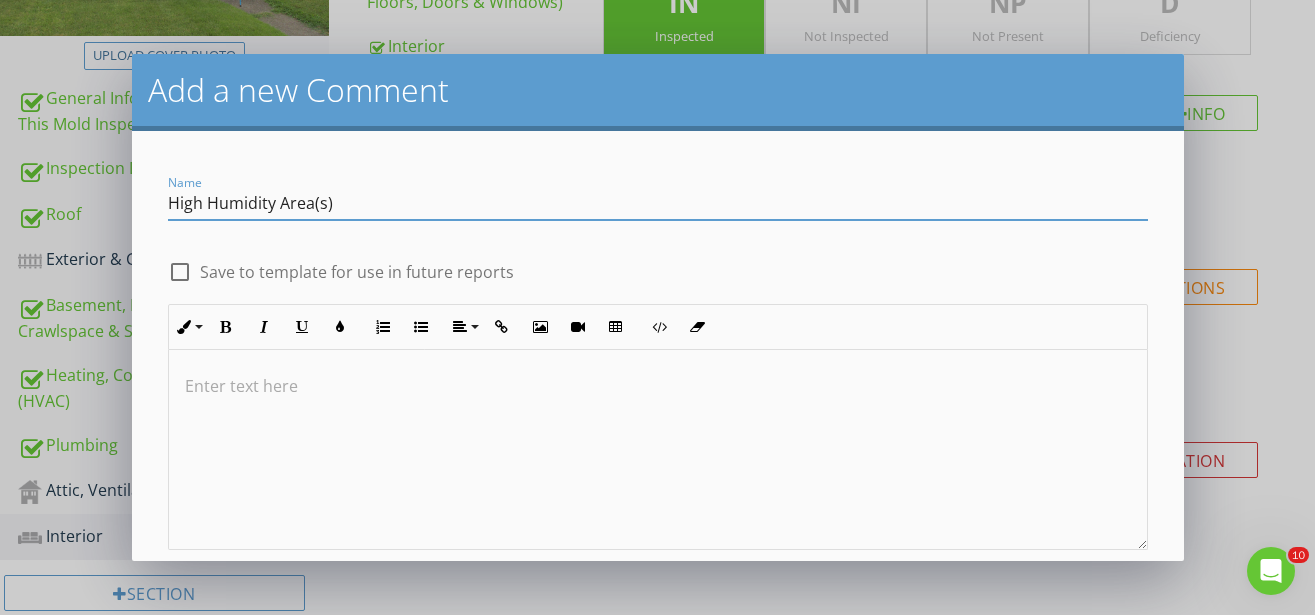 type on "High Humidity Area(s)" 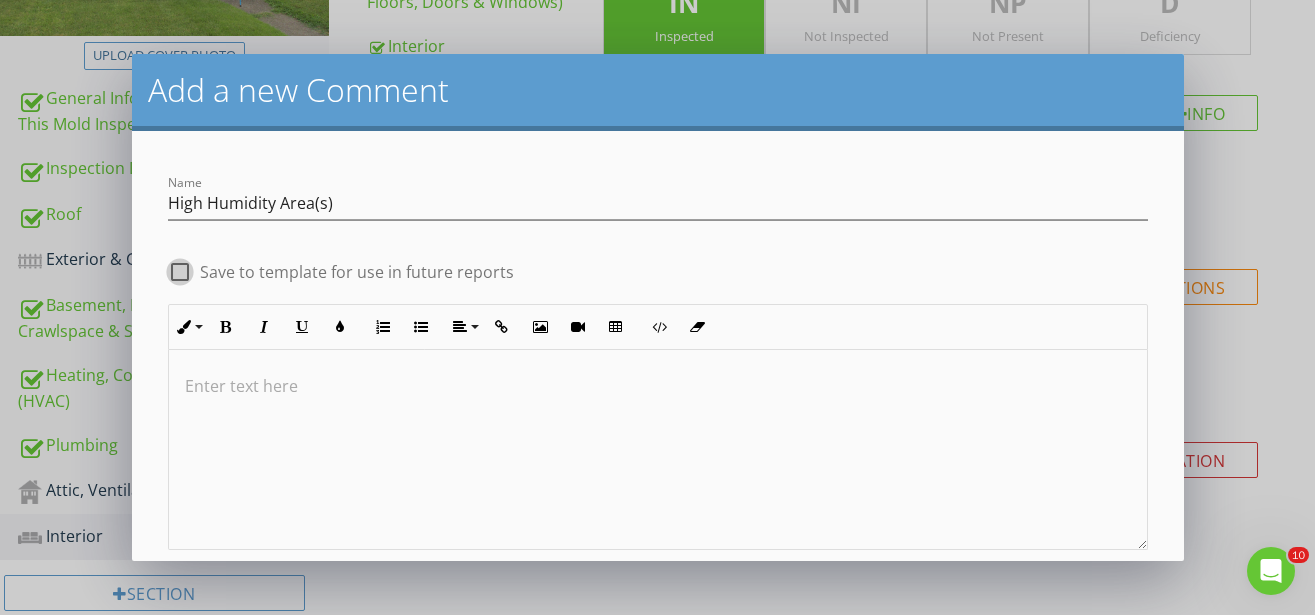 click at bounding box center (180, 280) 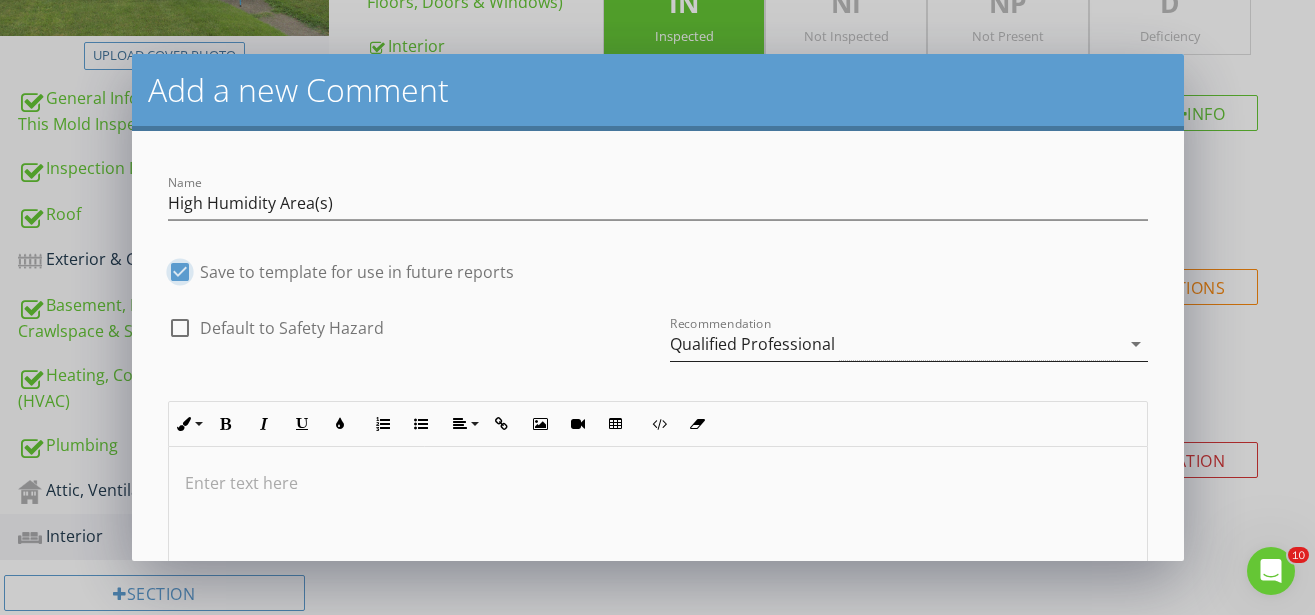 click on "Qualified Professional" at bounding box center [895, 344] 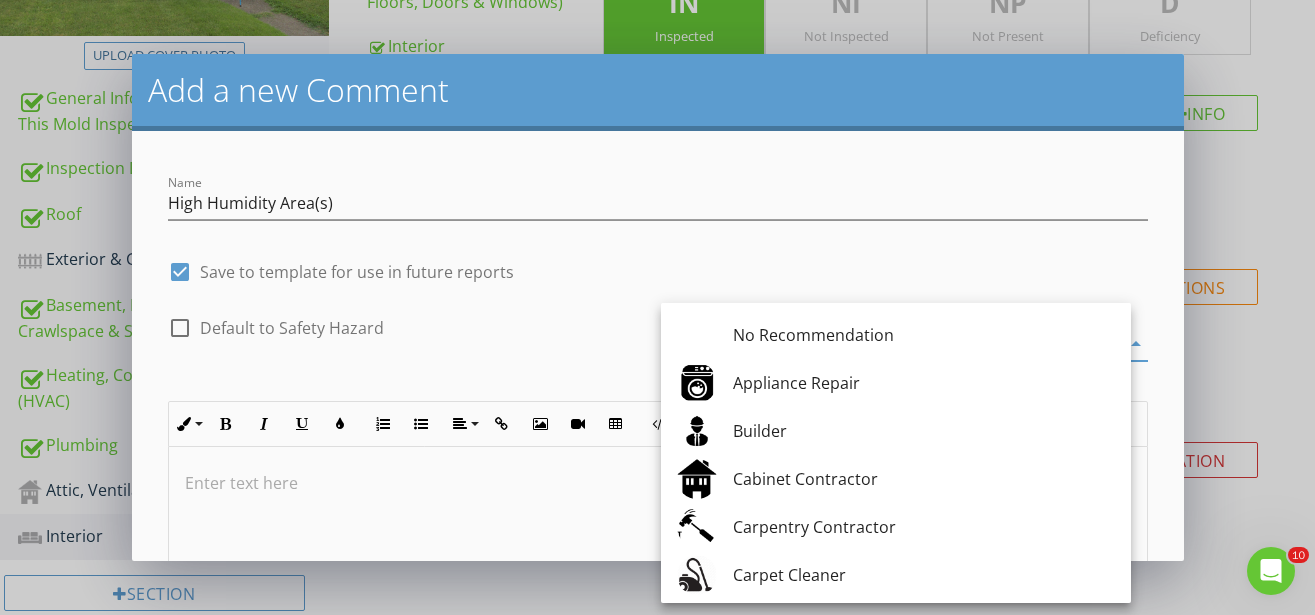 click on "No Recommendation" at bounding box center [896, 335] 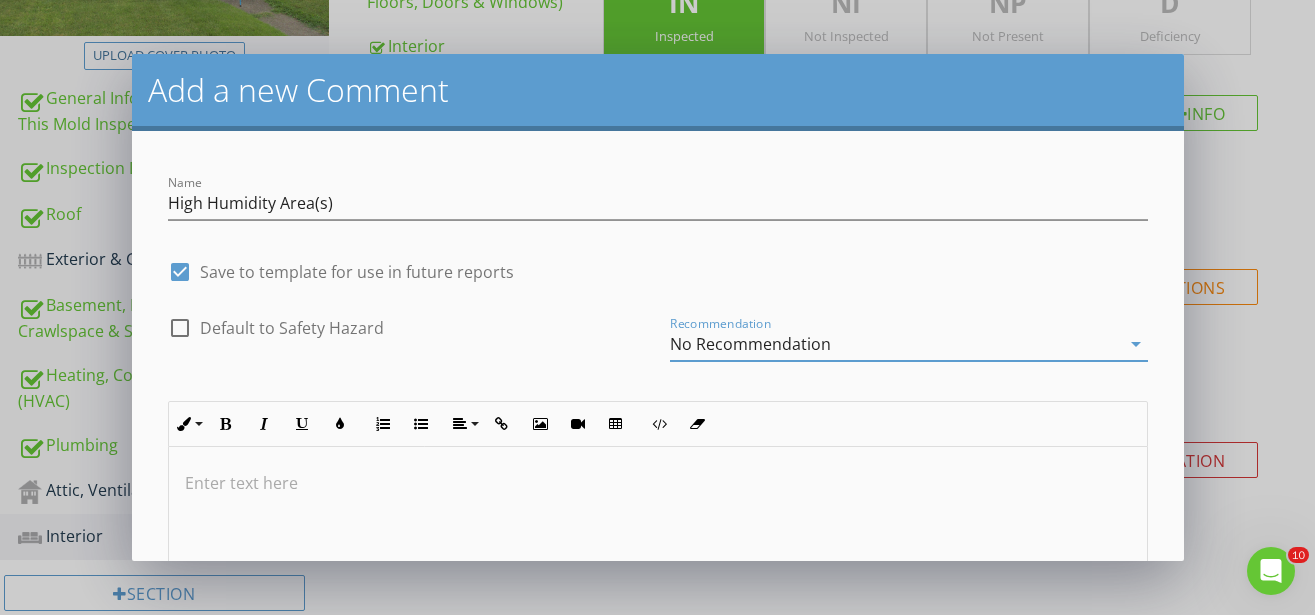 click at bounding box center (658, 483) 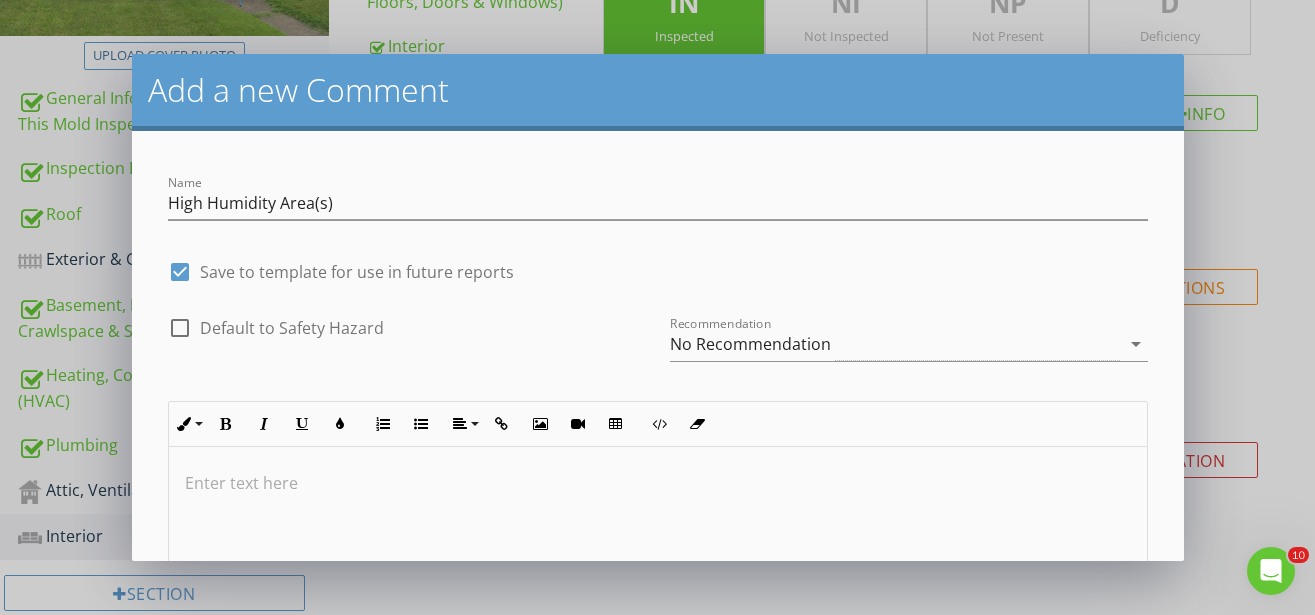 click at bounding box center (658, 483) 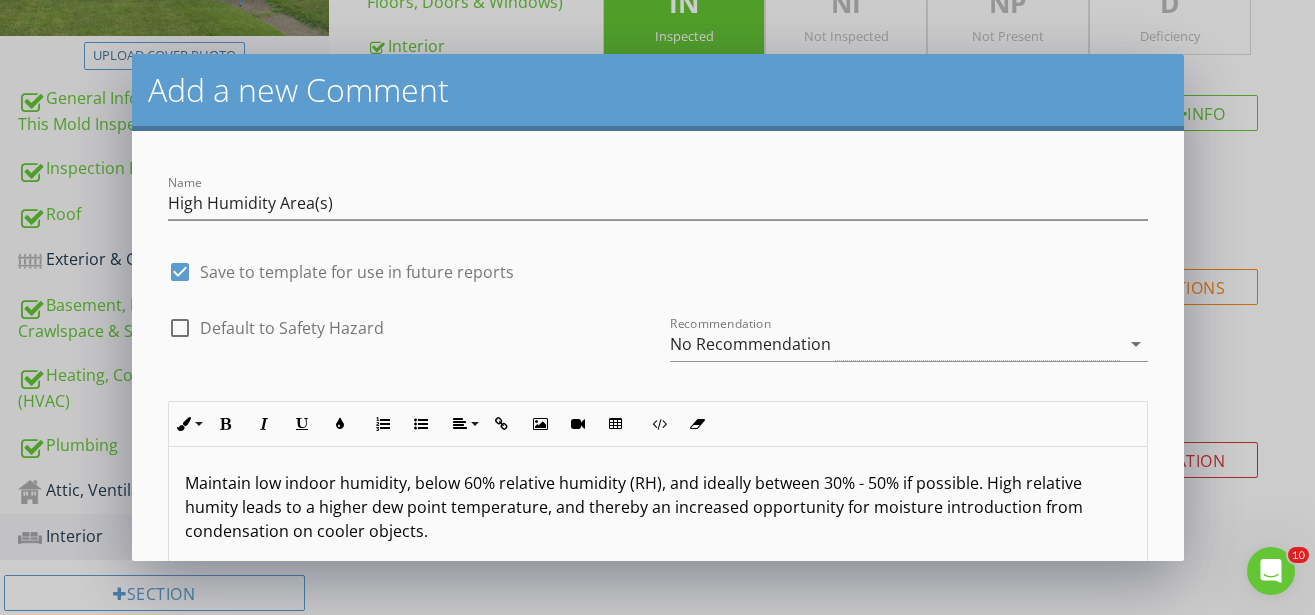 scroll, scrollTop: 4358, scrollLeft: 11, axis: both 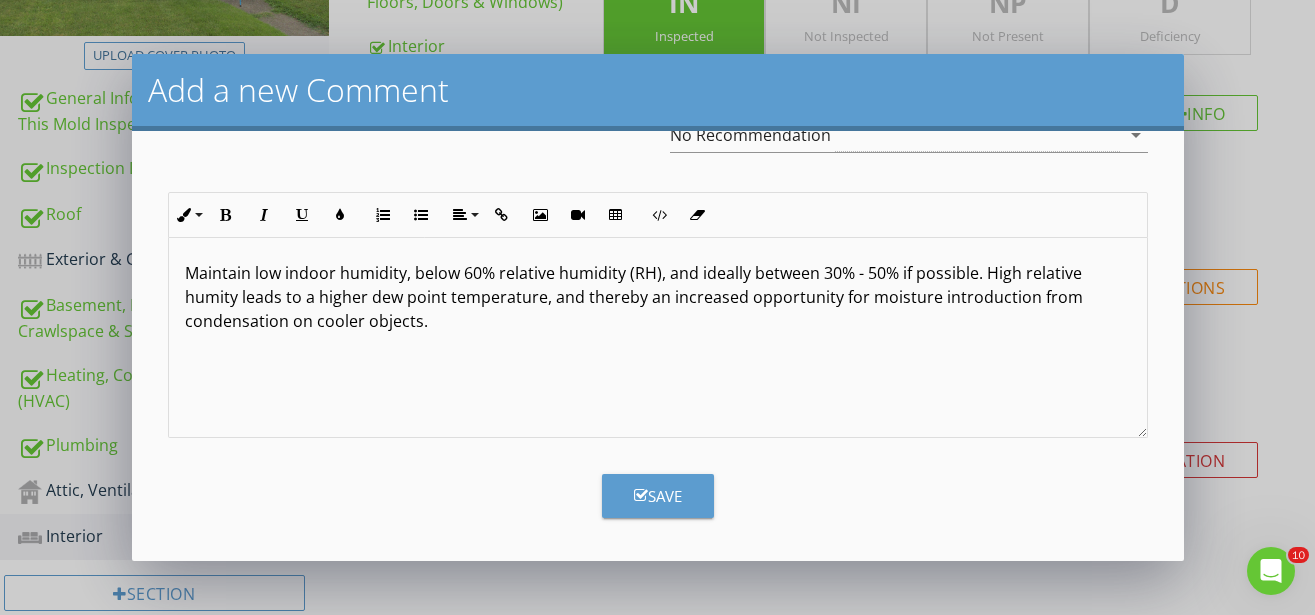 type 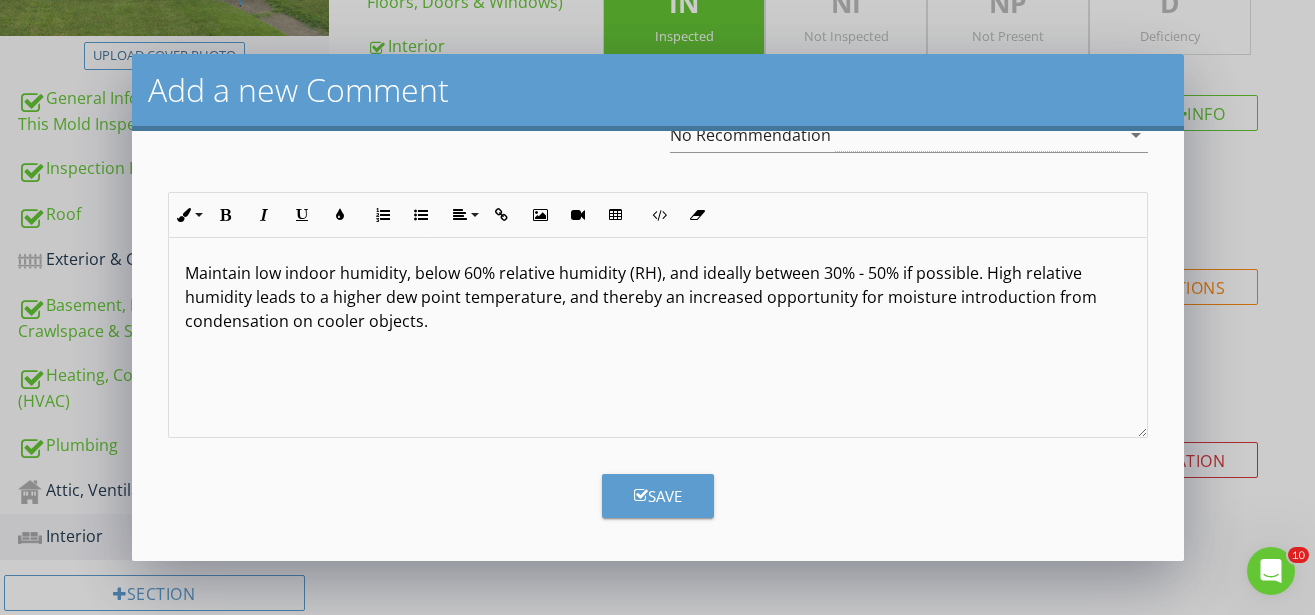 click on "Maintain low indoor humidity, below 60% relative humidity (RH), and ideally between 30% - 50% if possible. High relative humidity leads to a higher dew point temperature, and thereby an increased opportunity for moisture introduction from condensation on cooler objects." at bounding box center [658, 297] 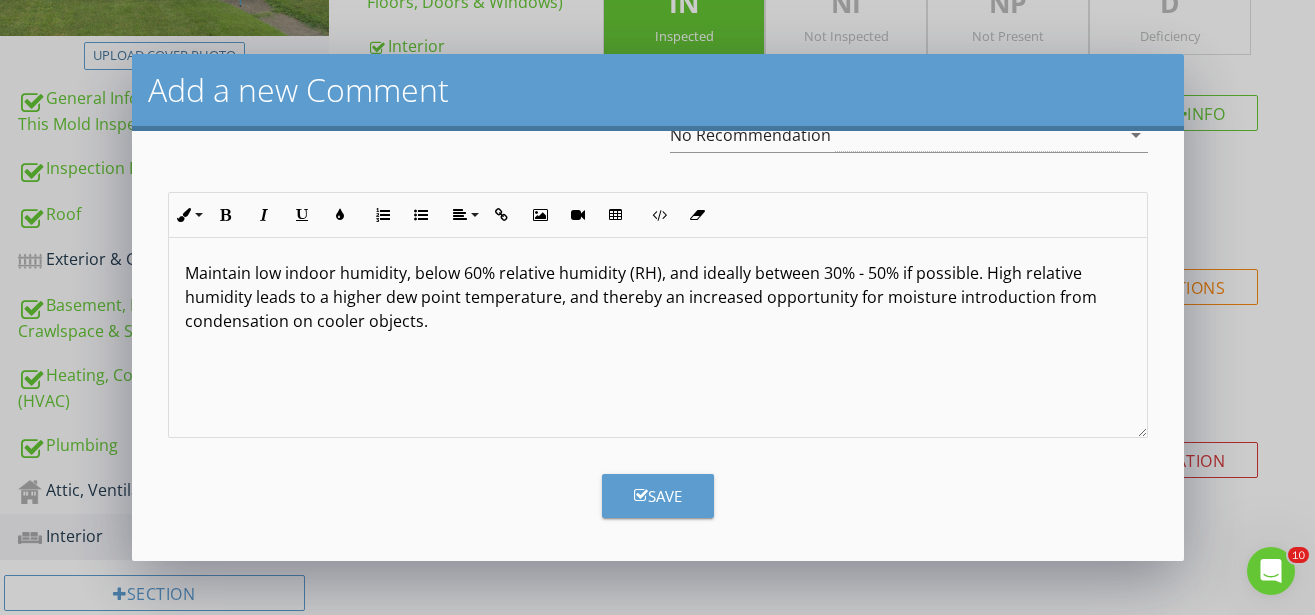 scroll, scrollTop: 3373, scrollLeft: 27, axis: both 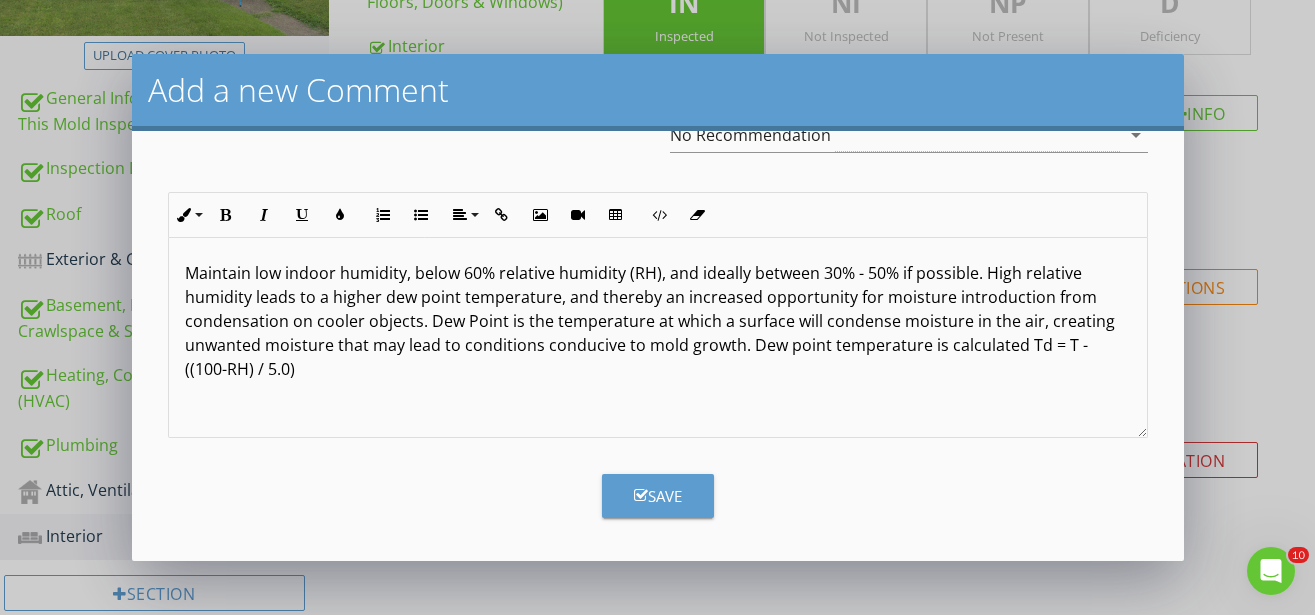 click on "Maintain low indoor humidity, below 60% relative humidity (RH), and ideally between 30% - 50% if possible. High relative humidity leads to a higher dew point temperature, and thereby an increased opportunity for moisture introduction from condensation on cooler objects. Dew Point is the temperature at which a surface will condense moisture in the air, creating unwanted moisture that may lead to conditions conducive to mold growth. Dew point temperature is calculated Td = T - ((100-RH) / 5.0)" at bounding box center (658, 321) 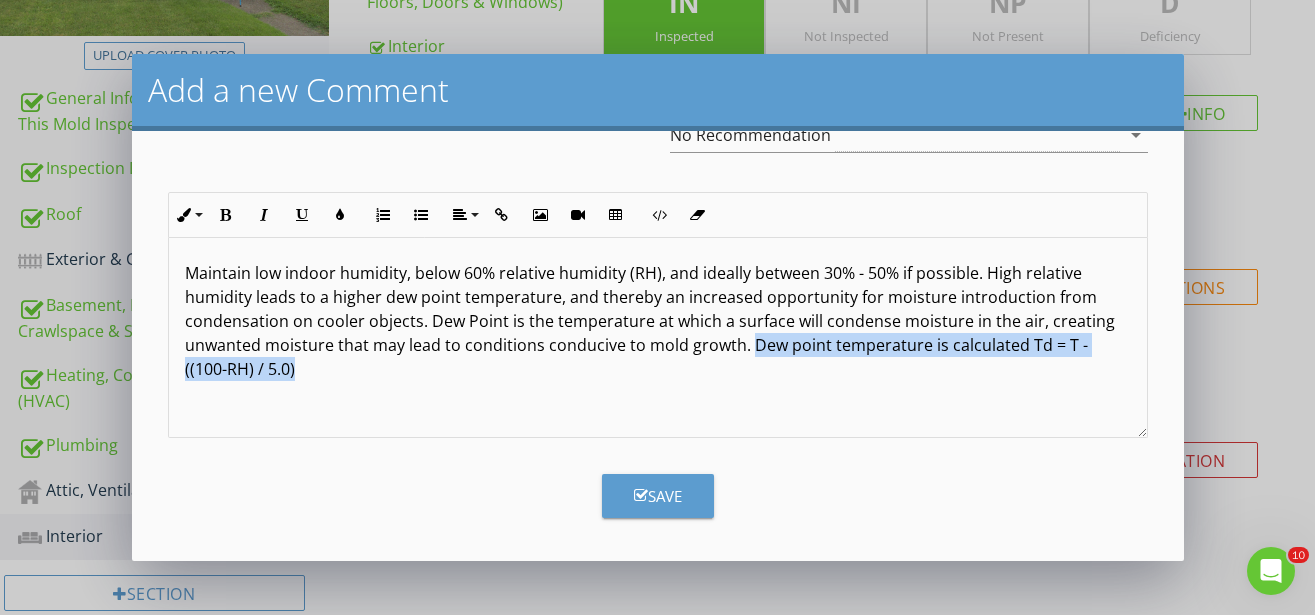 drag, startPoint x: 808, startPoint y: 360, endPoint x: 813, endPoint y: 344, distance: 16.763054 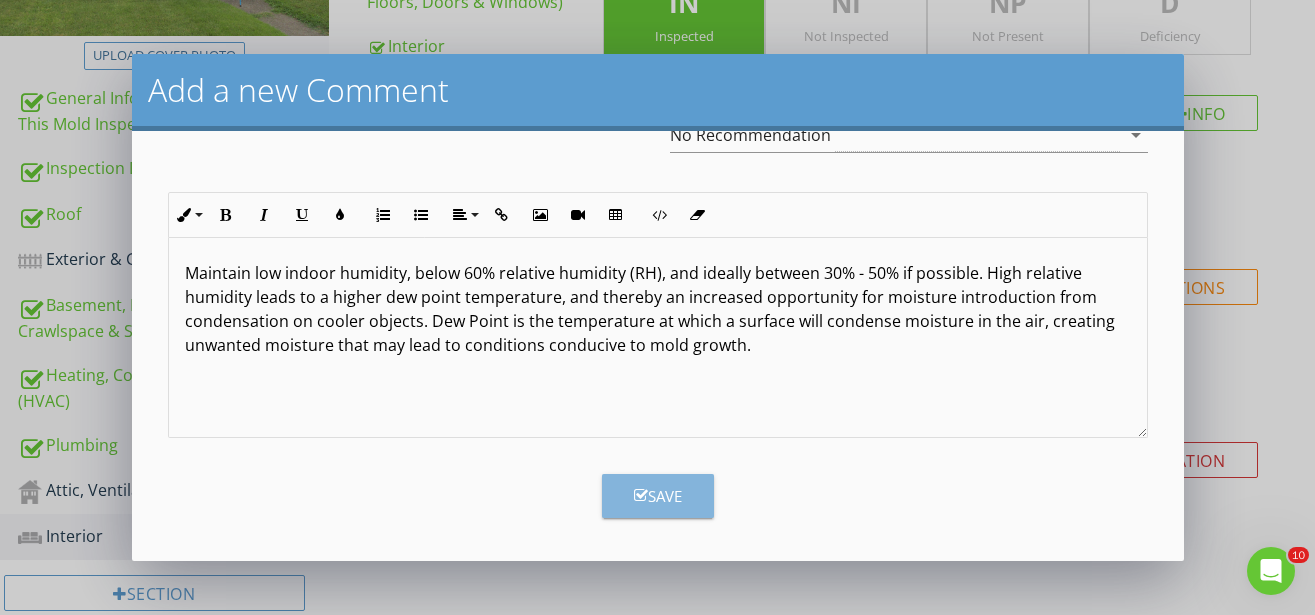 click on "Save" at bounding box center (658, 496) 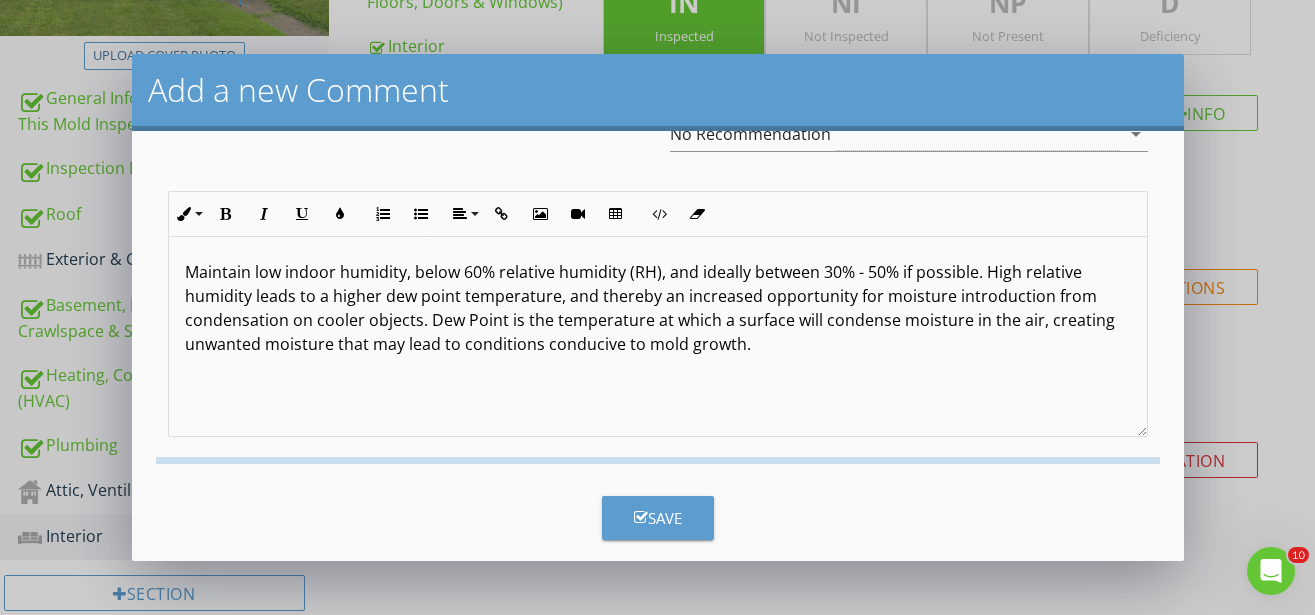 checkbox on "false" 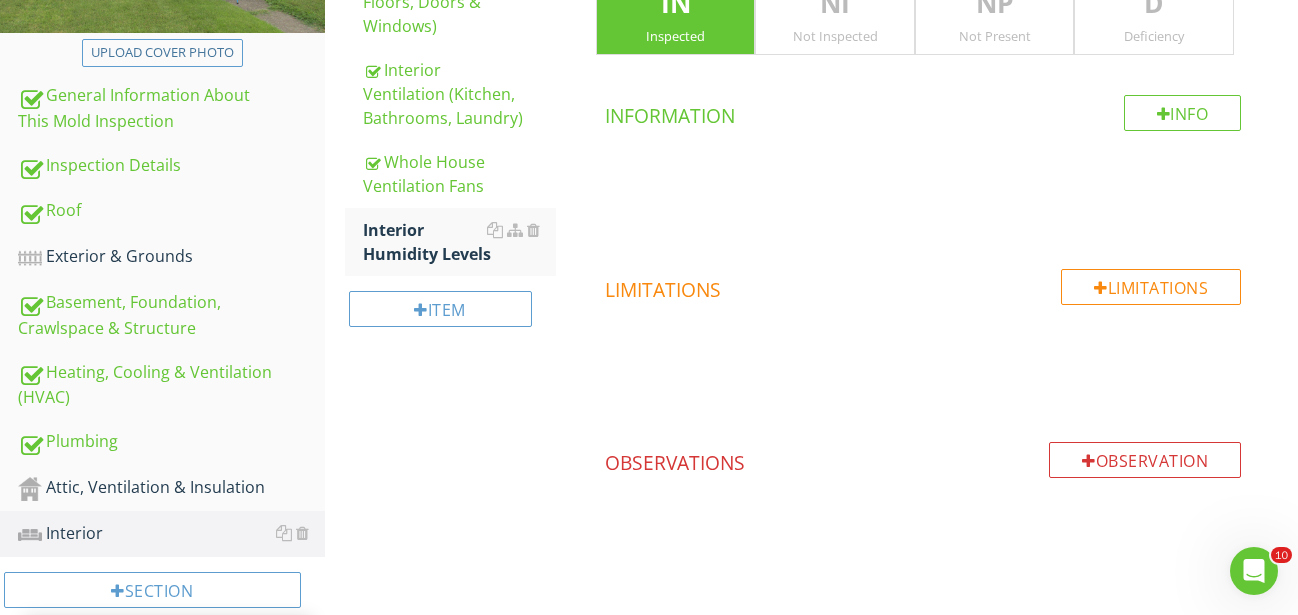 scroll, scrollTop: 11, scrollLeft: 0, axis: vertical 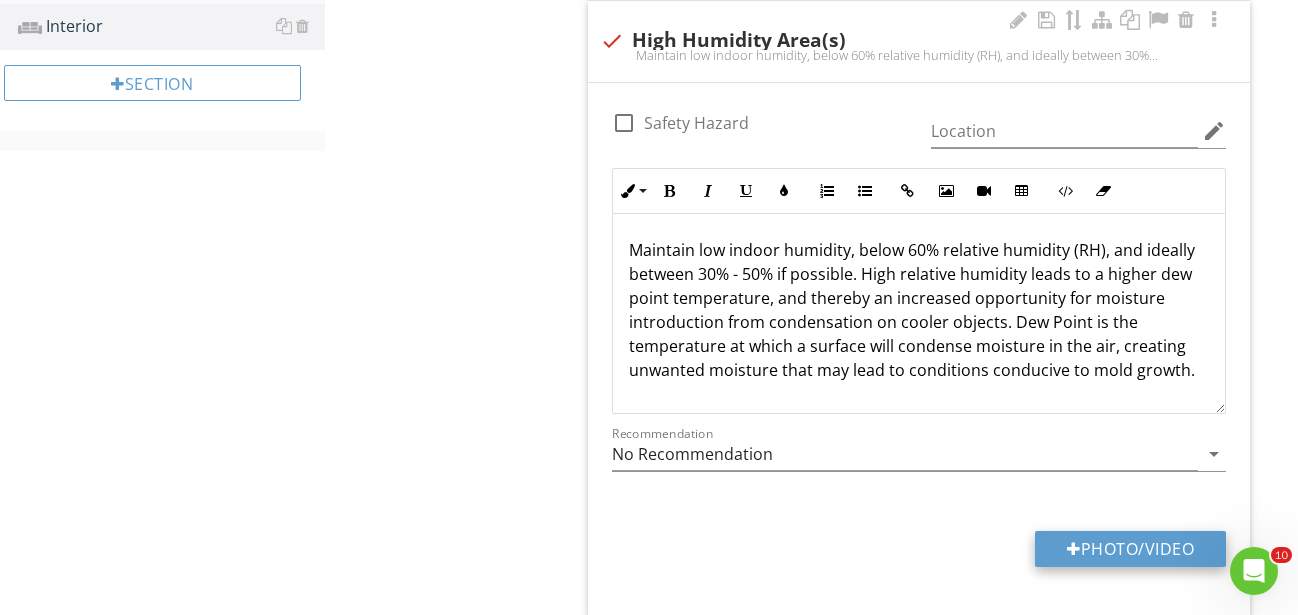click on "Photo/Video" at bounding box center [1130, 549] 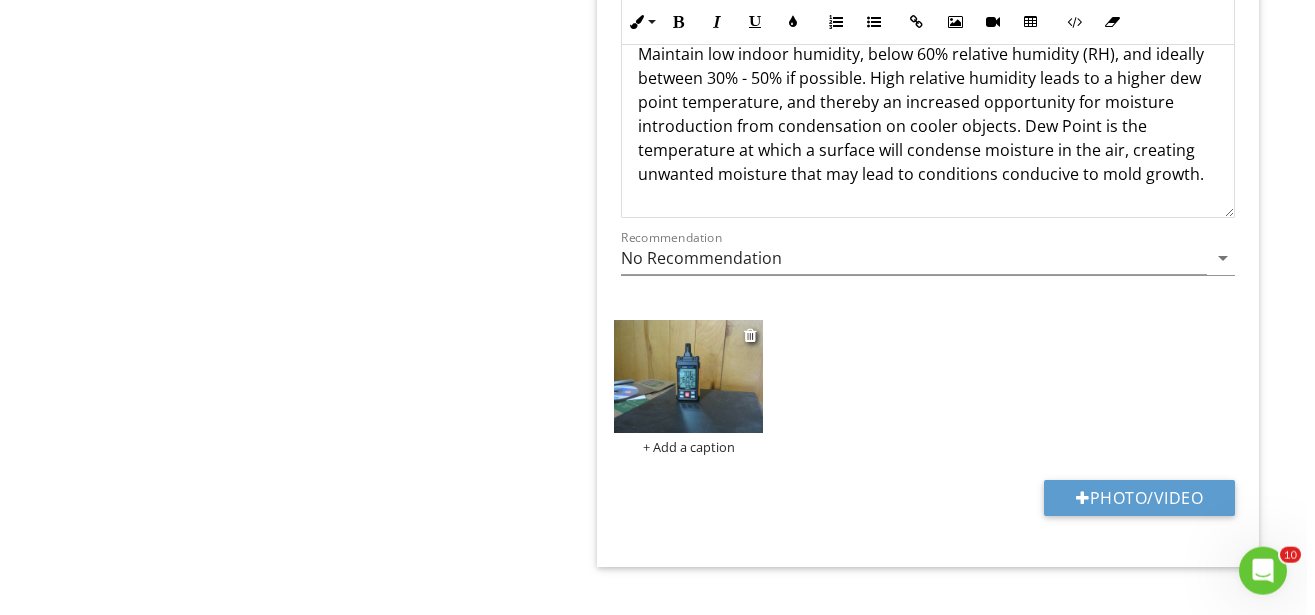 scroll, scrollTop: 1162, scrollLeft: 0, axis: vertical 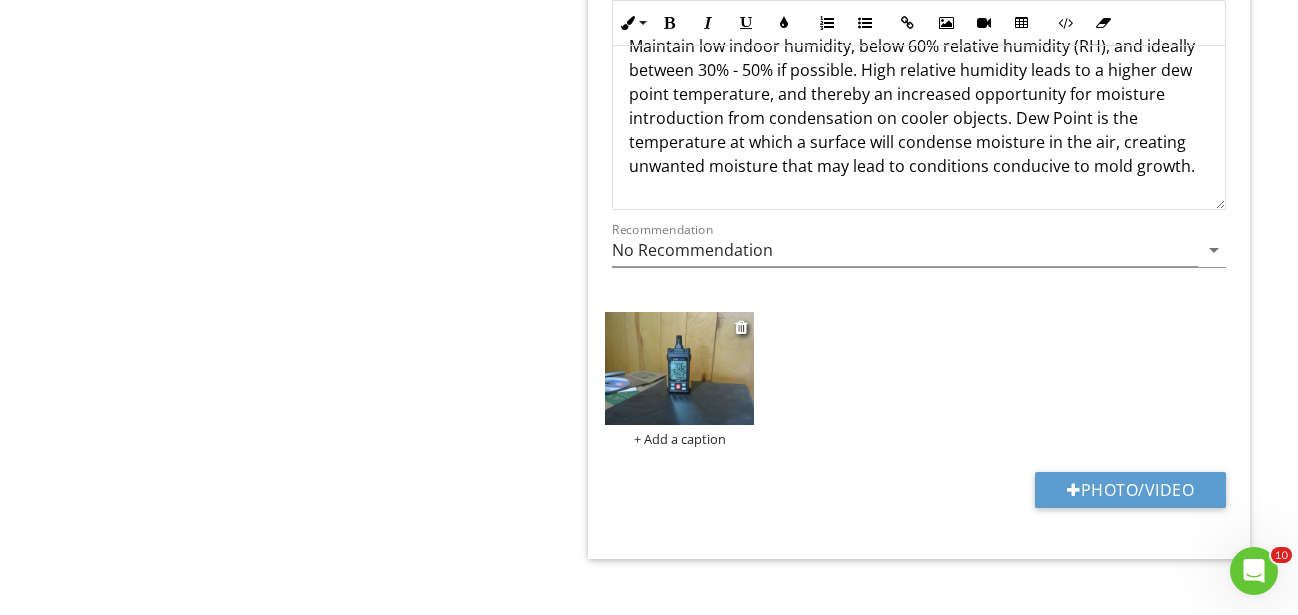 click on "+ Add a caption" at bounding box center (680, 439) 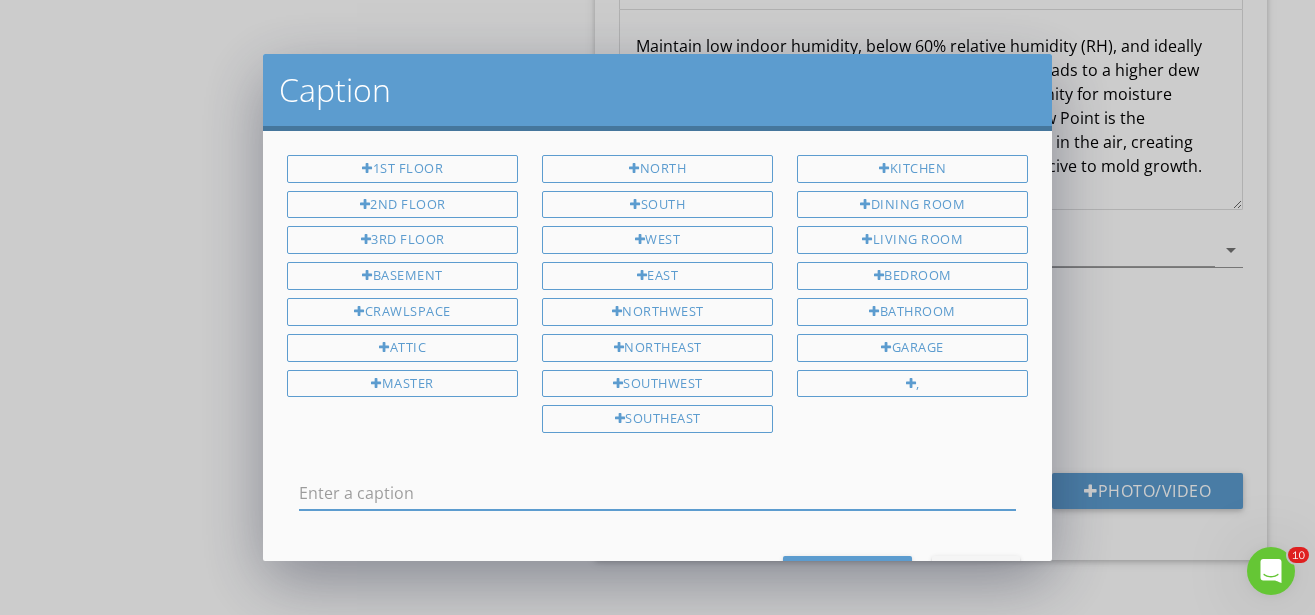 click at bounding box center (657, 493) 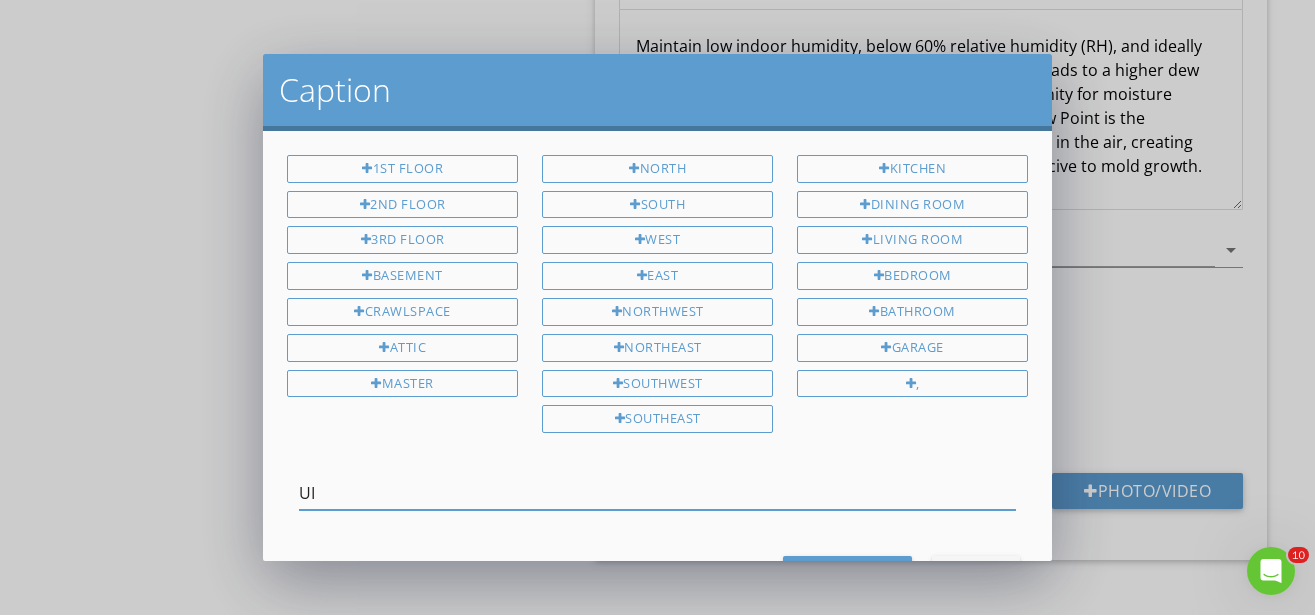 type on "U" 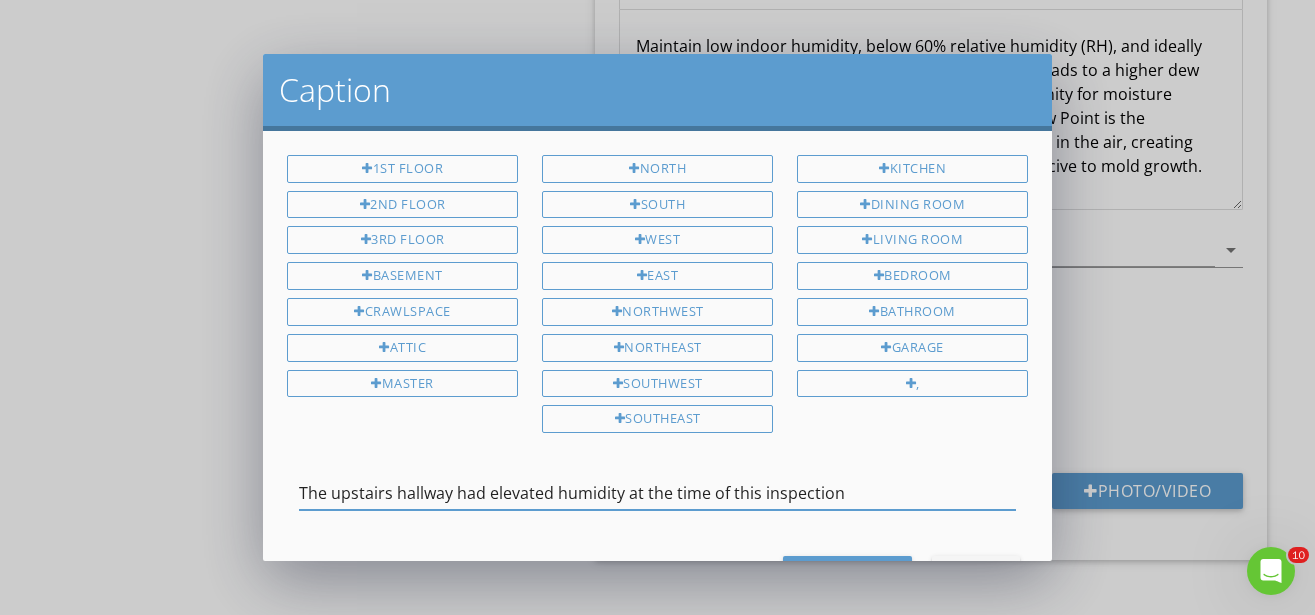 type on "The upstairs hallway had elevated humidity at the time of this inspection" 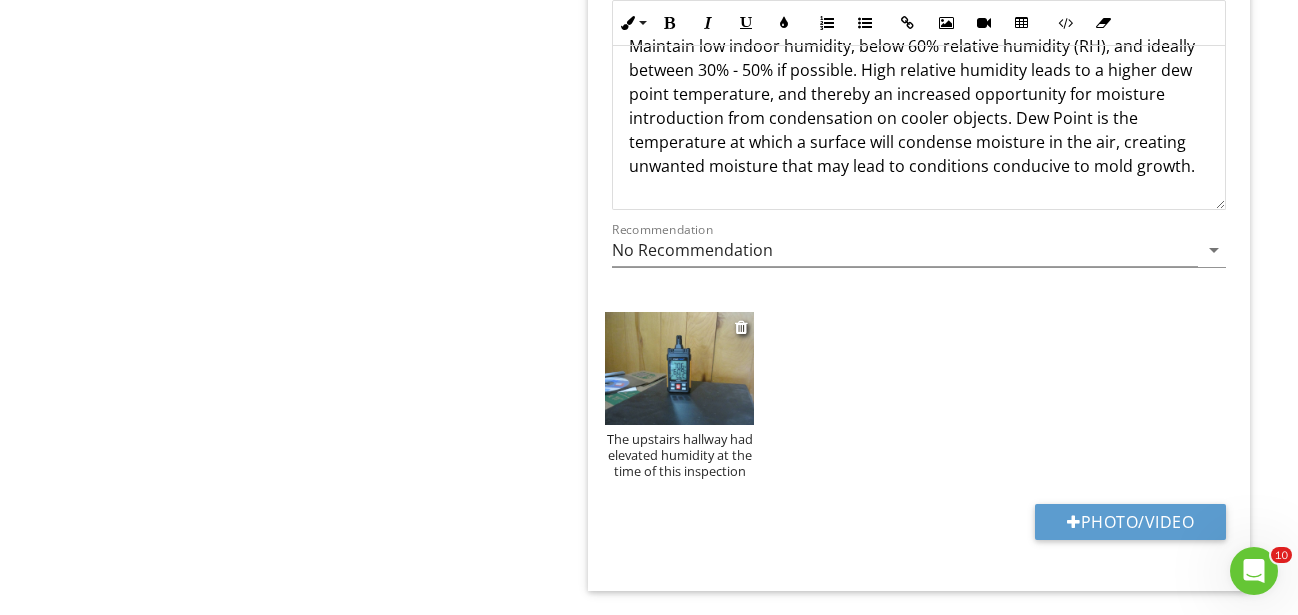 click on "The upstairs hallway had elevated humidity at the time of this inspection" at bounding box center (680, 455) 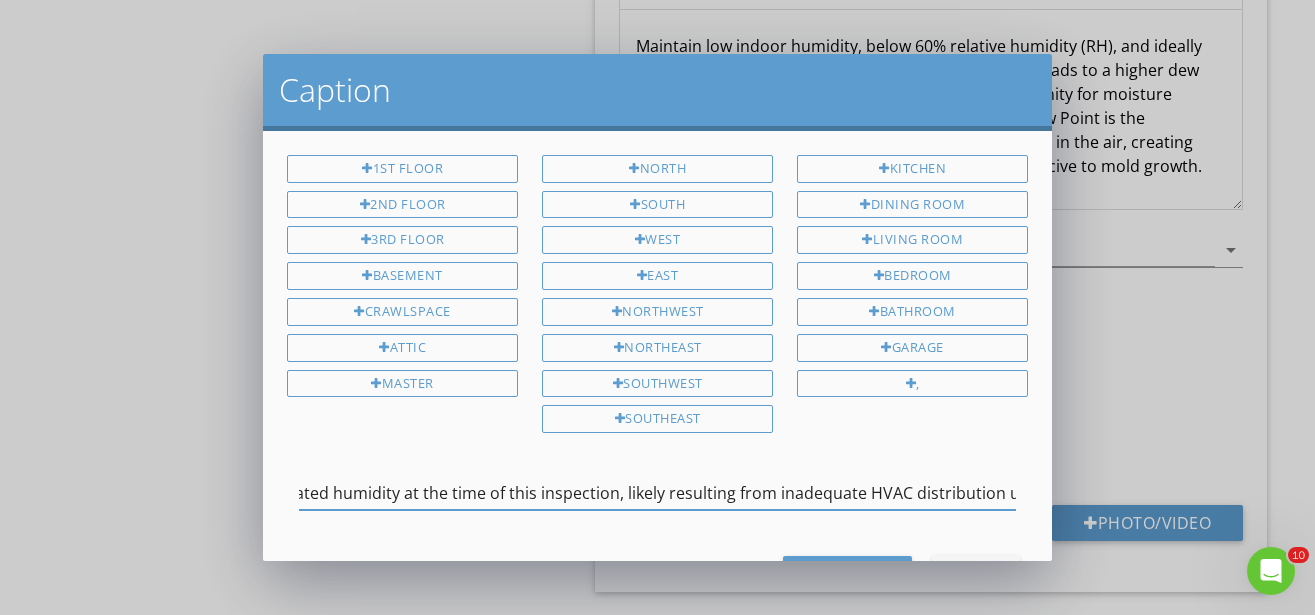 scroll, scrollTop: 0, scrollLeft: 284, axis: horizontal 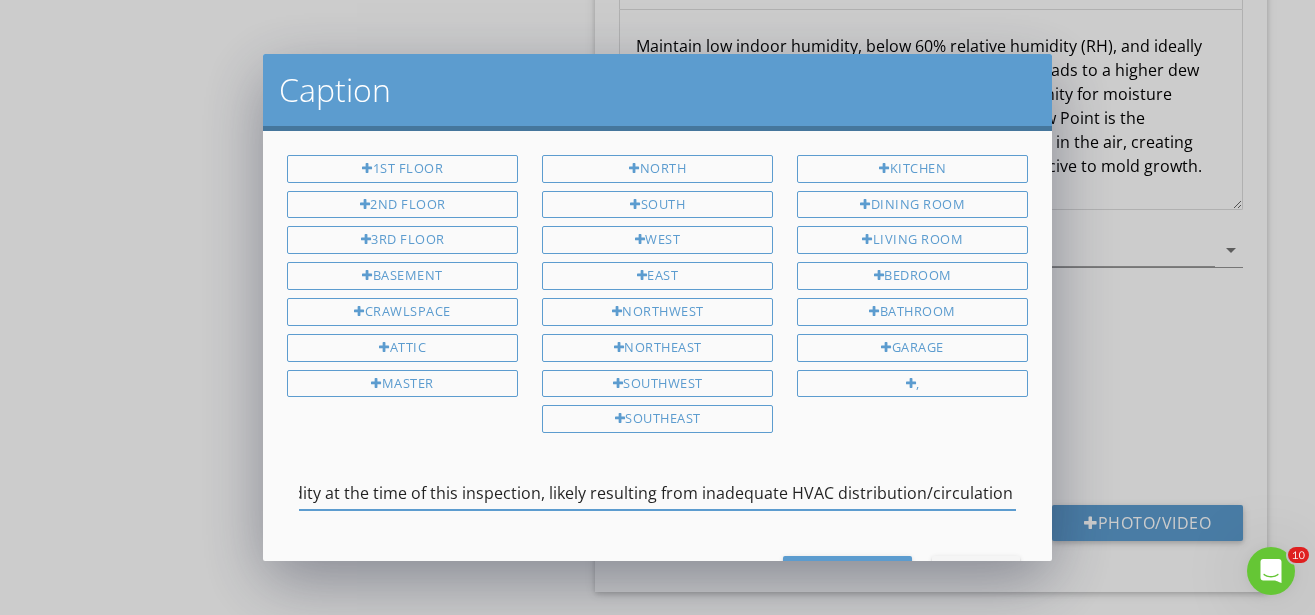 type on "The upstairs hallway had elevated humidity at the time of this inspection, likely resulting from inadequate HVAC distribution/circulation upstairs" 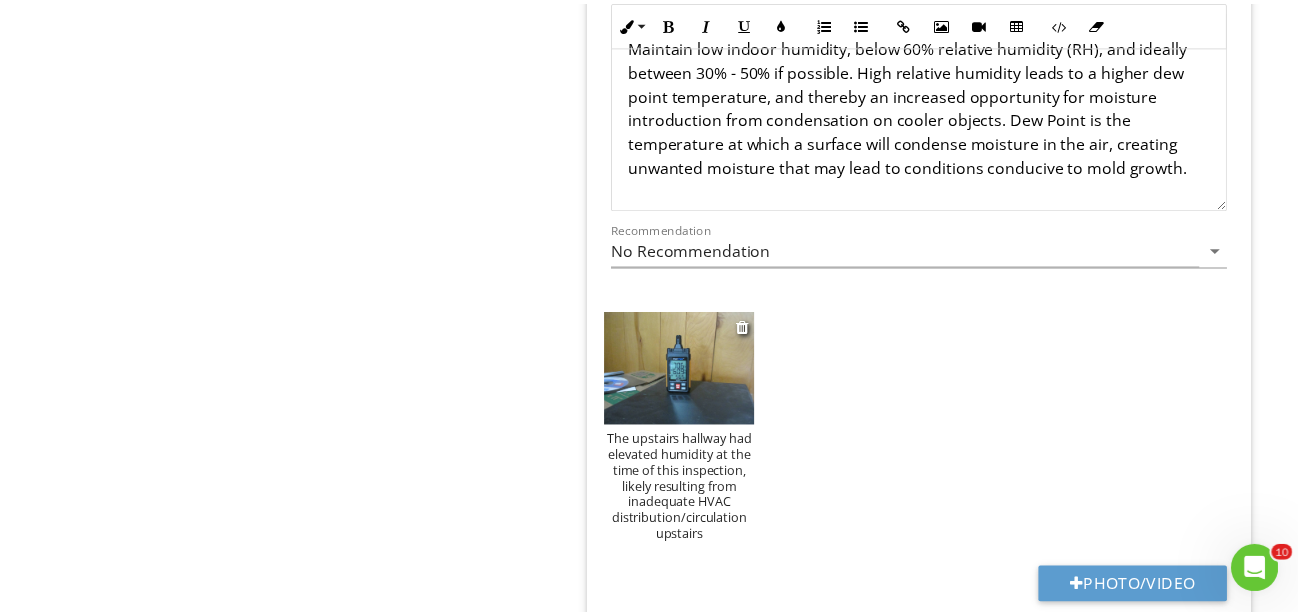 scroll, scrollTop: 0, scrollLeft: 304, axis: horizontal 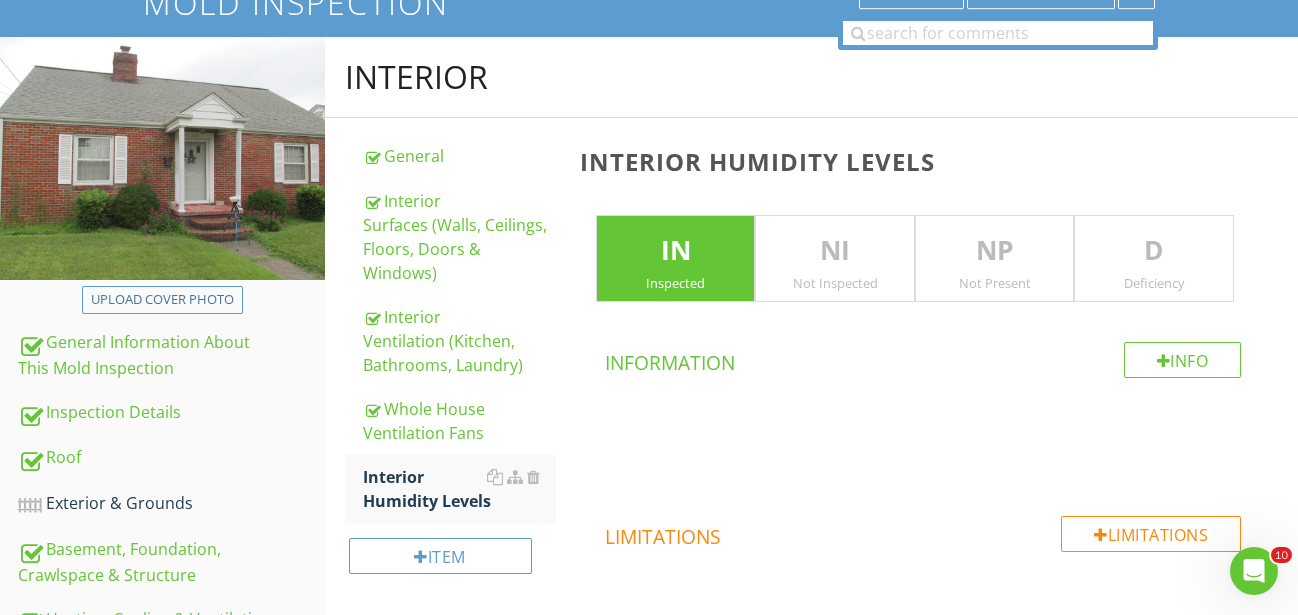 click at bounding box center (923, 441) 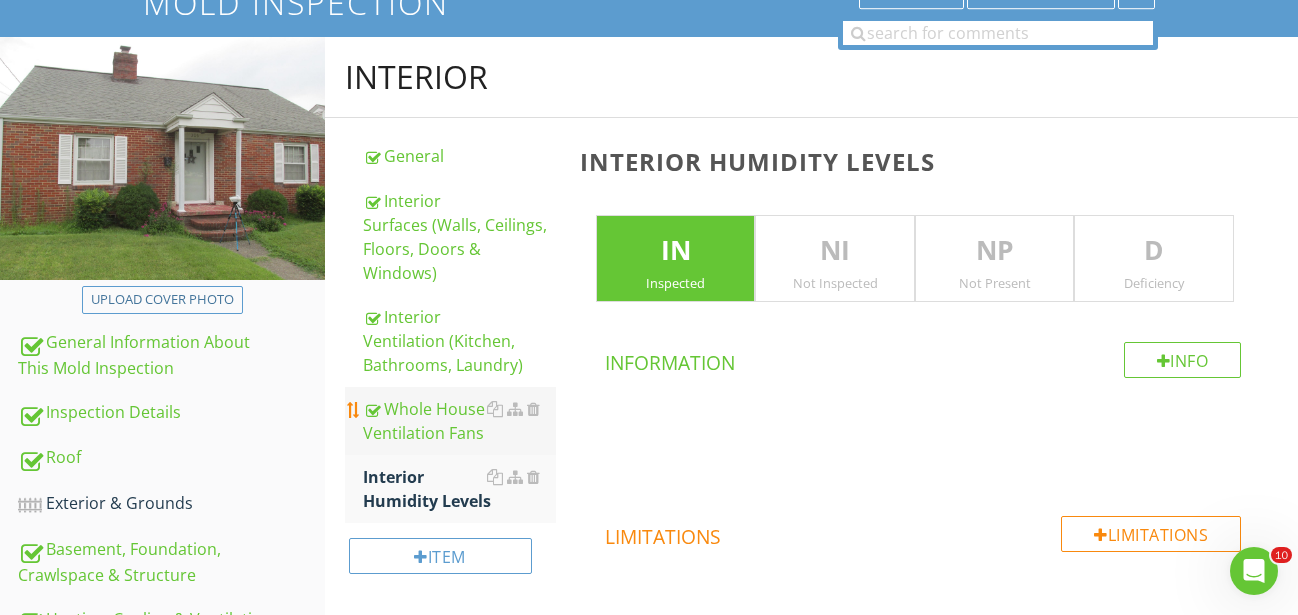 click on "Whole House Ventilation Fans" at bounding box center (459, 421) 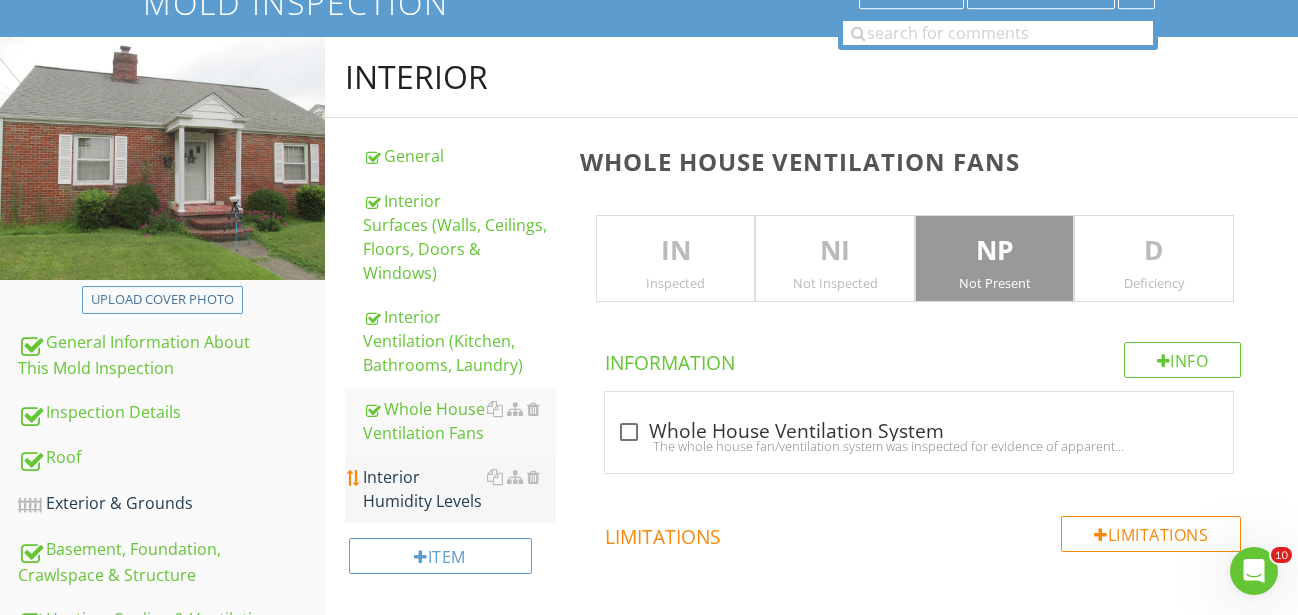 click on "Interior Humidity Levels" at bounding box center (459, 489) 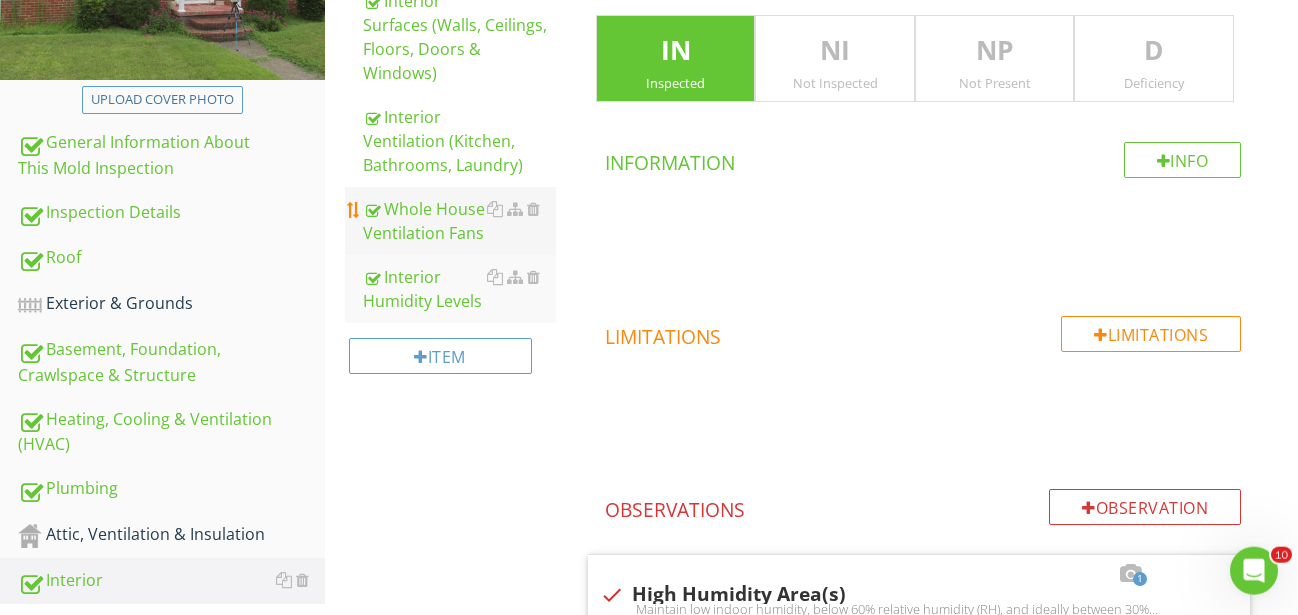 scroll, scrollTop: 408, scrollLeft: 0, axis: vertical 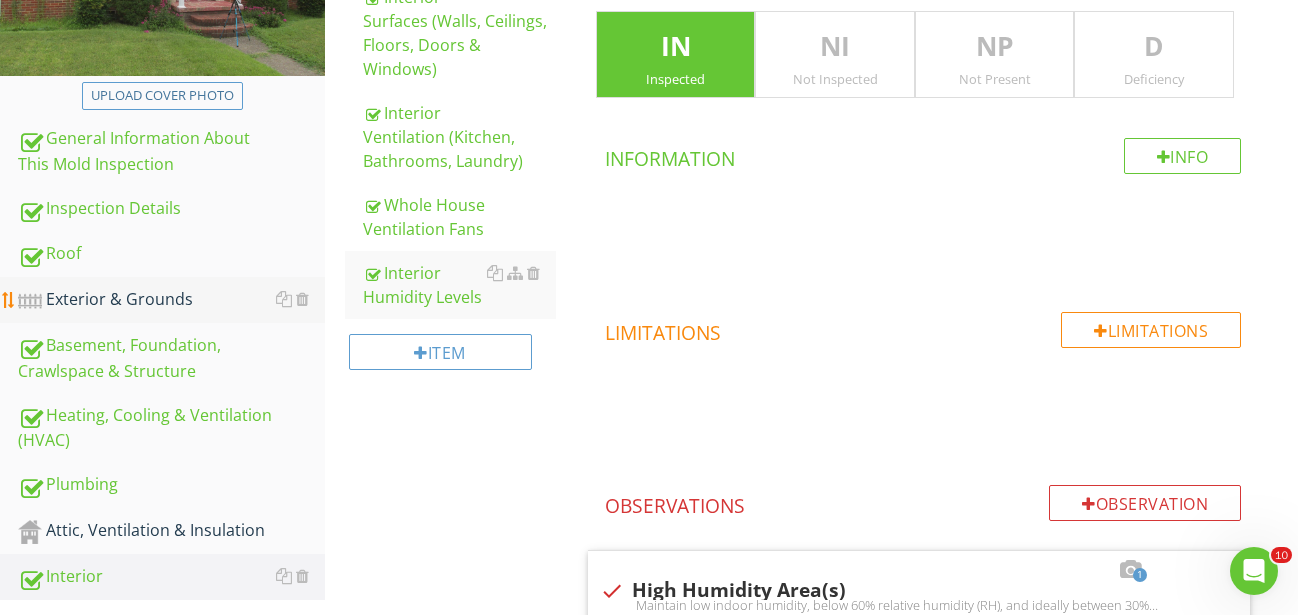 click on "Exterior & Grounds" at bounding box center [171, 300] 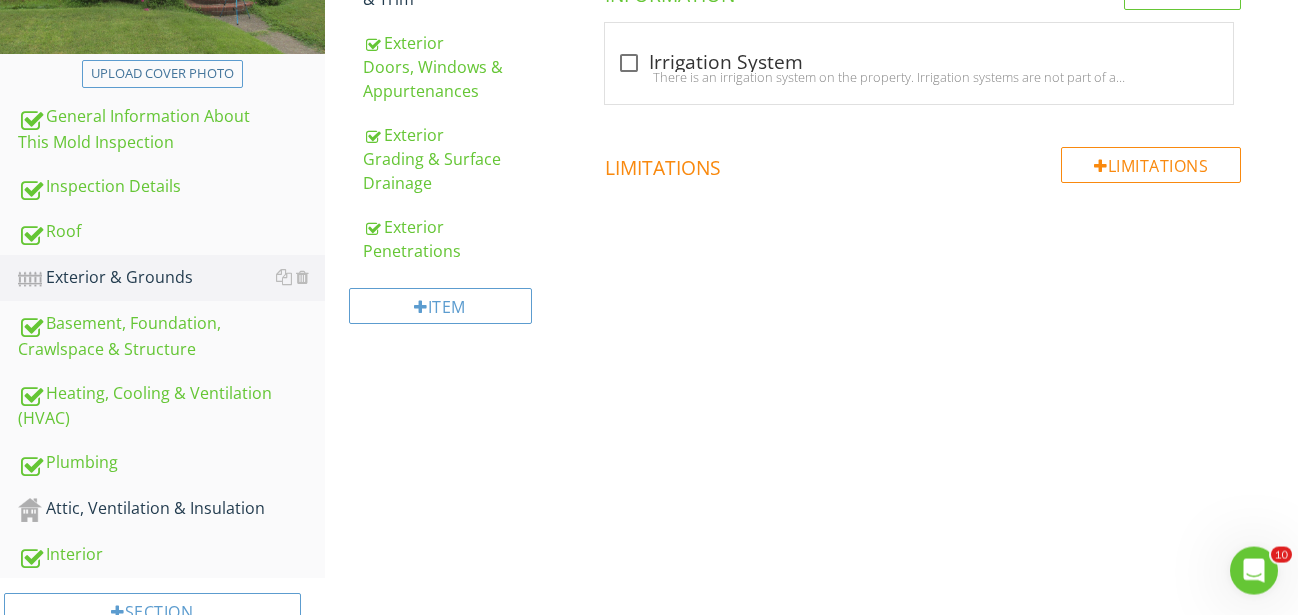 scroll, scrollTop: 494, scrollLeft: 0, axis: vertical 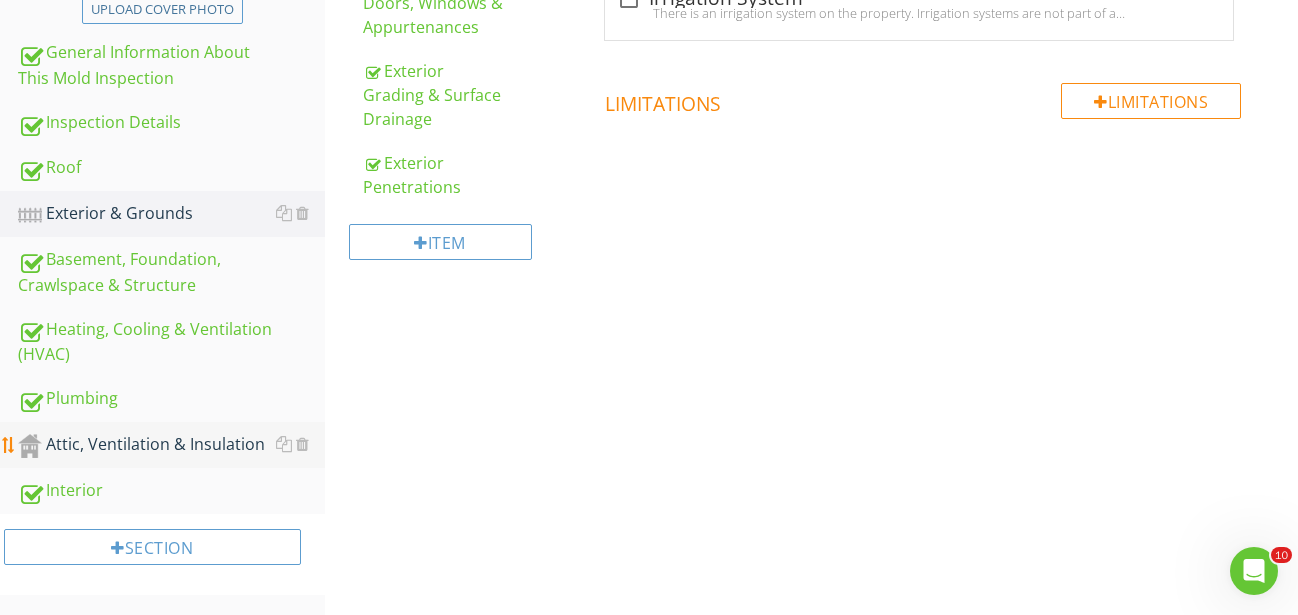 click on "Attic, Ventilation & Insulation" at bounding box center [171, 445] 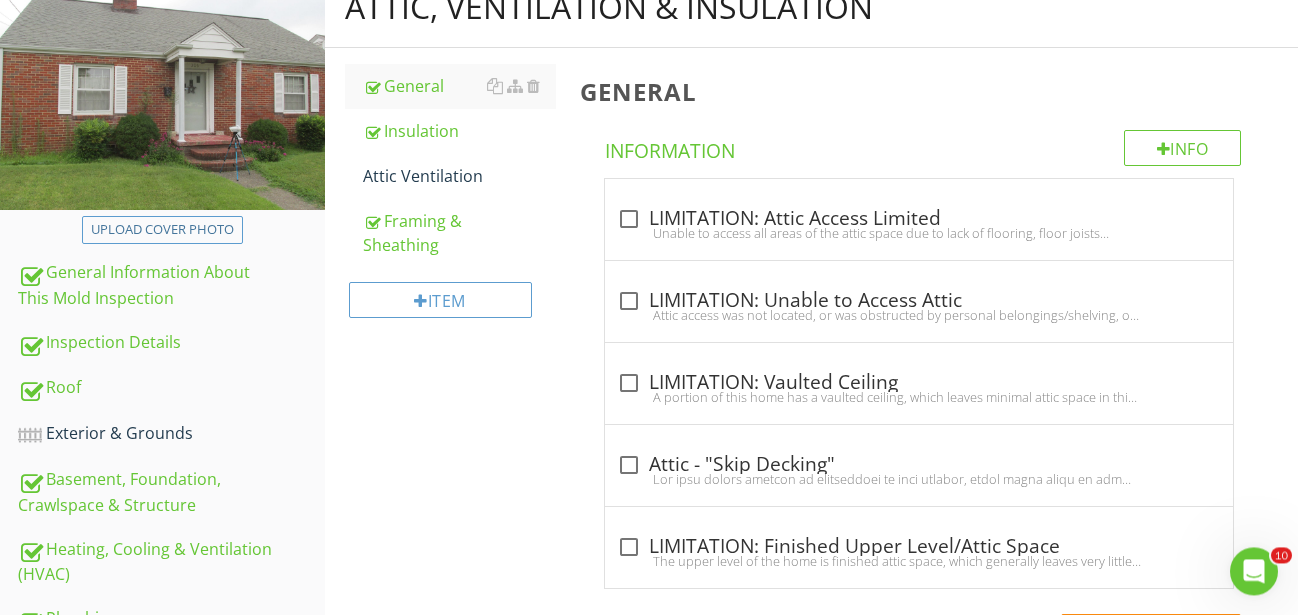 scroll, scrollTop: 188, scrollLeft: 0, axis: vertical 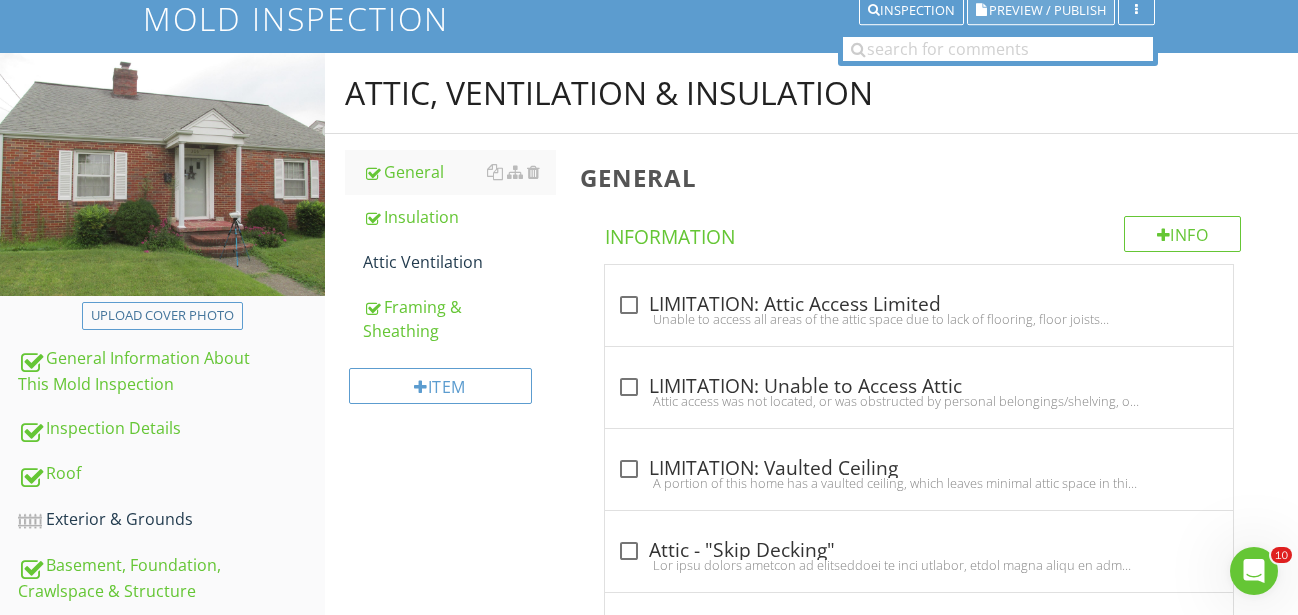 click on "Preview / Publish" at bounding box center [1047, 11] 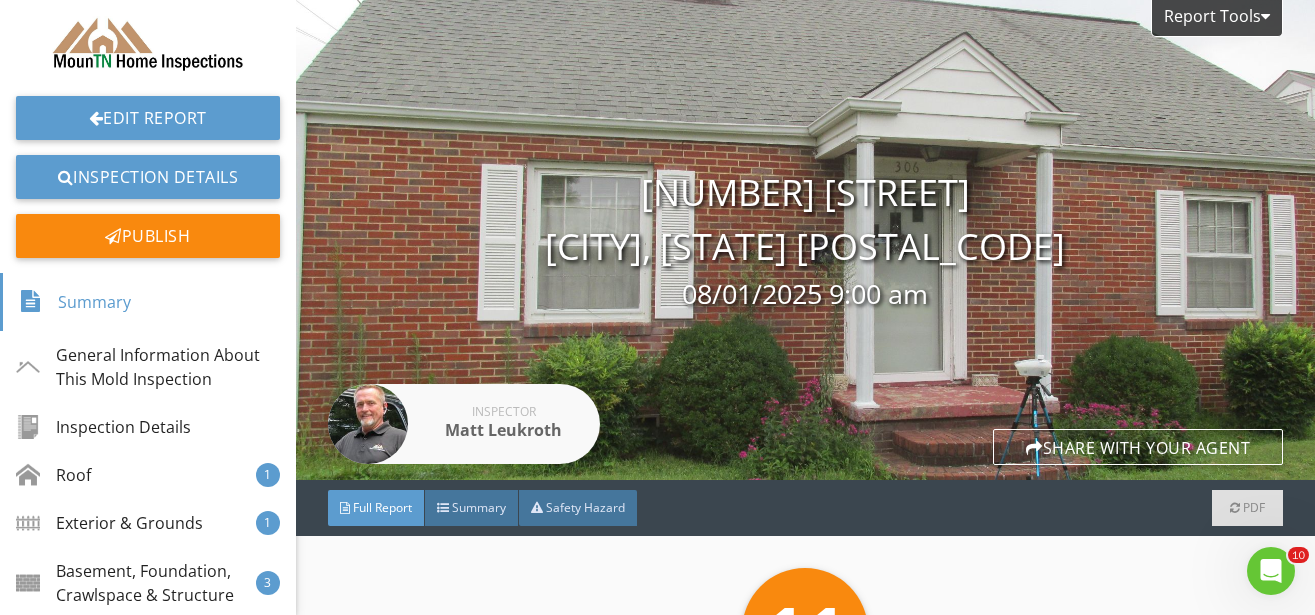 scroll, scrollTop: 0, scrollLeft: 0, axis: both 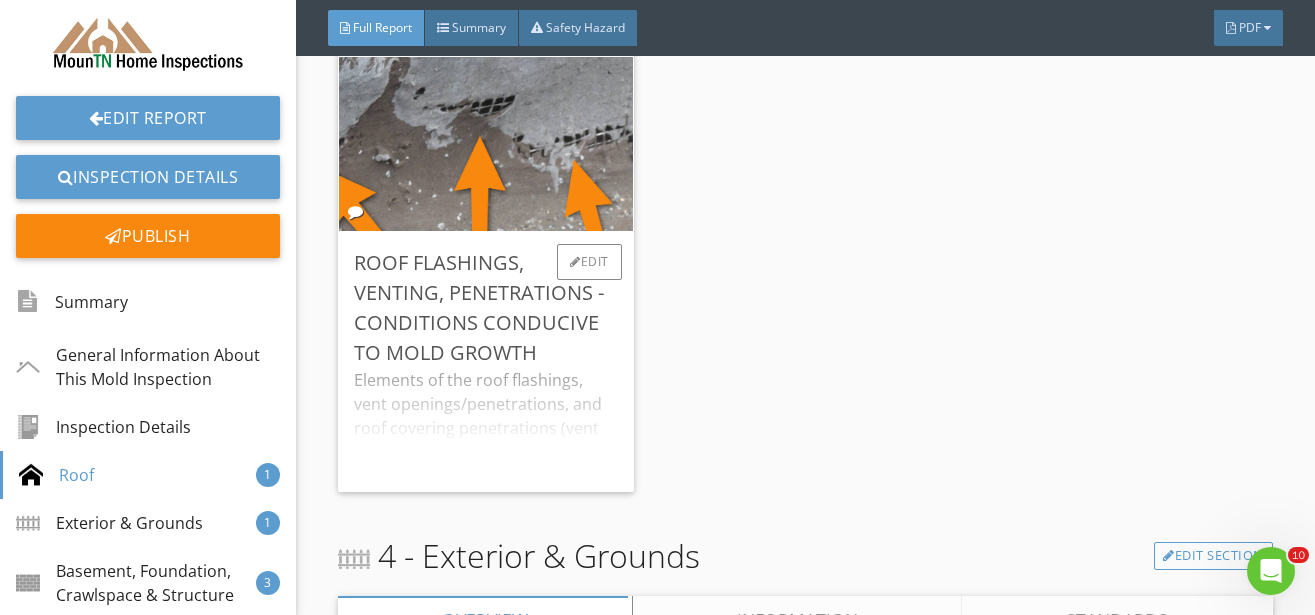 click on "Elements of the roof flashings, vent openings/penetrations, and roof covering penetrations (vent stacks, chimneys, etc.) were observed to be subject to, or to be creating conditions conducive to mold growth, meaning that flashing/penetration deficiencies are introducing unwanted moisture in areas where wet conditions may lead to fungal/microbial growth. See photo(s) and note(s) for details." at bounding box center [485, 424] 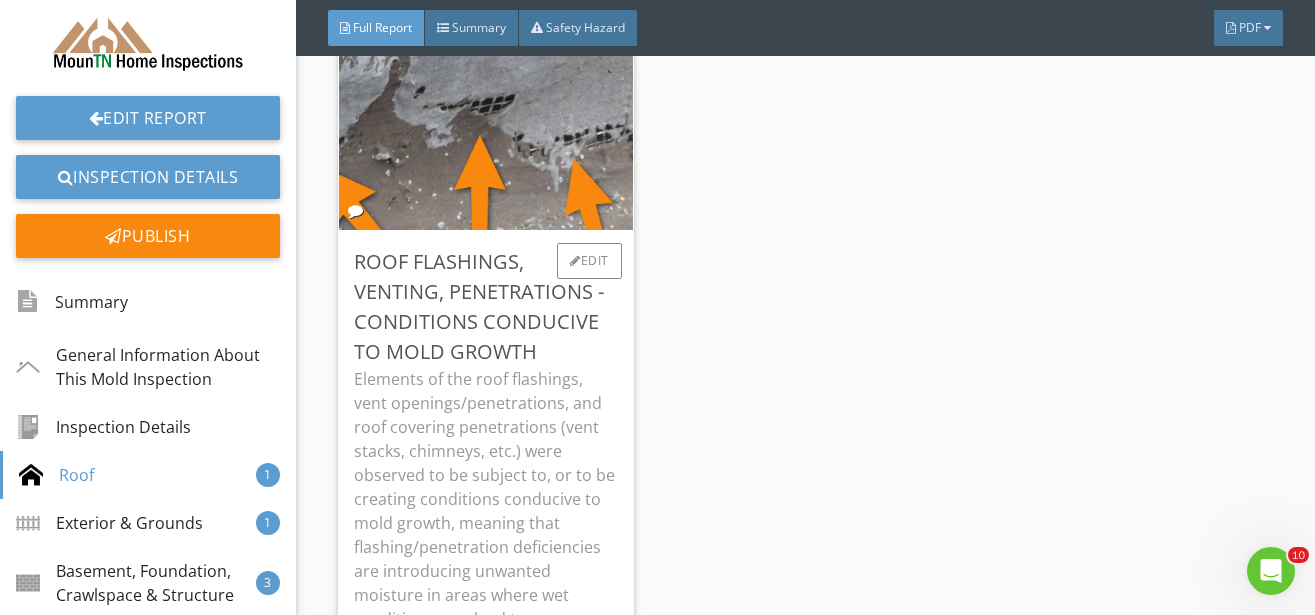 scroll, scrollTop: 1584, scrollLeft: 0, axis: vertical 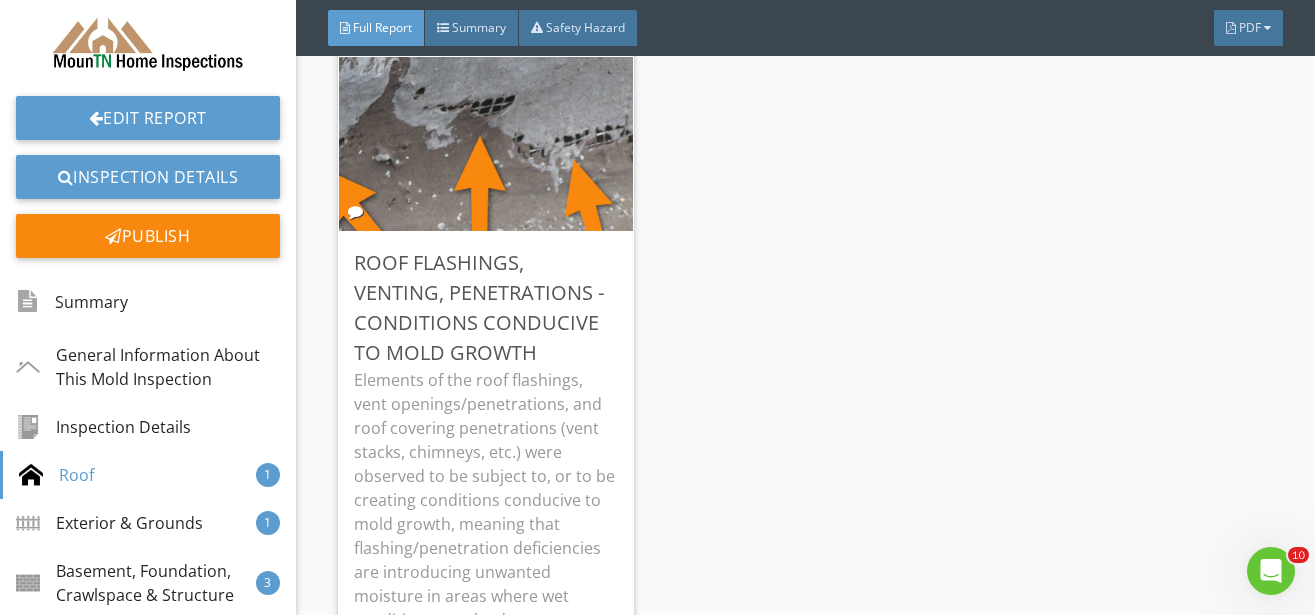 click on "Elements of the roof flashings, vent openings/penetrations, and roof covering penetrations (vent stacks, chimneys, etc.) were observed to be subject to, or to be creating conditions conducive to mold growth, meaning that flashing/penetration deficiencies are introducing unwanted moisture in areas where wet conditions may lead to fungal/microbial growth. See photo(s) and note(s) for details.
Edit" at bounding box center [805, 391] 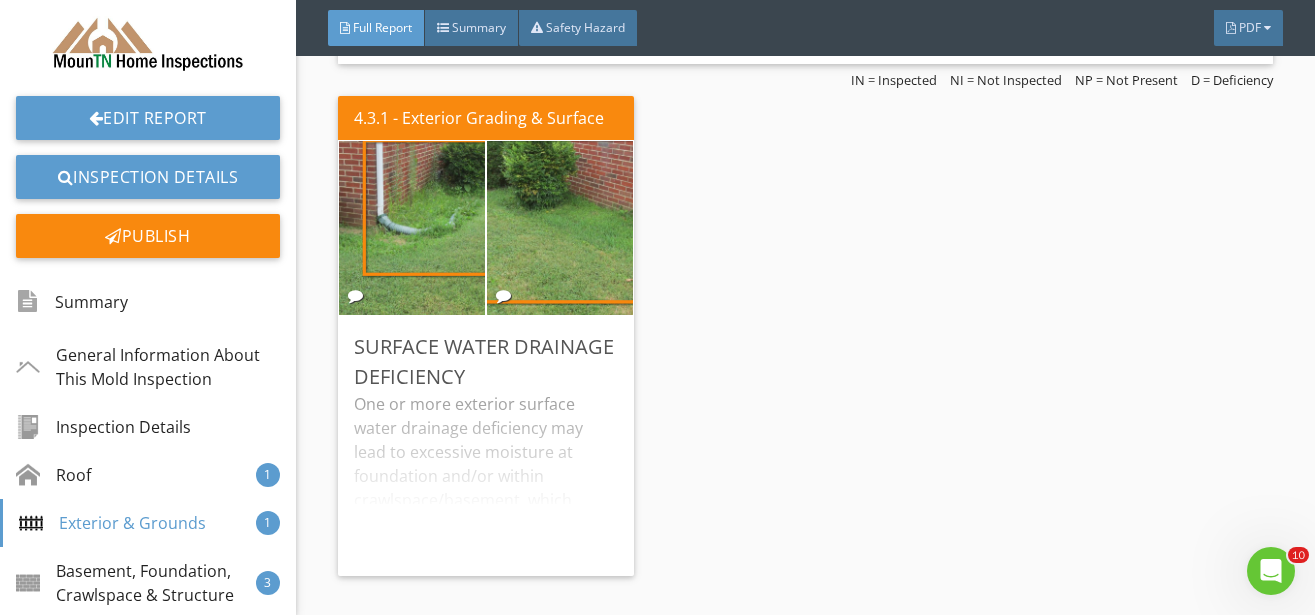 scroll, scrollTop: 2640, scrollLeft: 0, axis: vertical 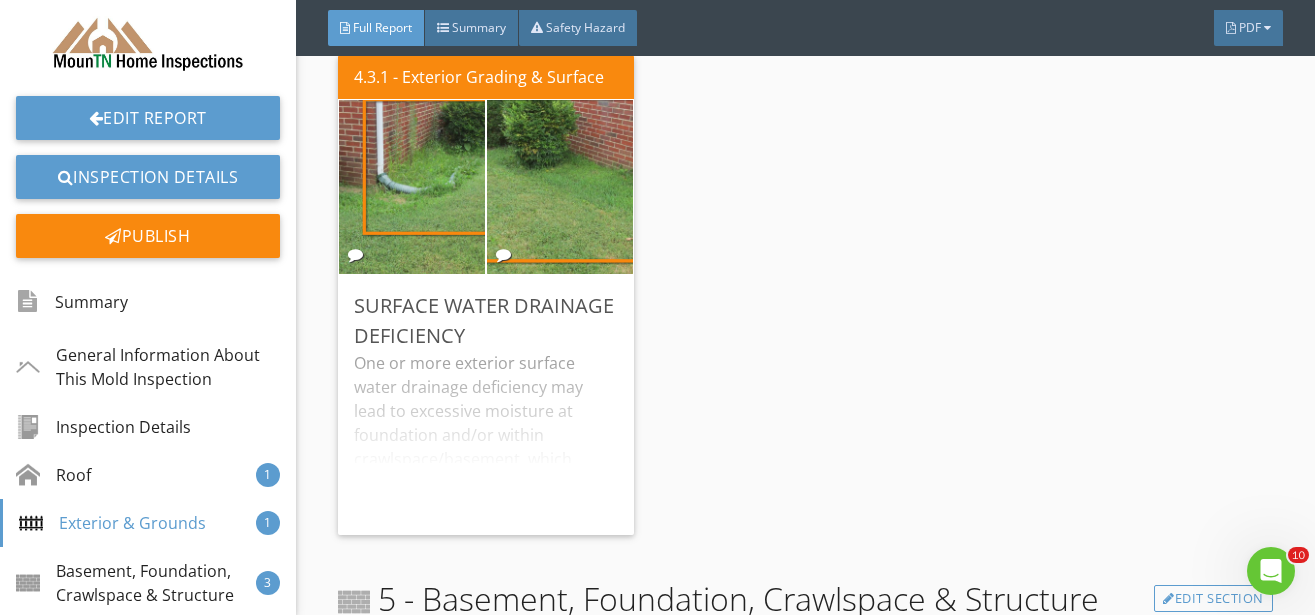 click on "4.3.1 - Exterior Grading & Surface Drainage
Surface Water Drainage Deficiency
One or more exterior surface water drainage deficiency may lead to excessive moisture at foundation and/or within crawlspace/basement, which creates a condition conducive to mold growth. Drainage improvement in this/these area(s) is recommended.
Edit" at bounding box center (805, 295) 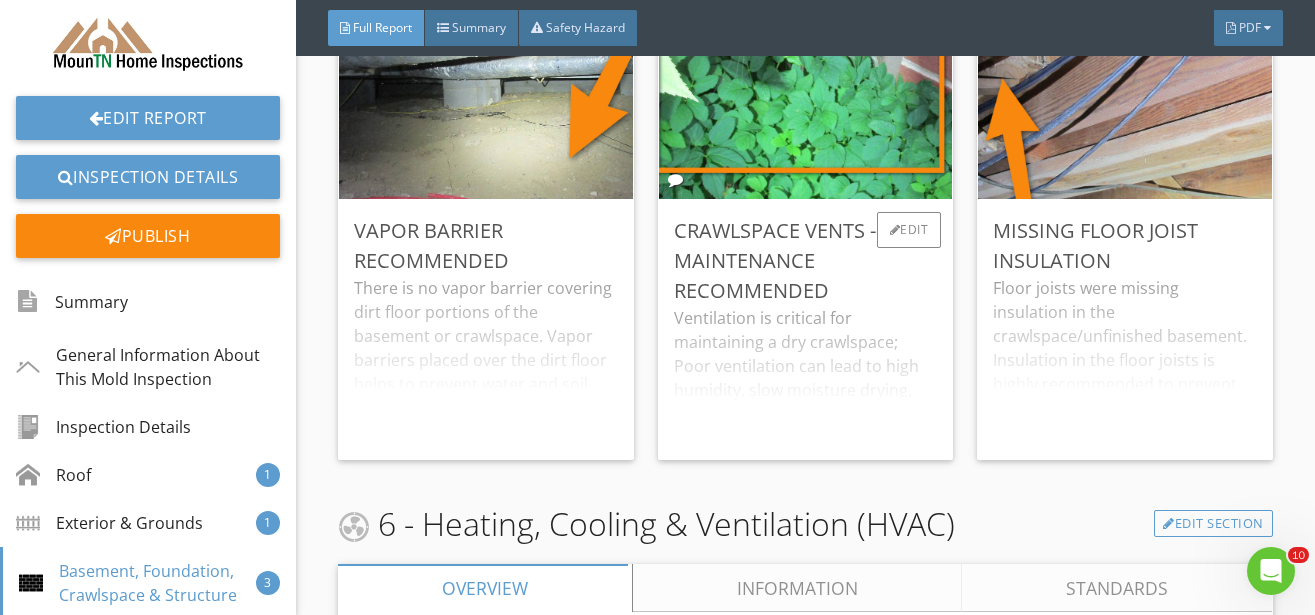 scroll, scrollTop: 3564, scrollLeft: 0, axis: vertical 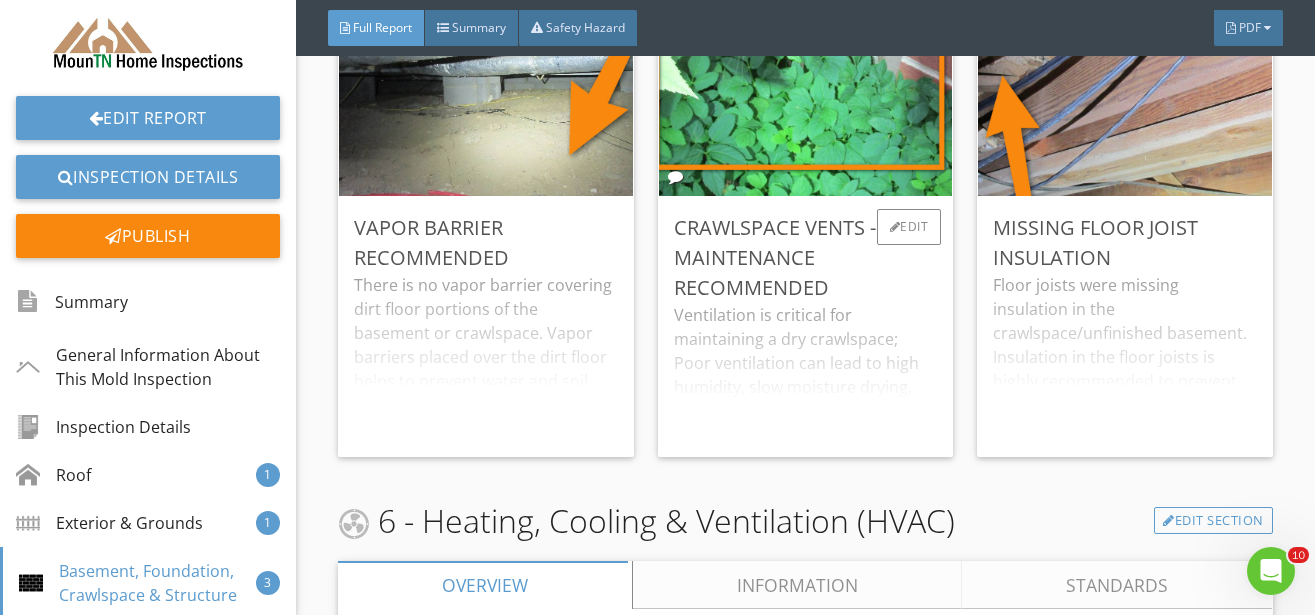 click on "Ventilation is critical for maintaining a dry crawlspace; Poor ventilation can lead to high humidity, slow moisture drying, and potentially conducive conditions for fungal growth. One or more crawlspace vents were observed to be in need of maintenance to keep the vent clear and allowing free air flow. See photo(s) and note(s) for details." at bounding box center (805, 372) 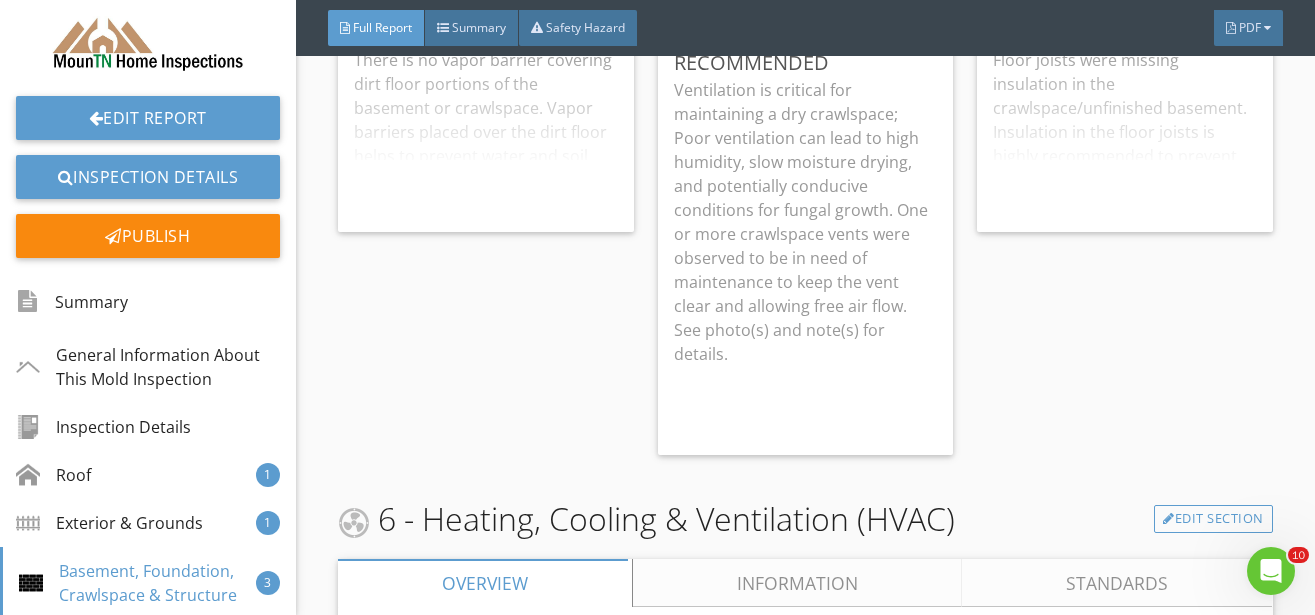 scroll, scrollTop: 3696, scrollLeft: 0, axis: vertical 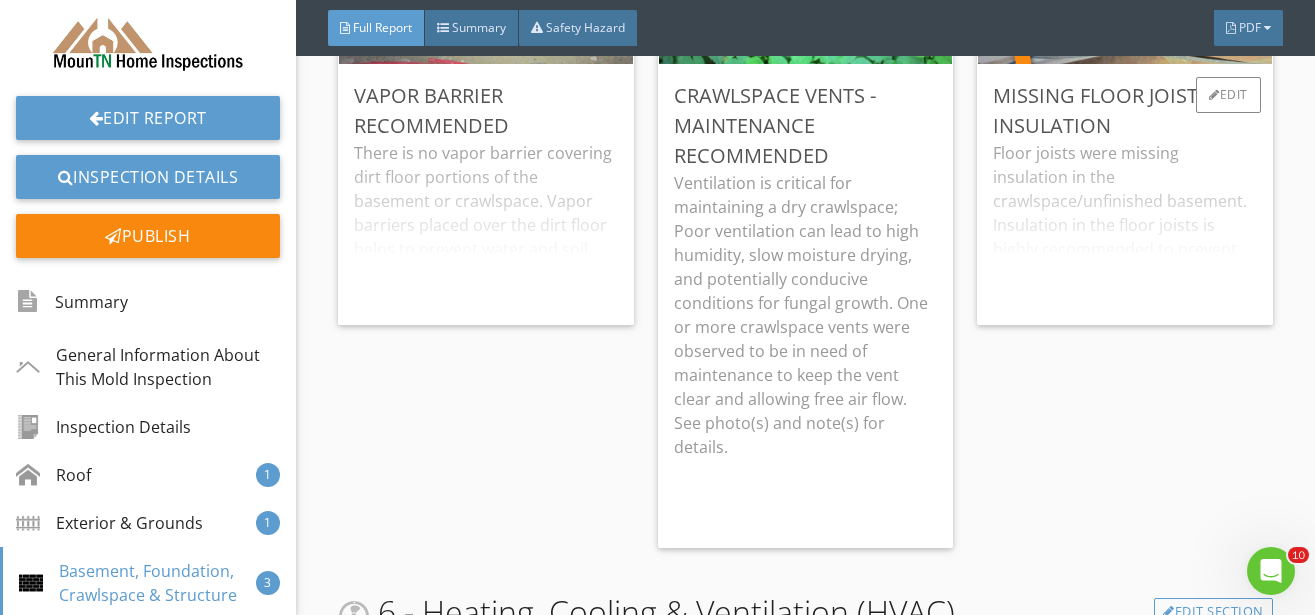 click on "Floor joists were missing insulation in the crawlspace/unfinished basement. Insulation in the floor joists is highly recommended to prevent thermal loss/gain and the paper/foil side of batt insulation is a vapor barrier that prevents water vapor intrusion into the living space above, which can introduce unwanted humidity. You may wish to consider addition of insulation in this area." at bounding box center [1124, 225] 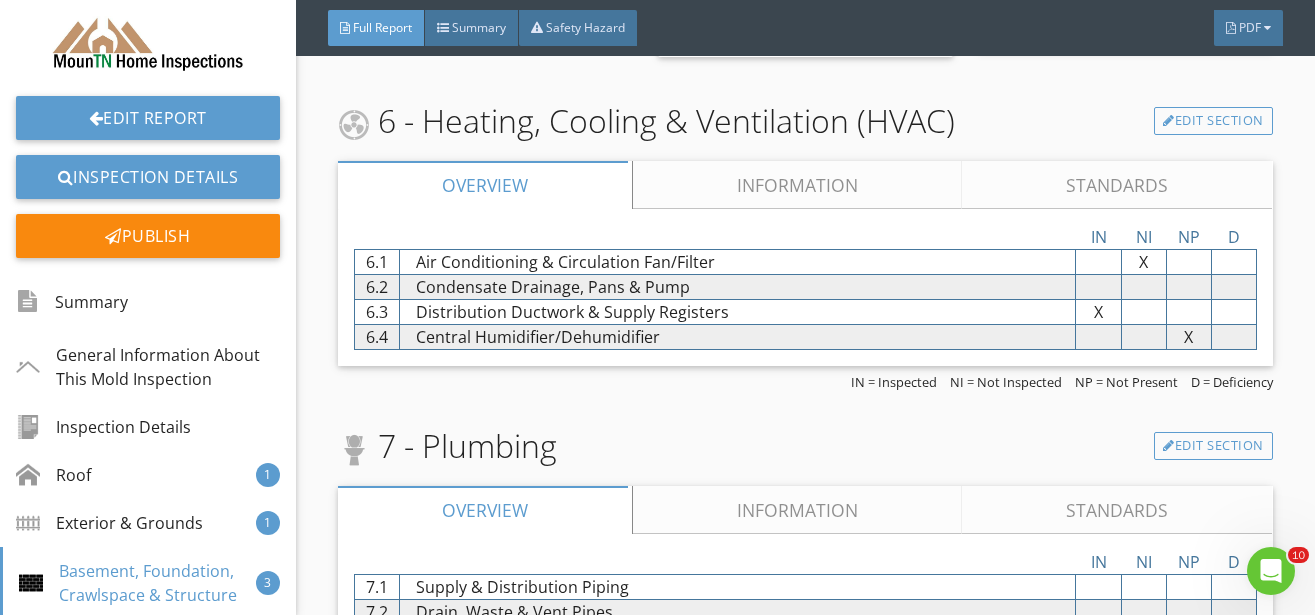 scroll, scrollTop: 4224, scrollLeft: 0, axis: vertical 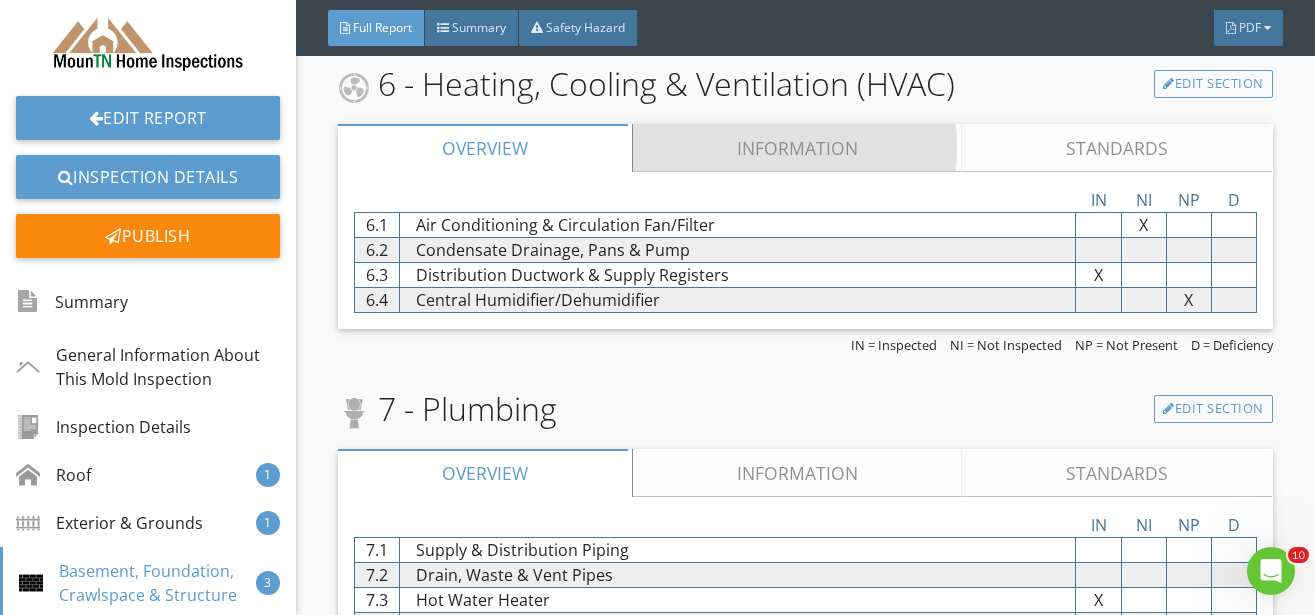 click on "Information" at bounding box center (798, 148) 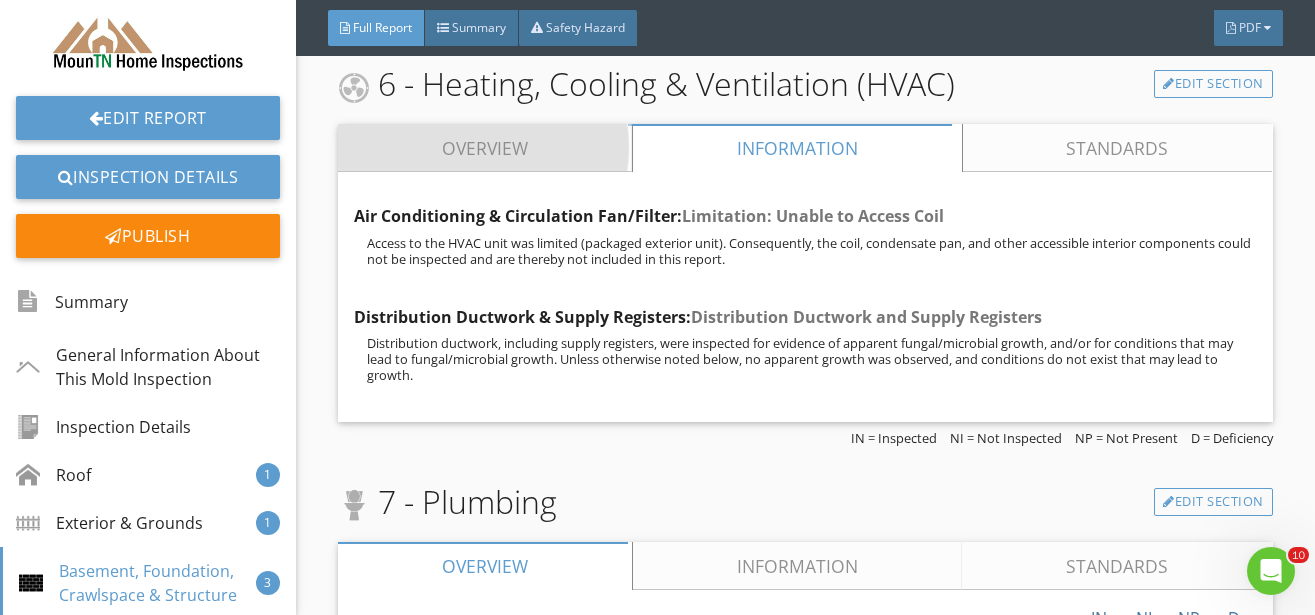 click on "Overview" at bounding box center (485, 148) 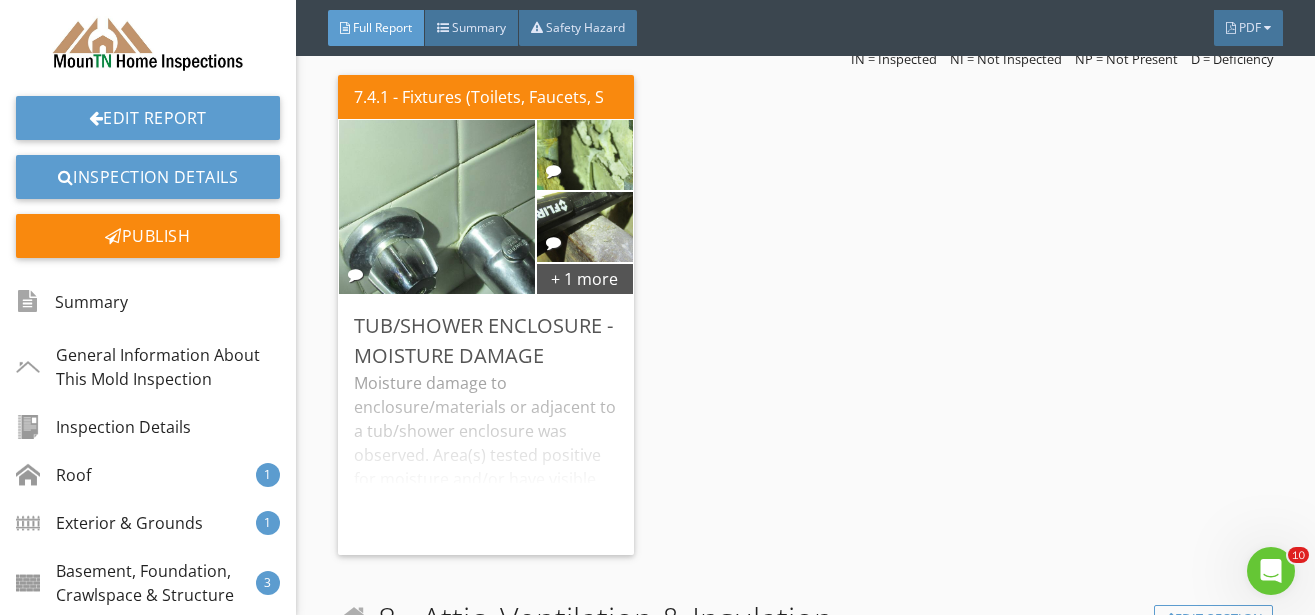 scroll, scrollTop: 4884, scrollLeft: 0, axis: vertical 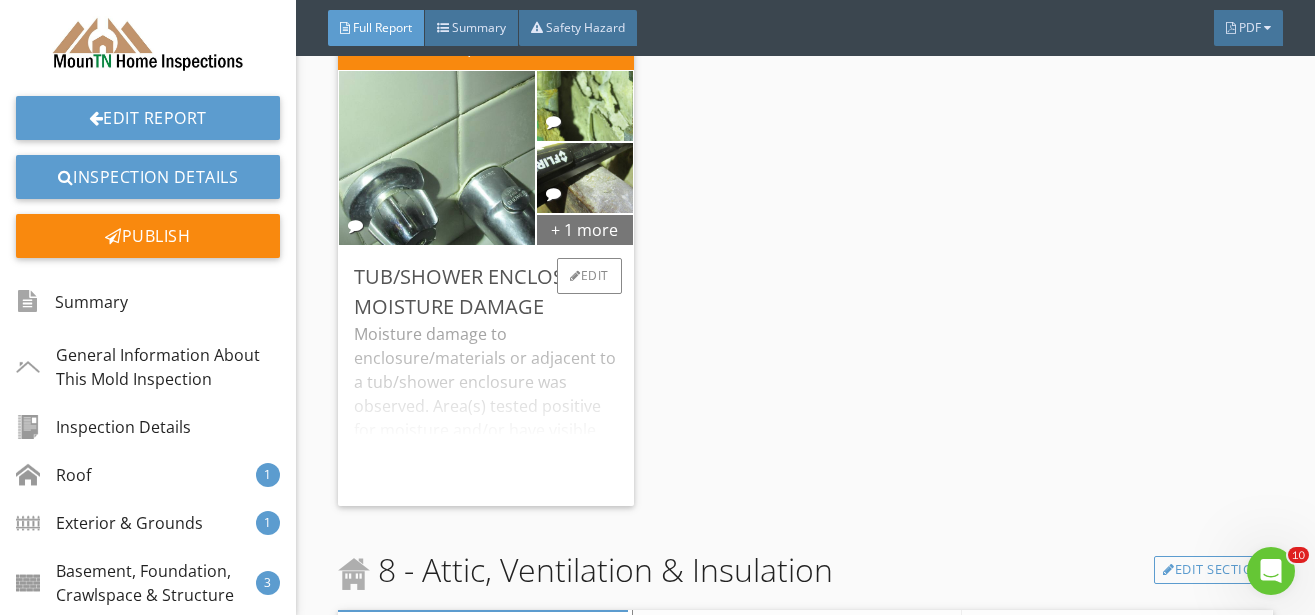 click on "+ 1 more" at bounding box center [585, 229] 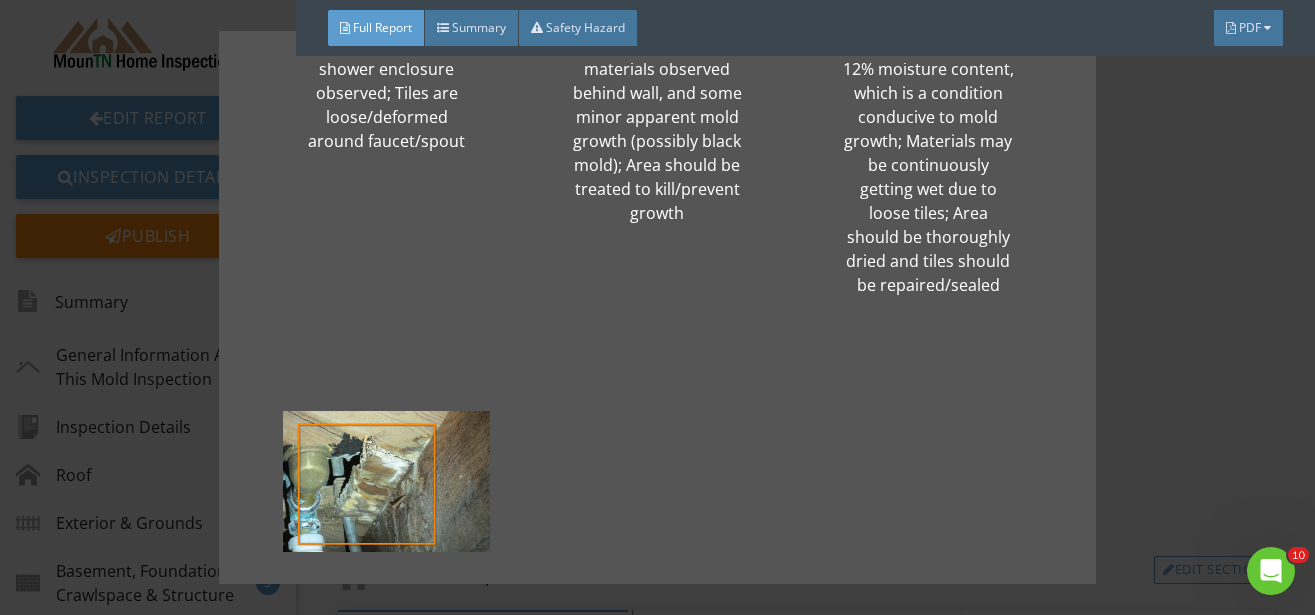 scroll, scrollTop: 631, scrollLeft: 0, axis: vertical 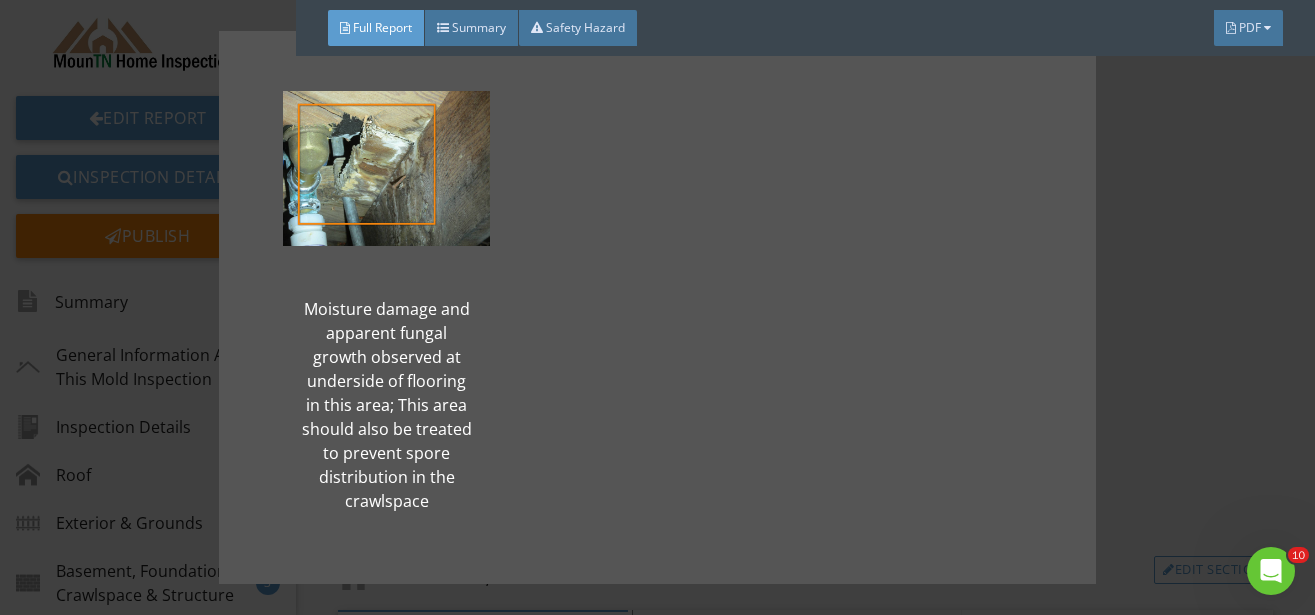 click on "Damage to hallway shower enclosure observed; Tiles are loose/deformed around faucet/spout
Moisture damaged materials observed behind wall, and some minor apparent mold growth (possibly black mold); Area should be treated to kill/prevent growth
Materials tested at 12% moisture content, which is a condition conducive to mold growth; Materials may be continuously getting wet due to loose tiles; Area should be thoroughly dried and tiles should be repaired/sealed
Moisture damage and apparent fungal growth observed at underside of flooring in this area; This area should also be treated to prevent spore distribution in the crawlspace" at bounding box center (657, 307) 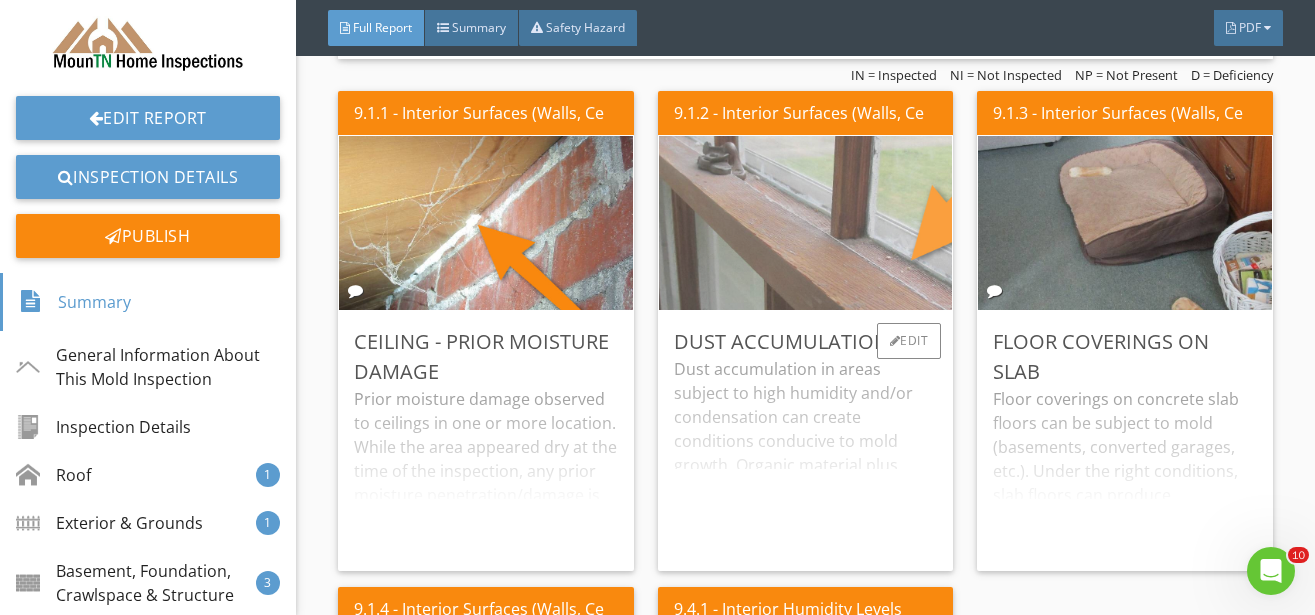 scroll, scrollTop: 5808, scrollLeft: 0, axis: vertical 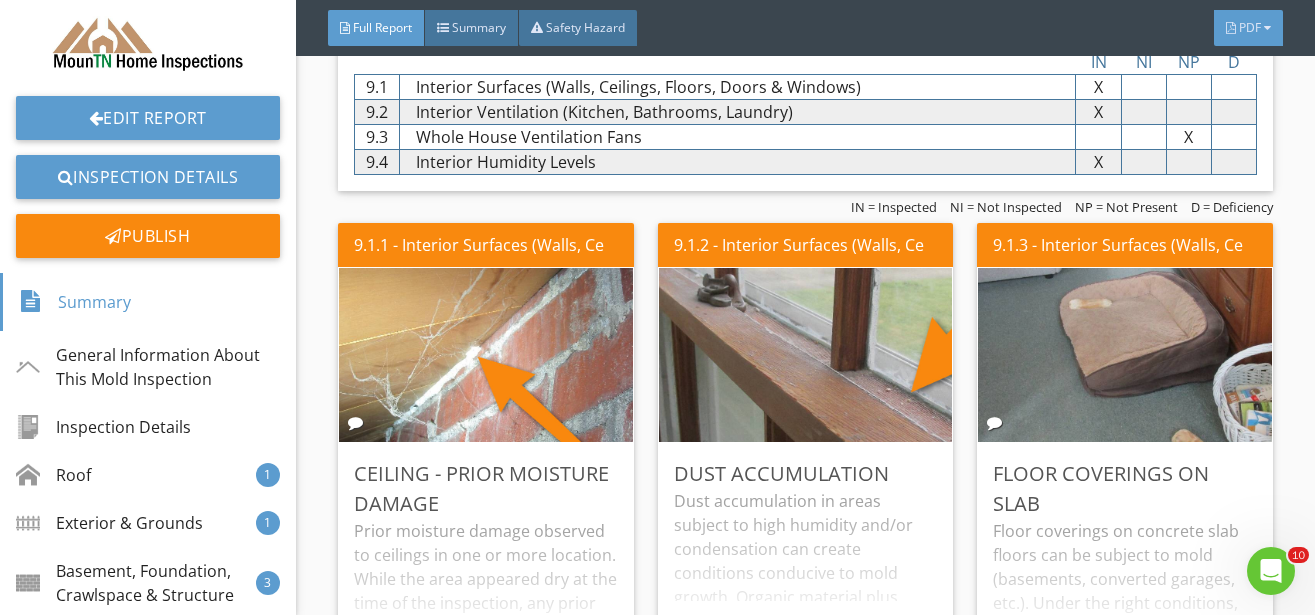 click on "PDF" at bounding box center [1248, 28] 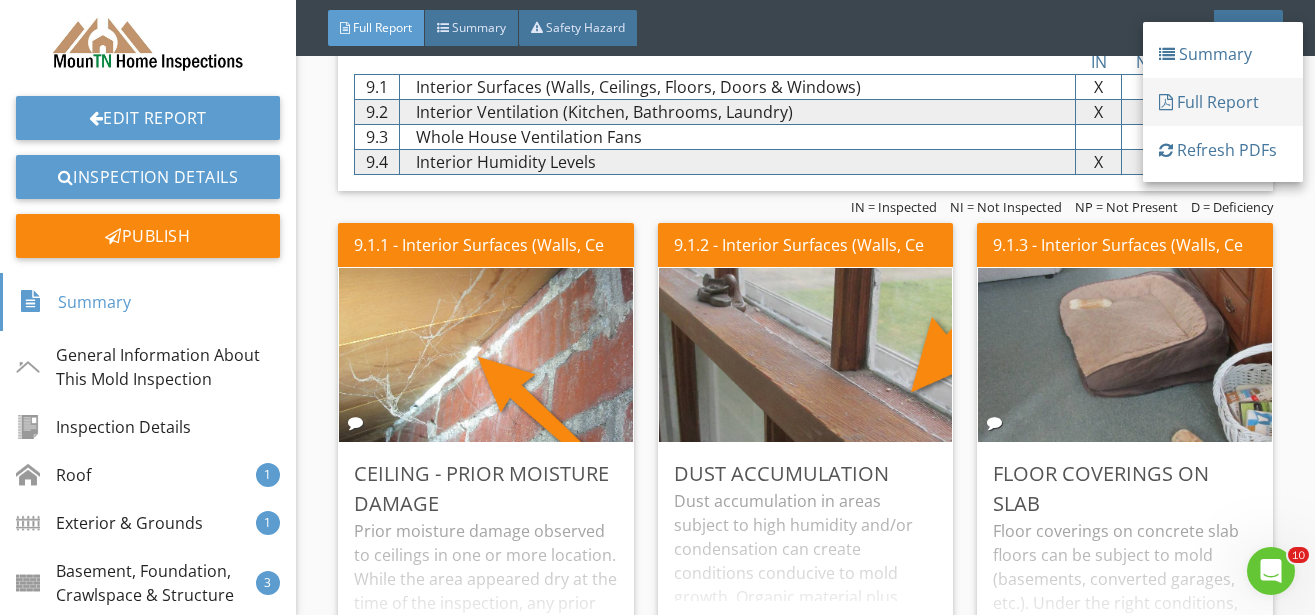 click on "Full Report" at bounding box center (1223, 102) 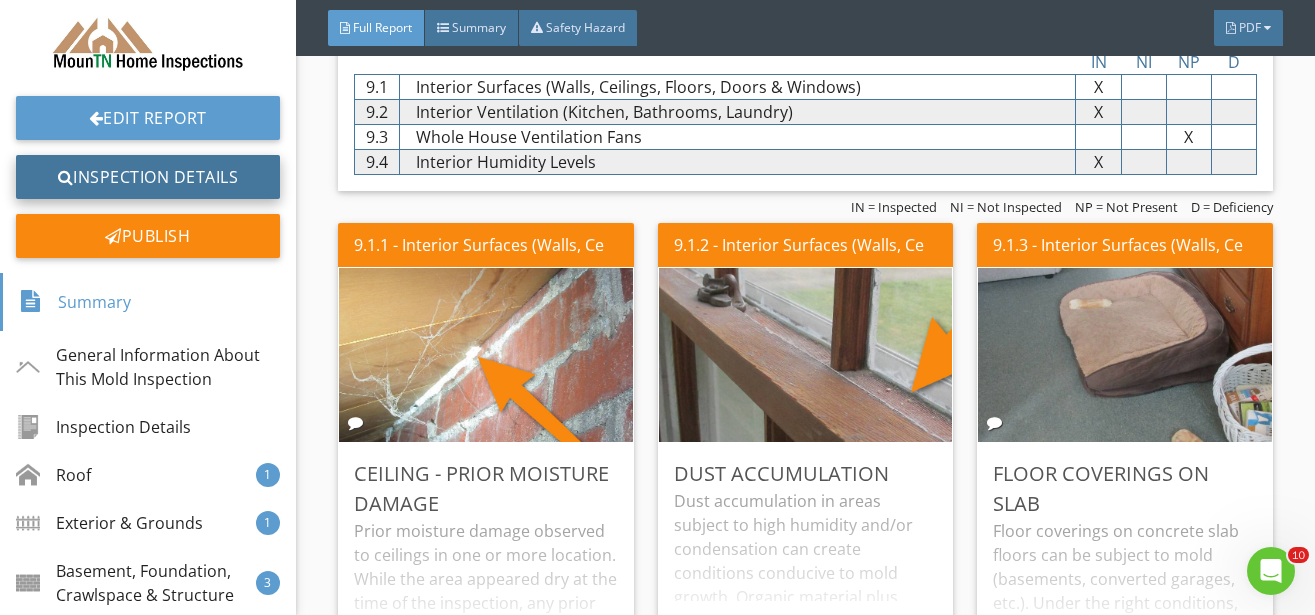 click on "Inspection Details" at bounding box center (148, 177) 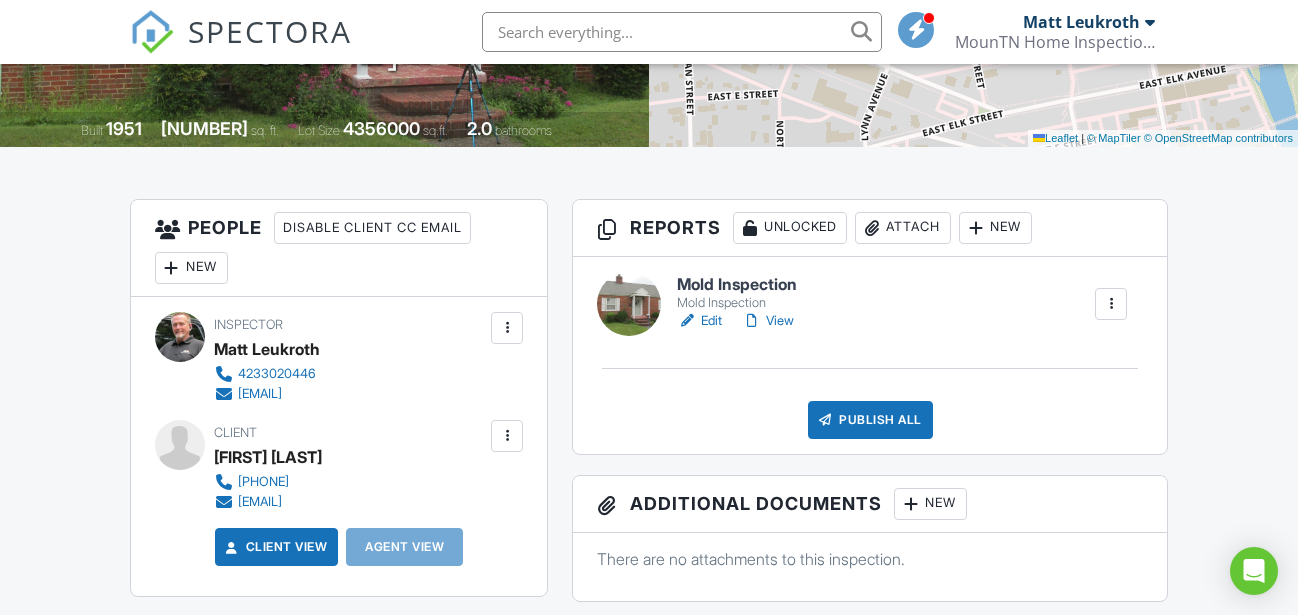 scroll, scrollTop: 408, scrollLeft: 0, axis: vertical 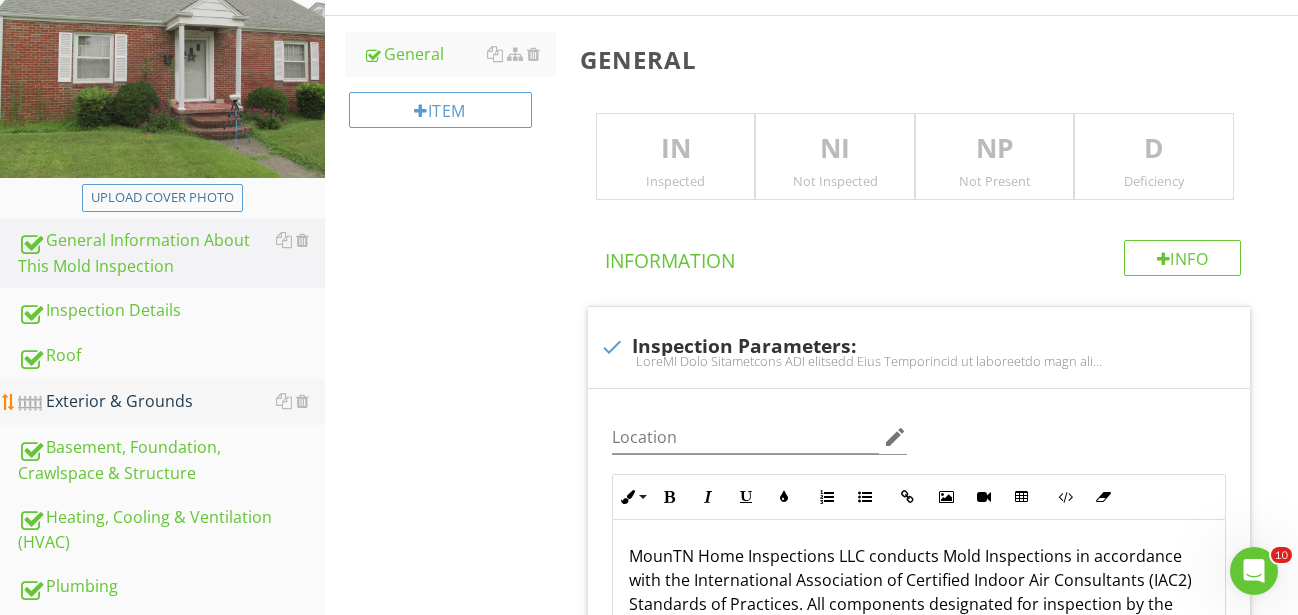 click on "Exterior & Grounds" at bounding box center [171, 402] 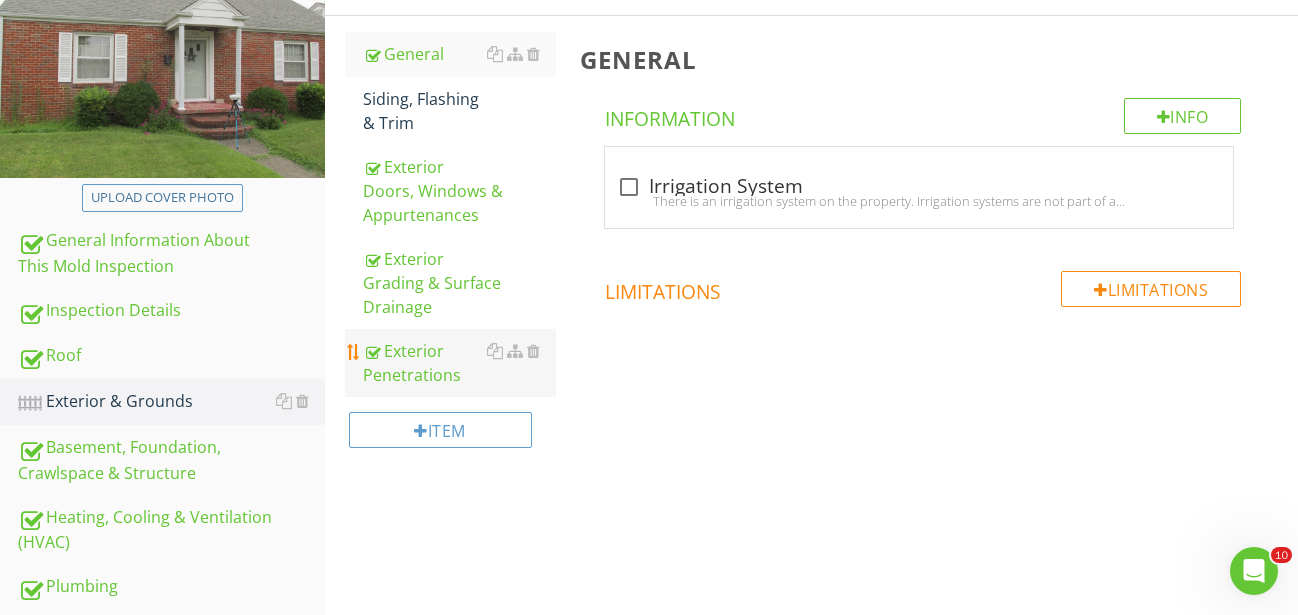 click on "Exterior Penetrations" at bounding box center [459, 363] 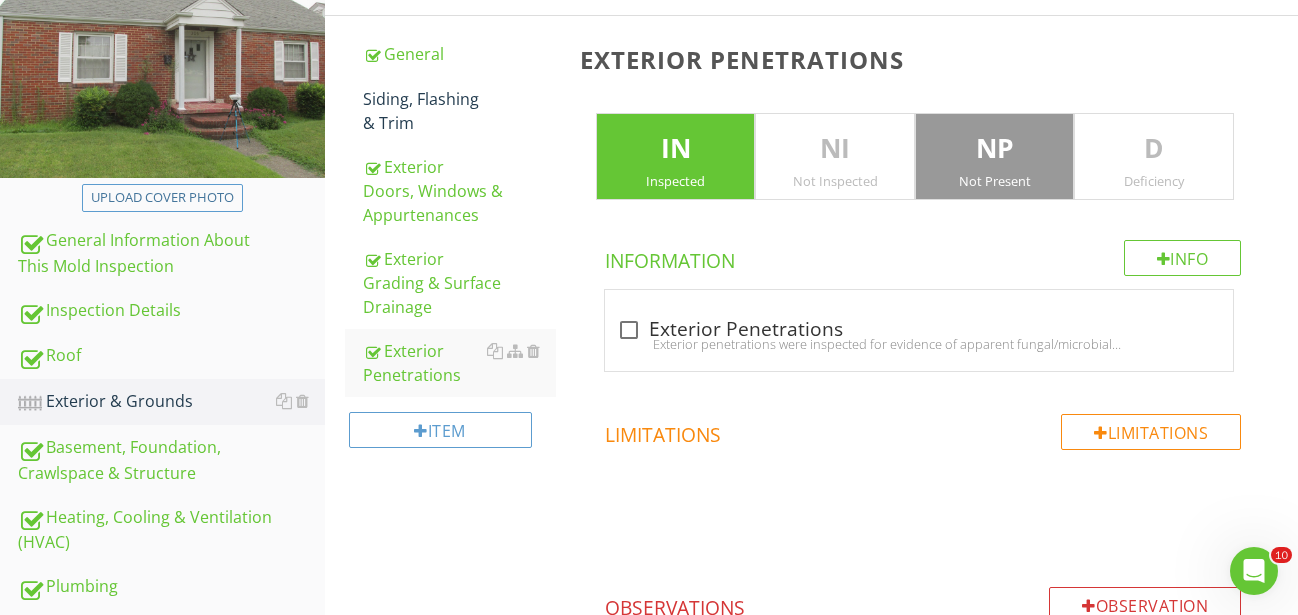 click on "Inspected" at bounding box center [676, 181] 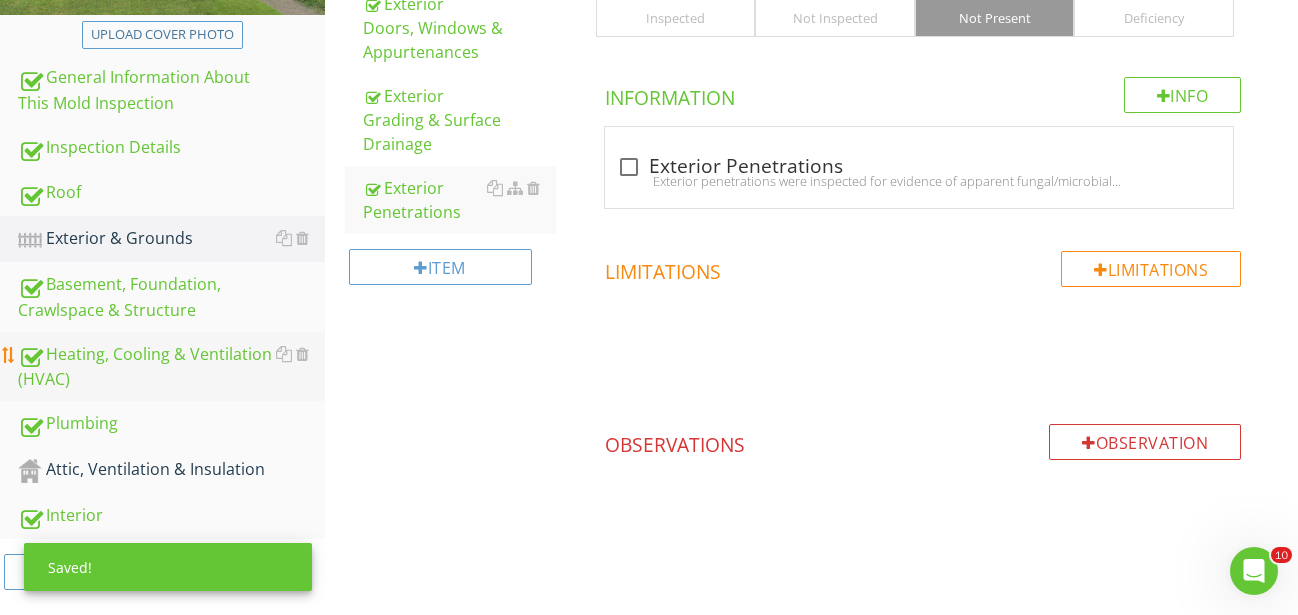 scroll, scrollTop: 494, scrollLeft: 0, axis: vertical 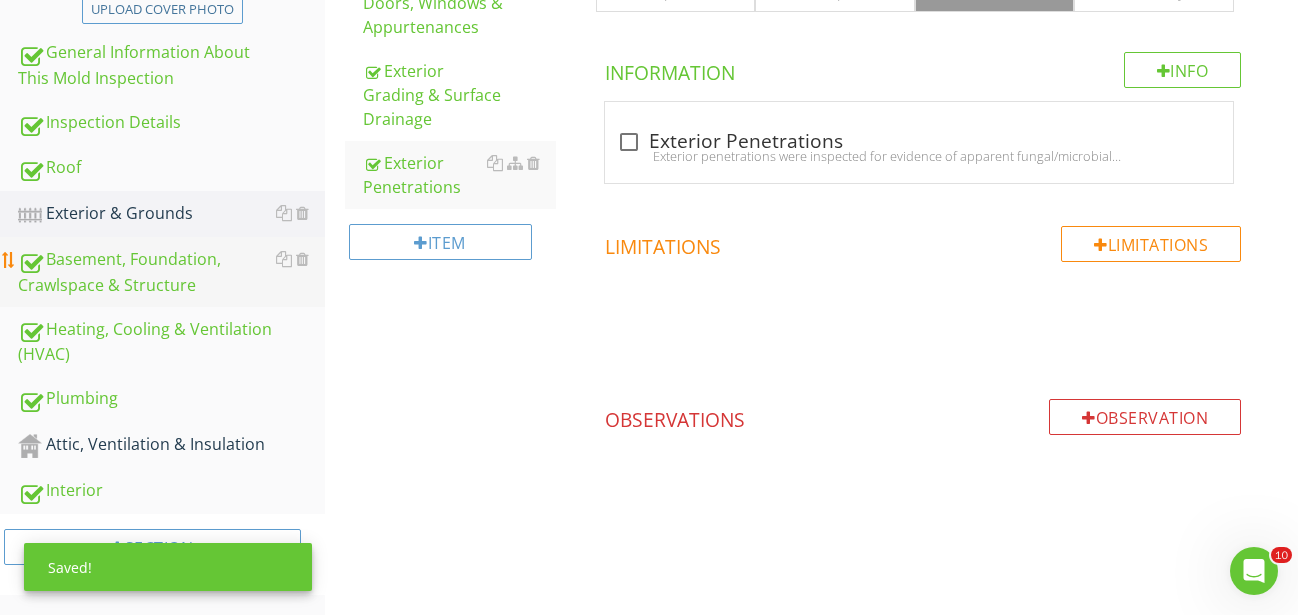 click on "Basement, Foundation, Crawlspace & Structure" at bounding box center (171, 272) 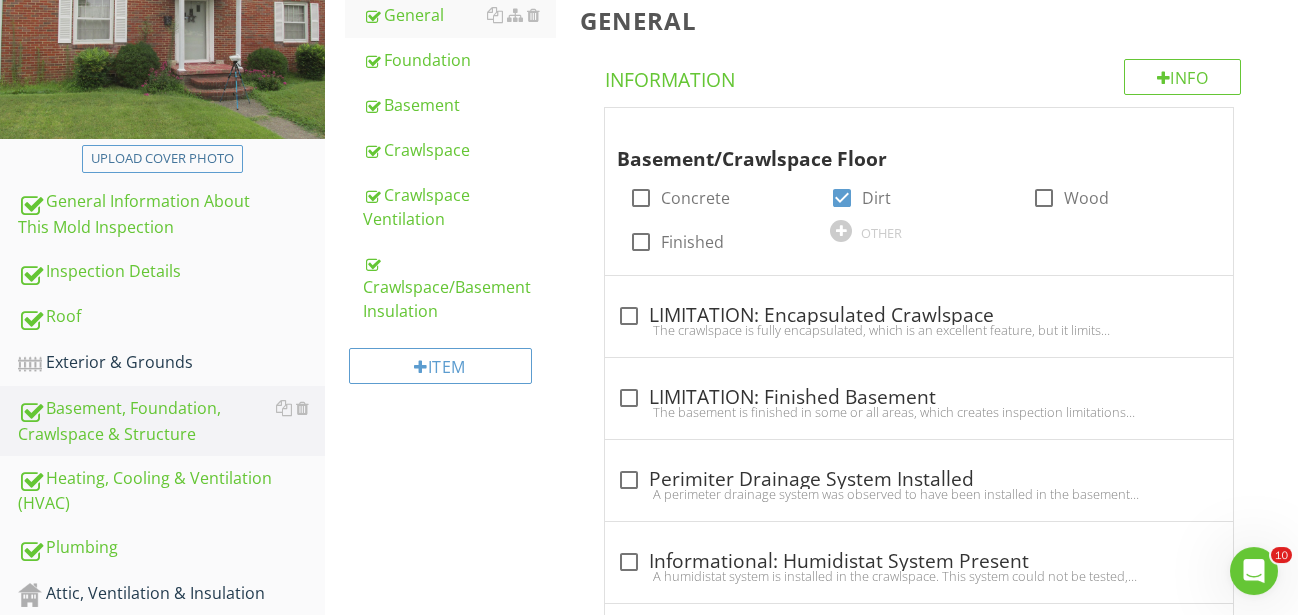 scroll, scrollTop: 188, scrollLeft: 0, axis: vertical 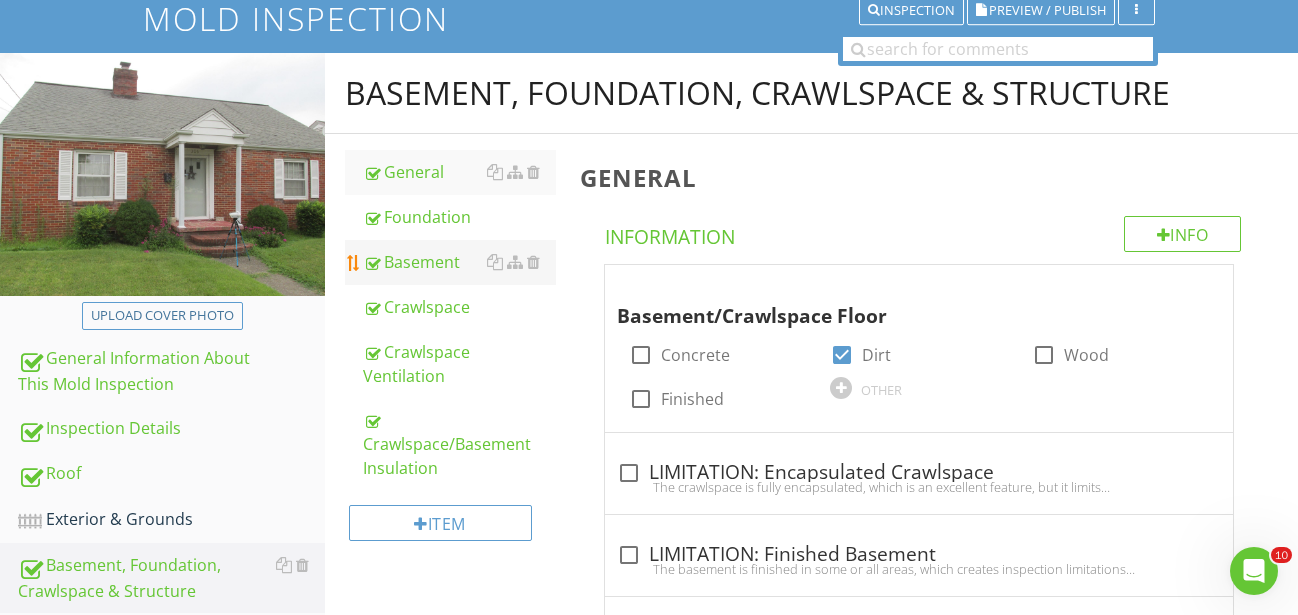 click on "Basement" at bounding box center (459, 262) 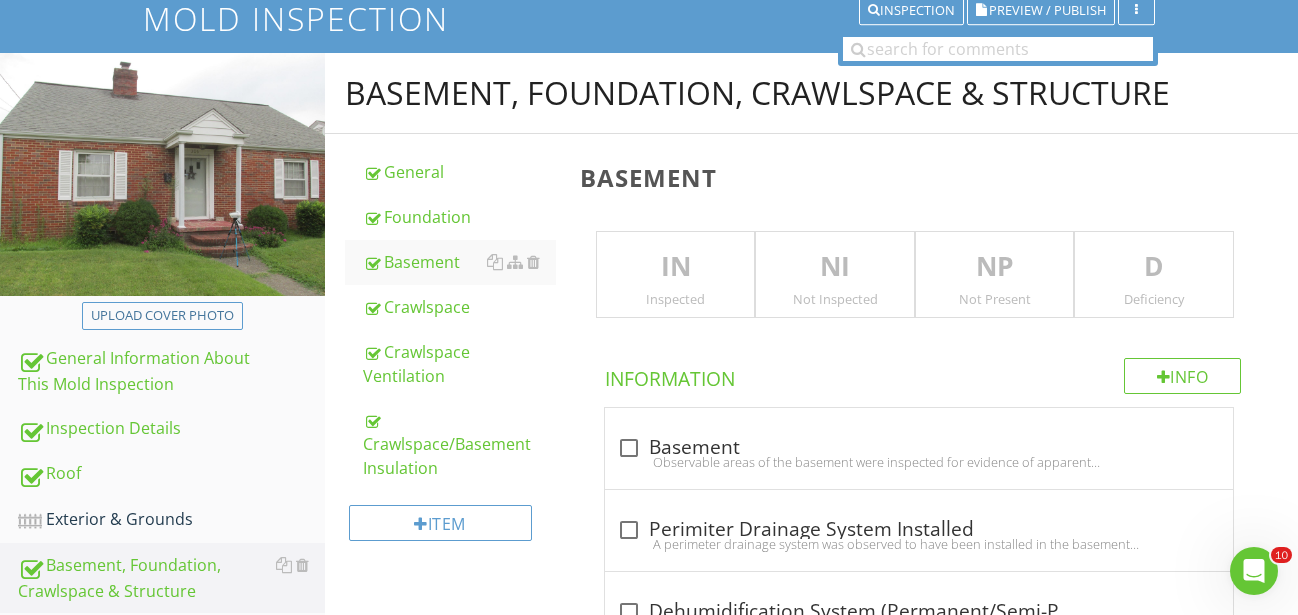 click on "NP" at bounding box center [995, 267] 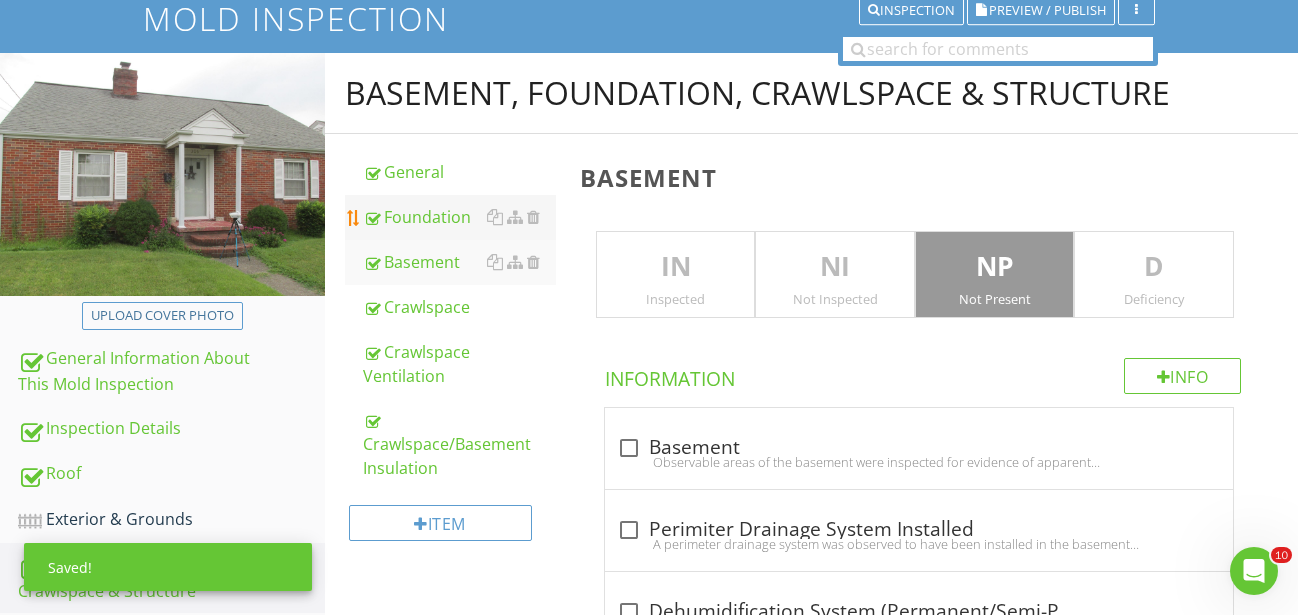 click on "Foundation" at bounding box center [459, 217] 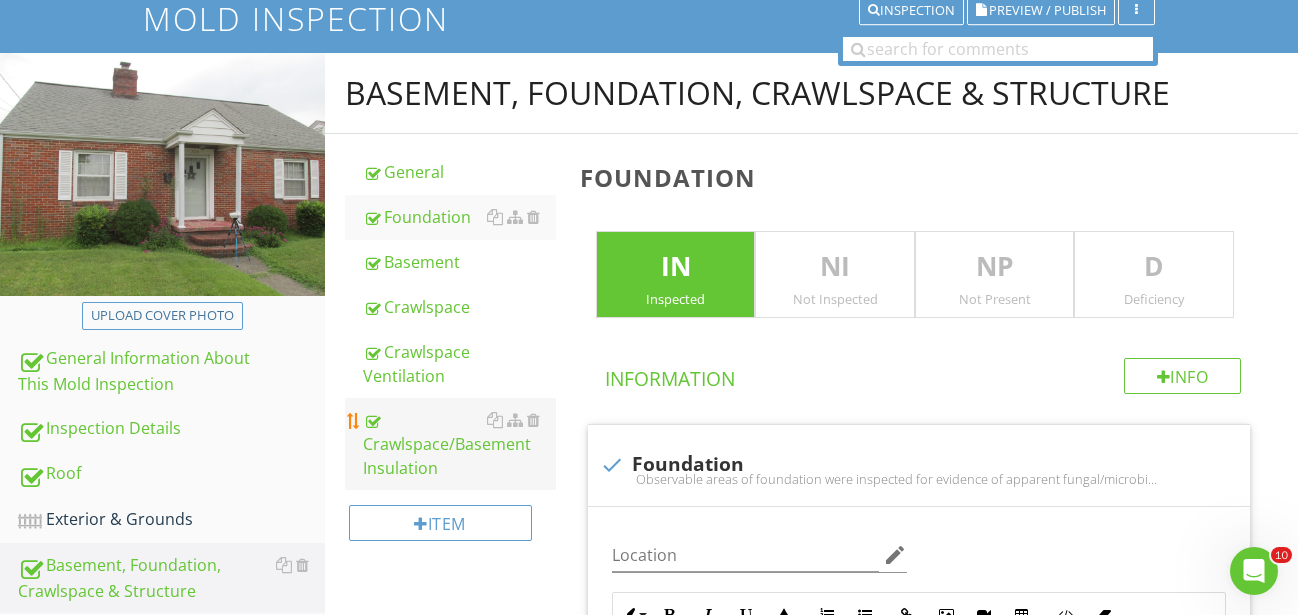 click on "Crawlspace/Basement Insulation" at bounding box center [459, 444] 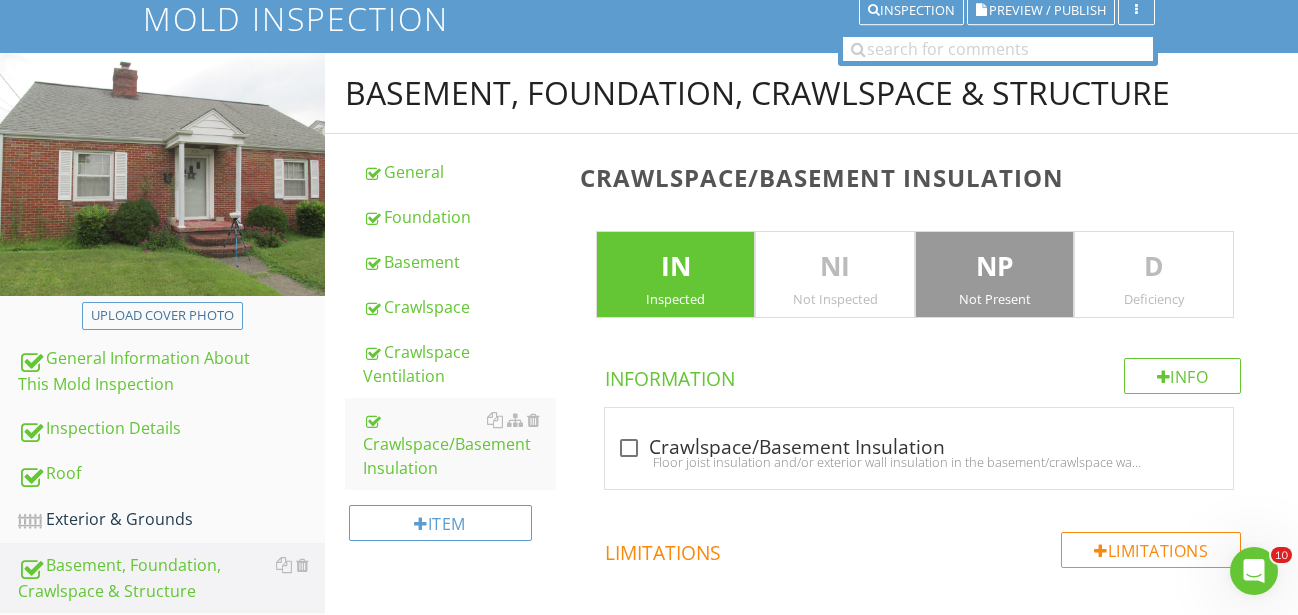 click on "IN" at bounding box center [676, 267] 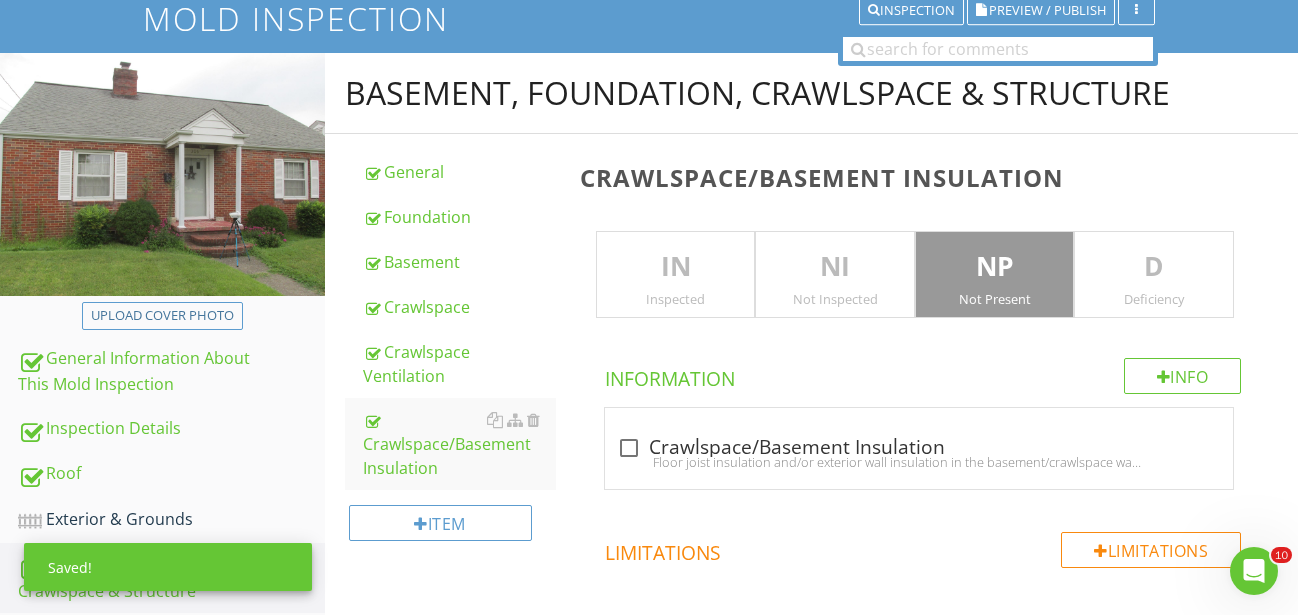 scroll, scrollTop: 0, scrollLeft: 0, axis: both 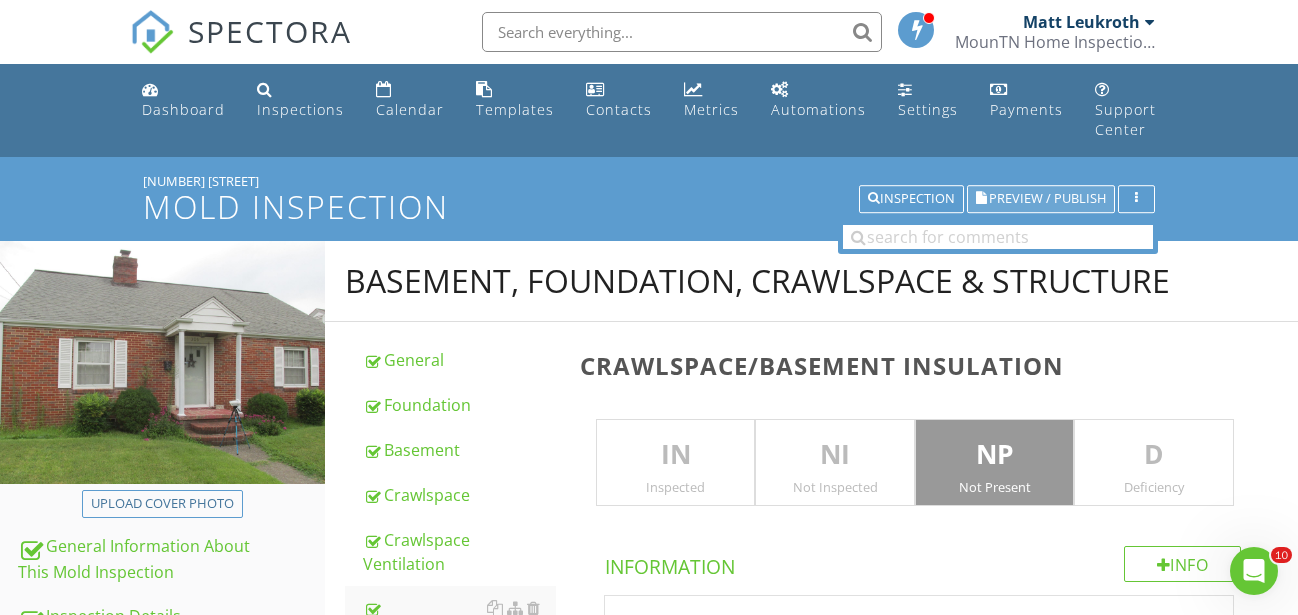 click on "Preview / Publish" at bounding box center (1047, 199) 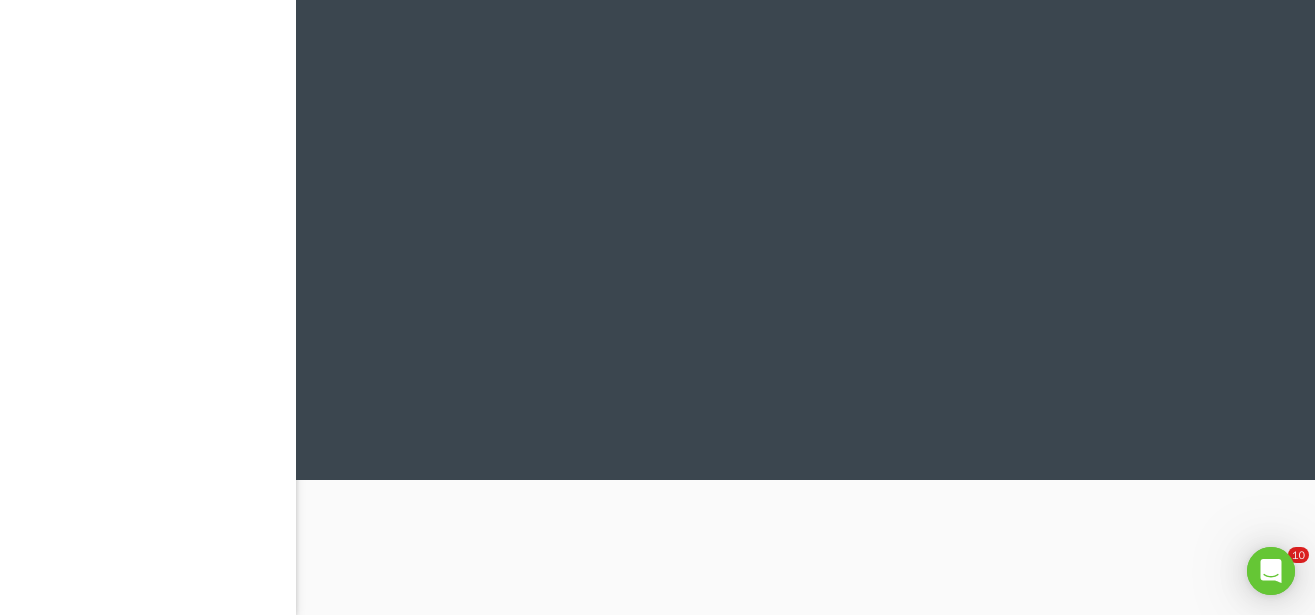 scroll, scrollTop: 0, scrollLeft: 0, axis: both 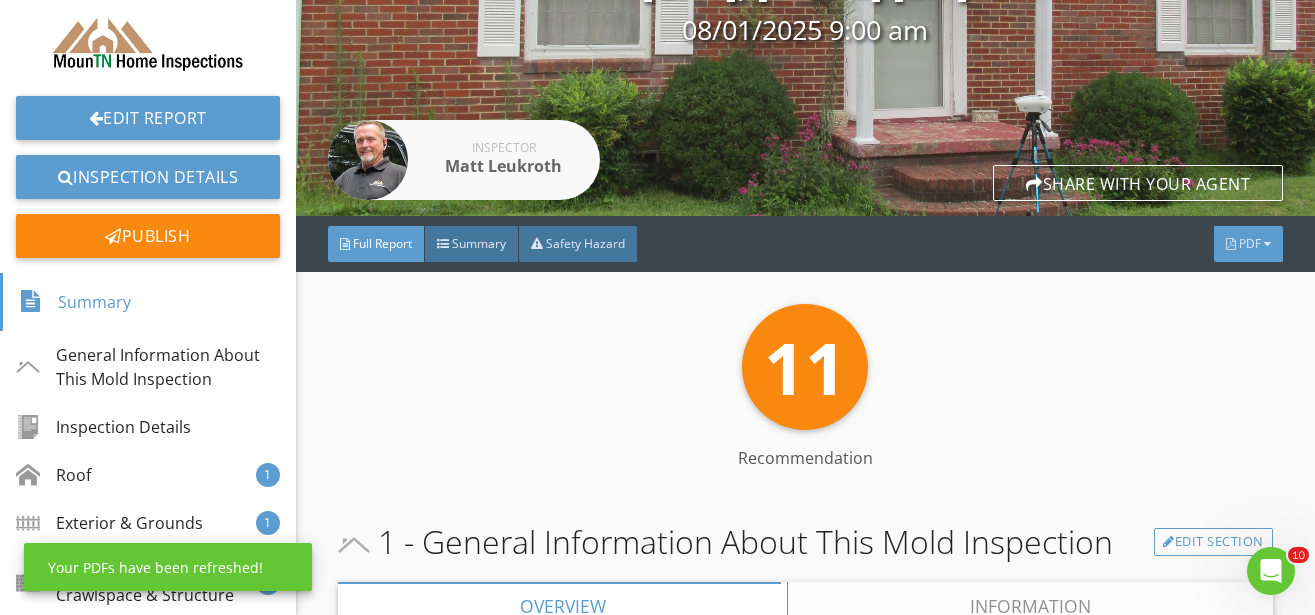 click on "PDF" at bounding box center [1250, 243] 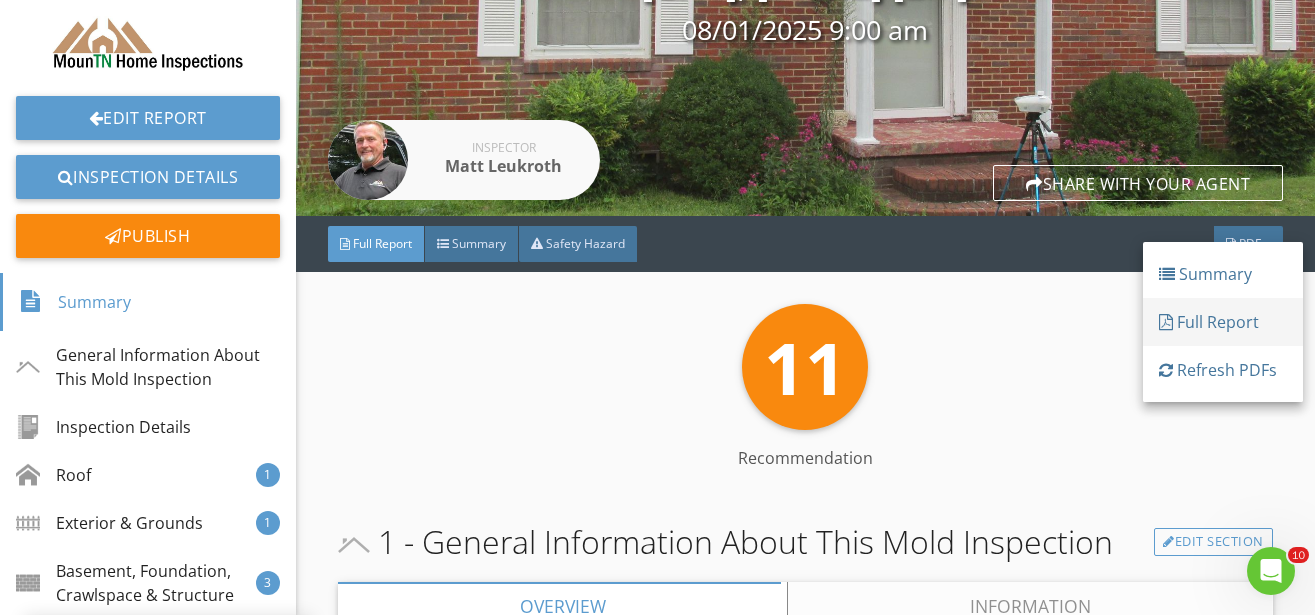 click on "Full Report" at bounding box center [1223, 322] 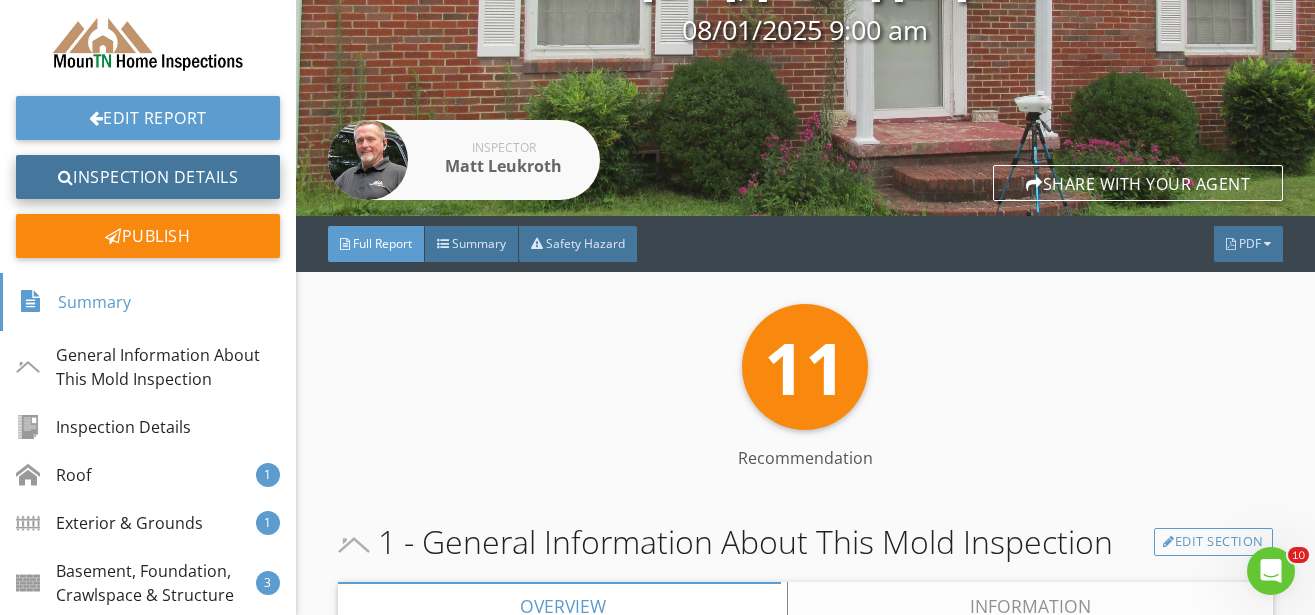 click on "Inspection Details" at bounding box center [148, 177] 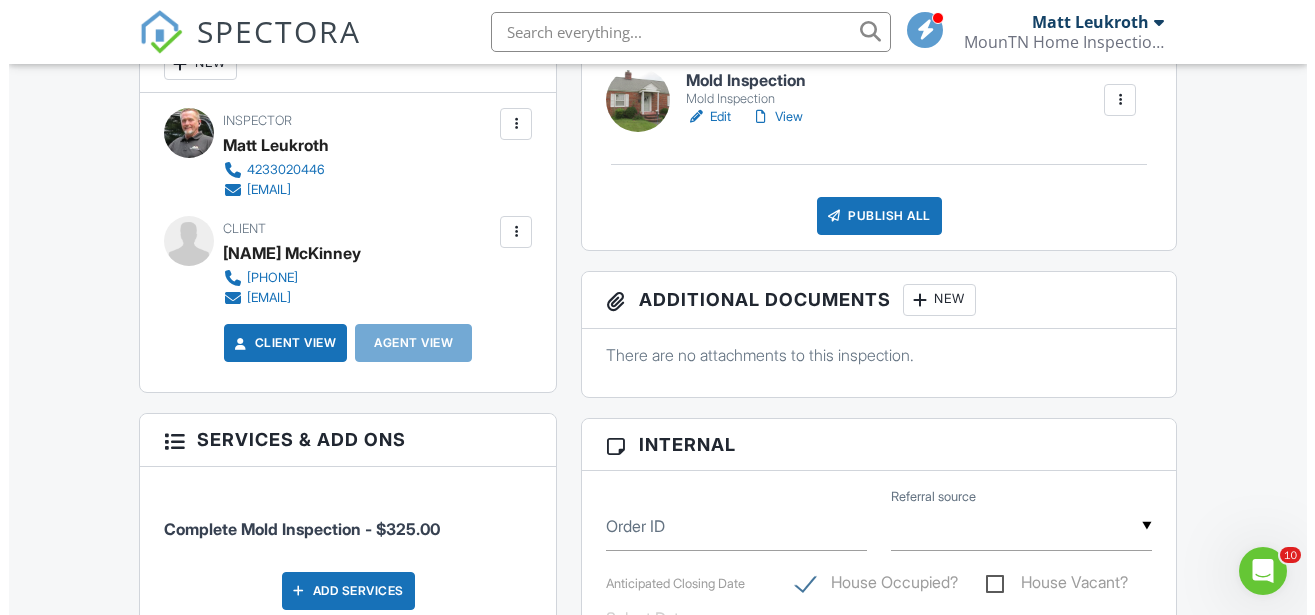 scroll, scrollTop: 0, scrollLeft: 0, axis: both 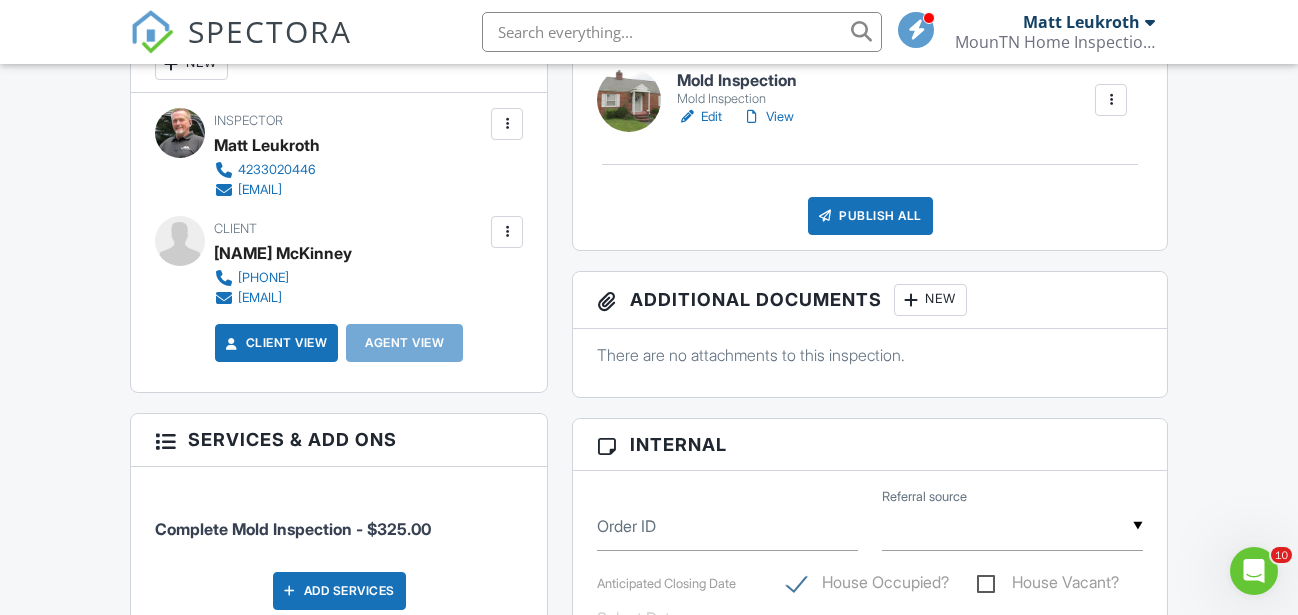click on "New" at bounding box center (930, 300) 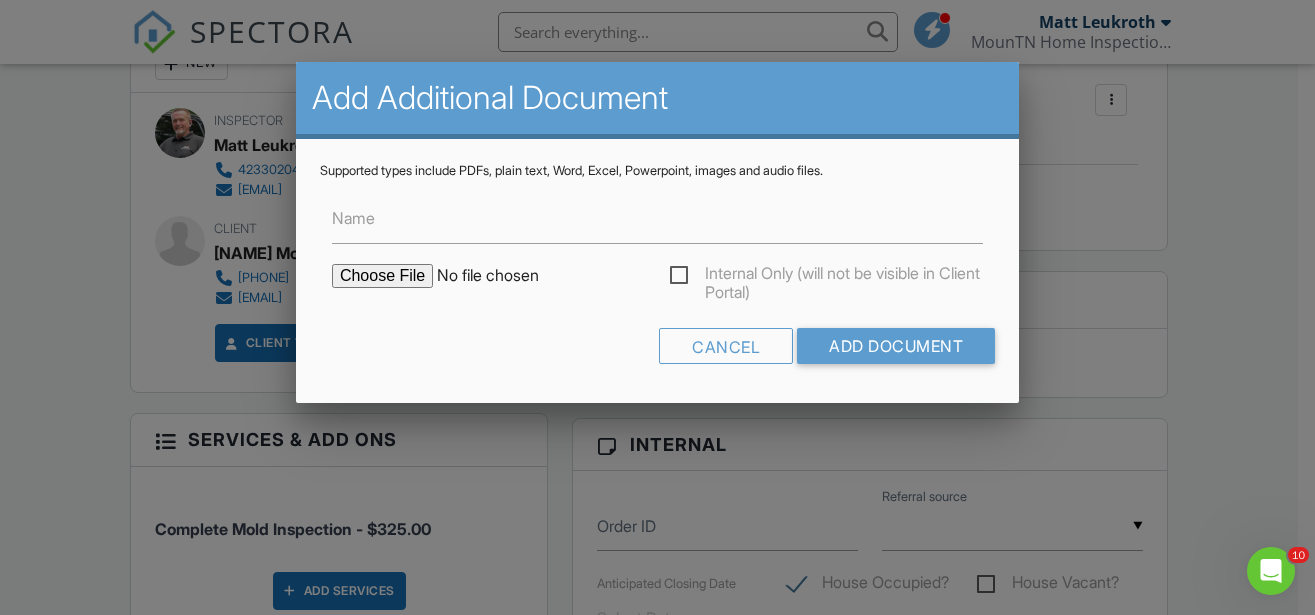click at bounding box center [502, 276] 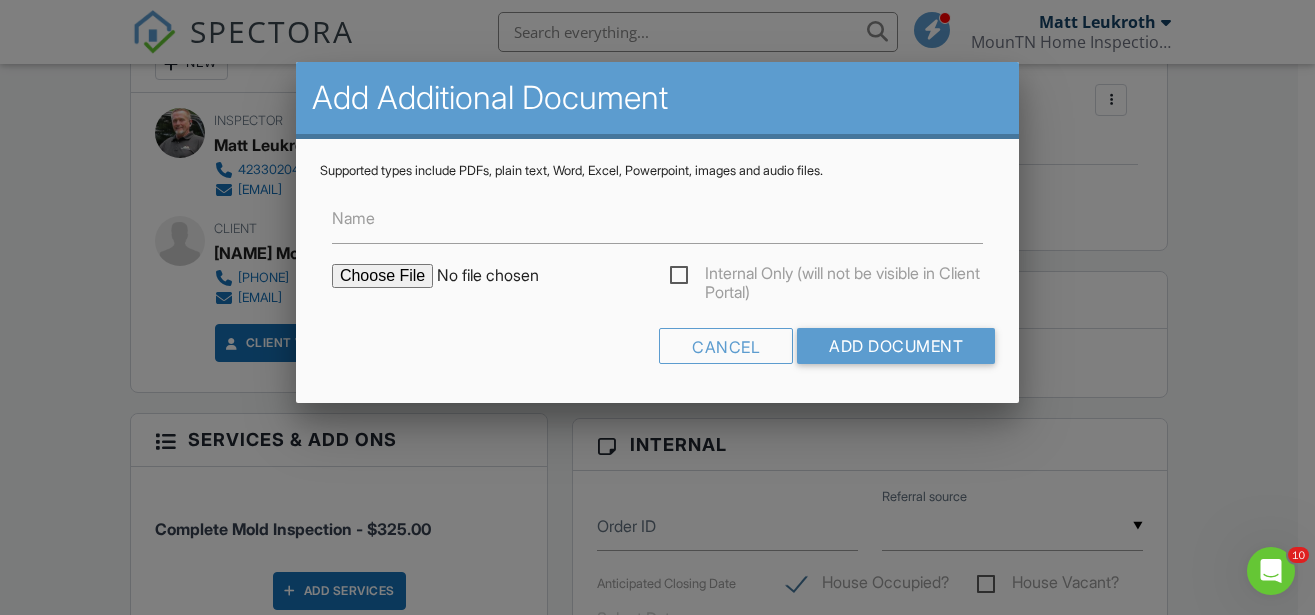 type on "C:\fakepath\306_Elm_St___Mold_Inspection.pdf" 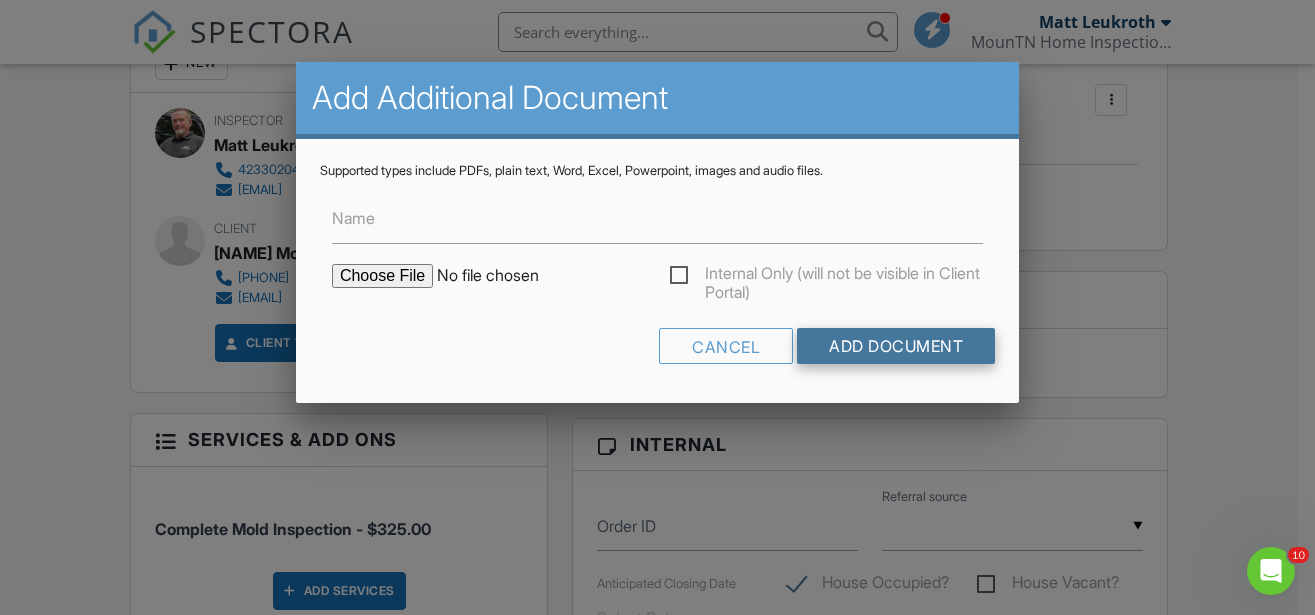 click on "Add Document" at bounding box center (896, 346) 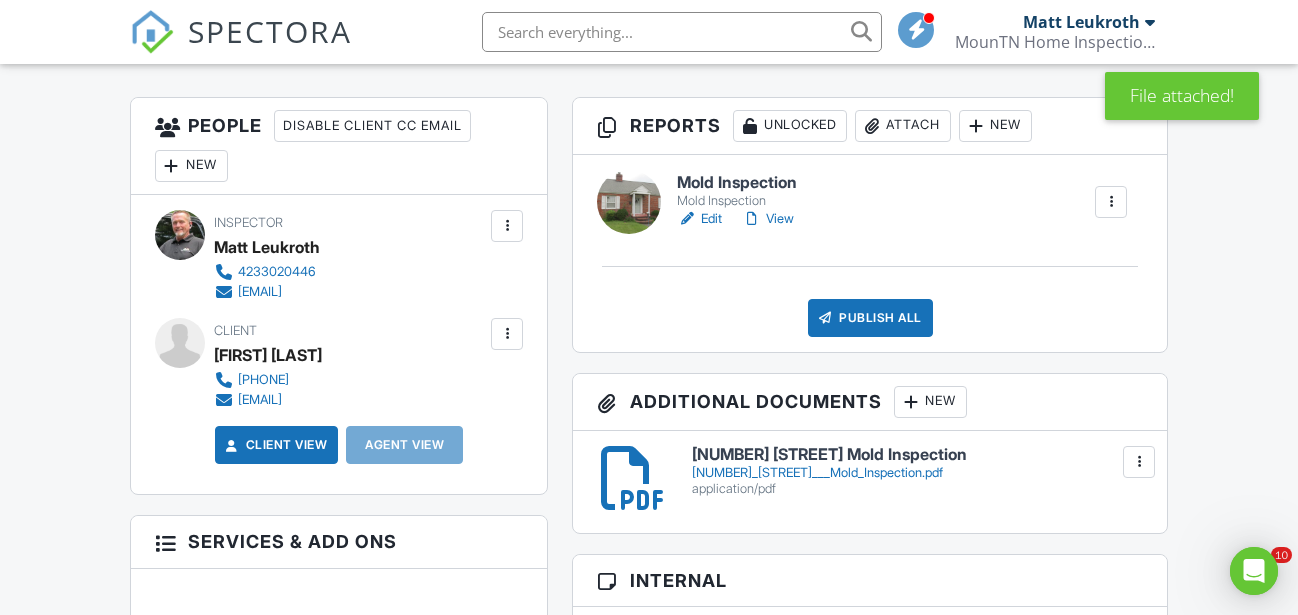 scroll, scrollTop: 0, scrollLeft: 0, axis: both 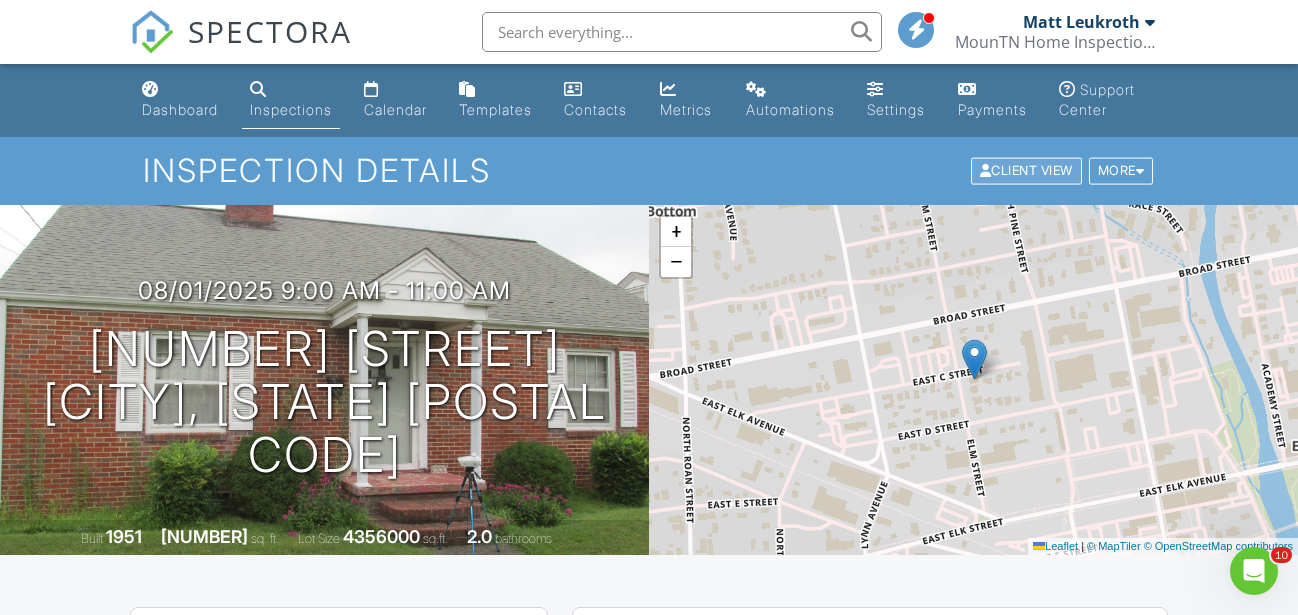 click on "Client View" at bounding box center [1026, 171] 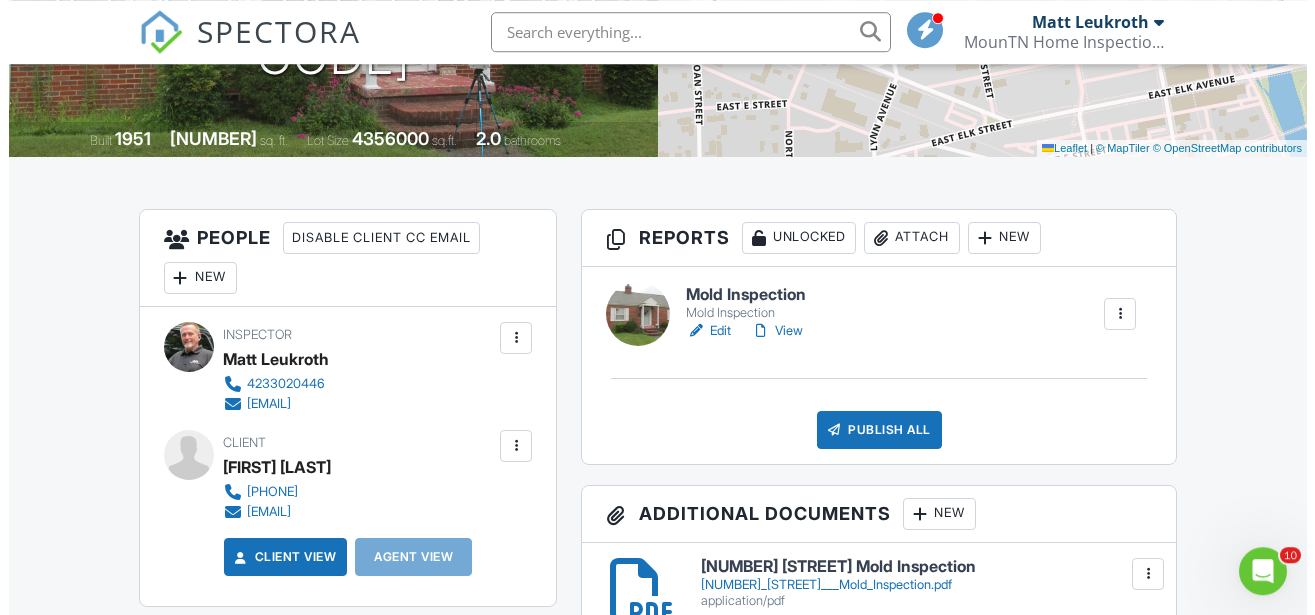 scroll, scrollTop: 408, scrollLeft: 0, axis: vertical 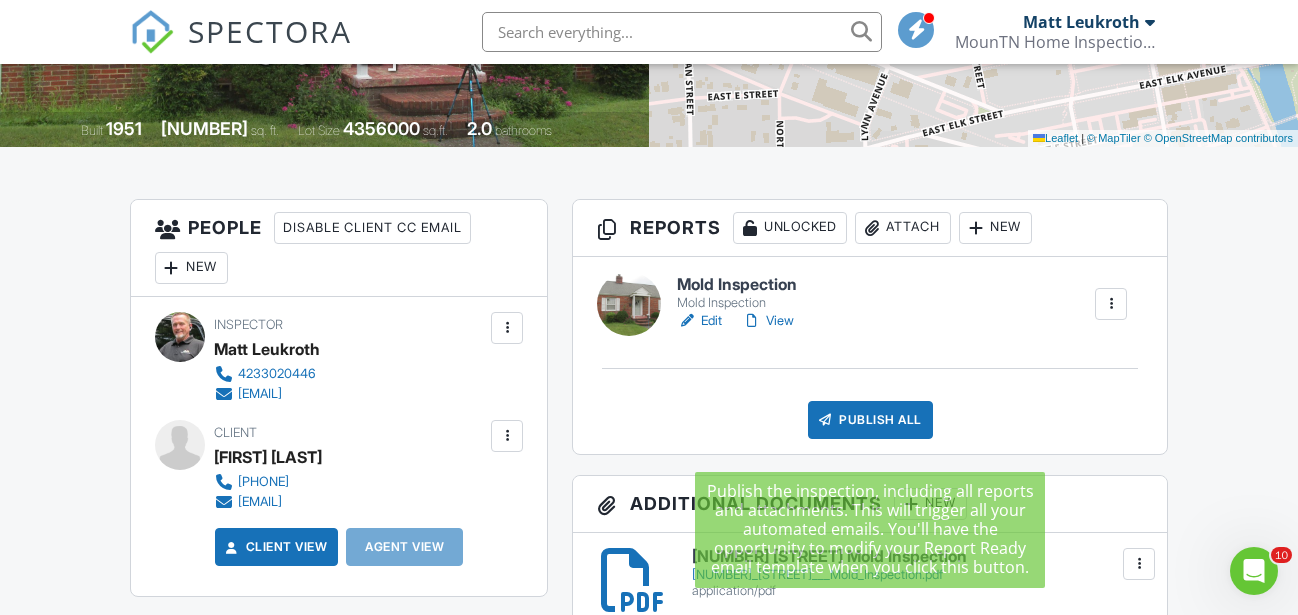 click on "Publish All" at bounding box center (870, 420) 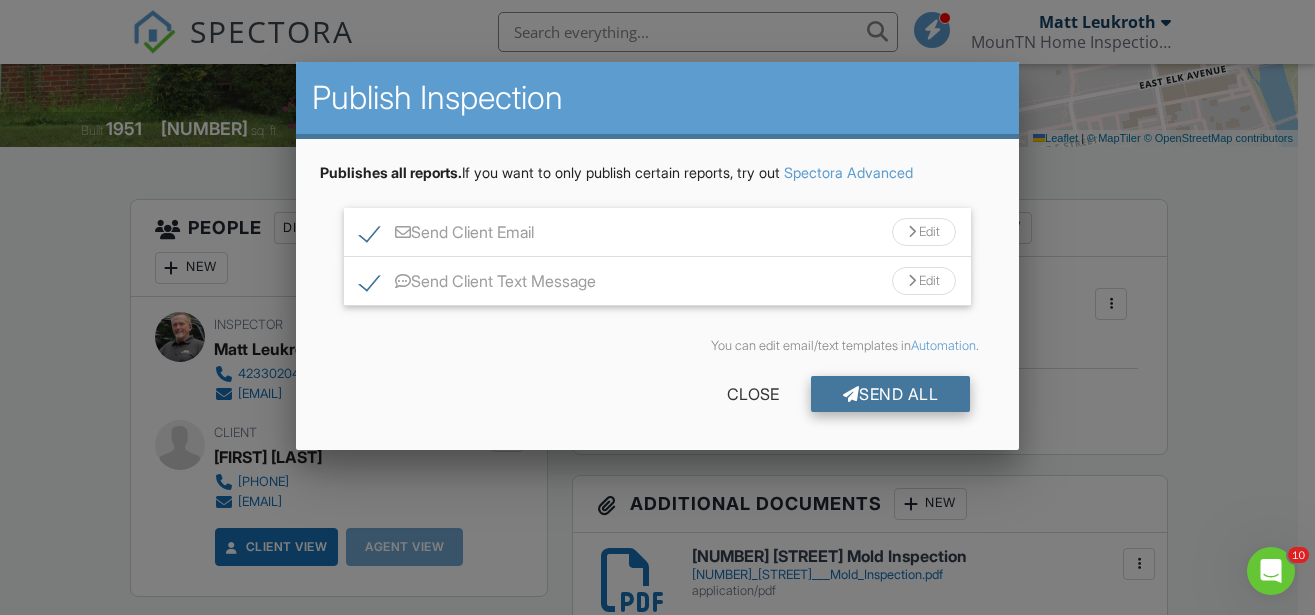 click on "Send All" at bounding box center (891, 394) 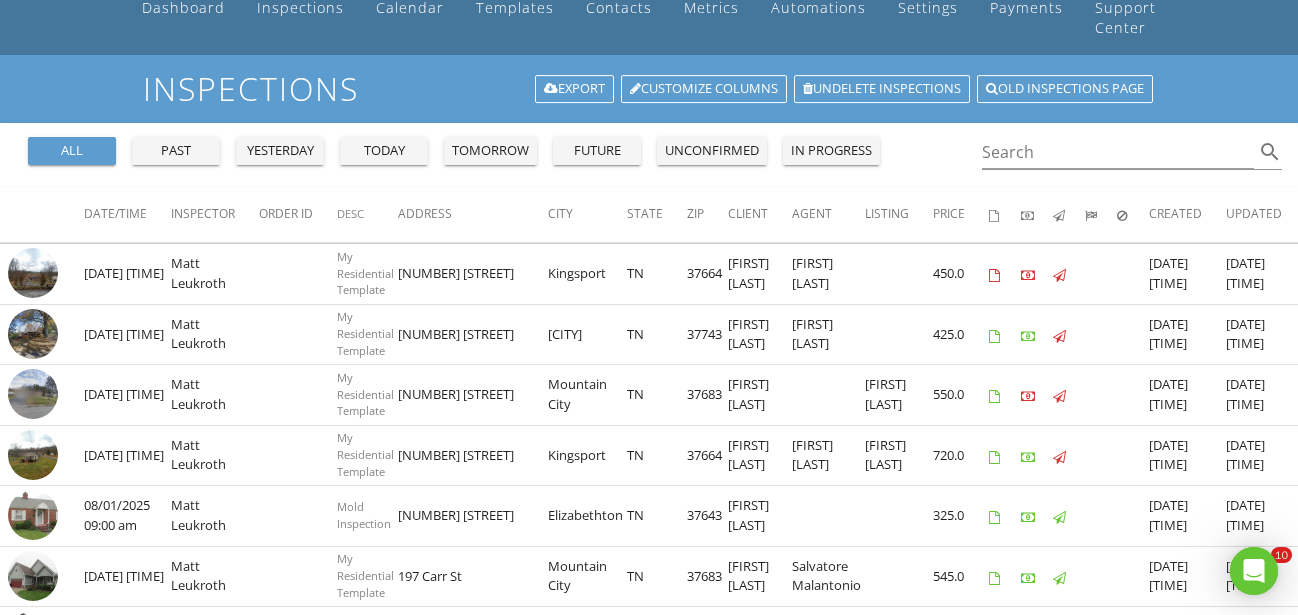 scroll, scrollTop: 0, scrollLeft: 0, axis: both 